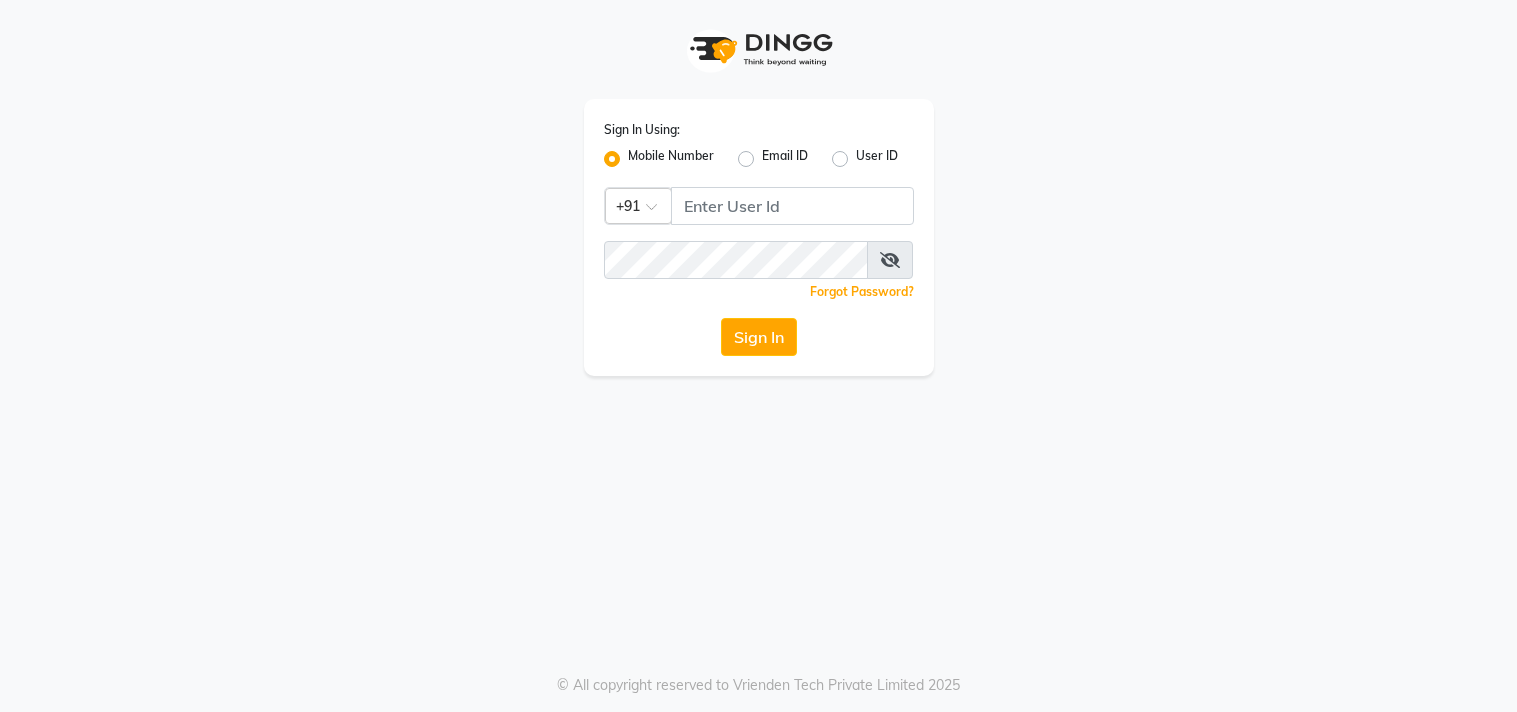 scroll, scrollTop: 0, scrollLeft: 0, axis: both 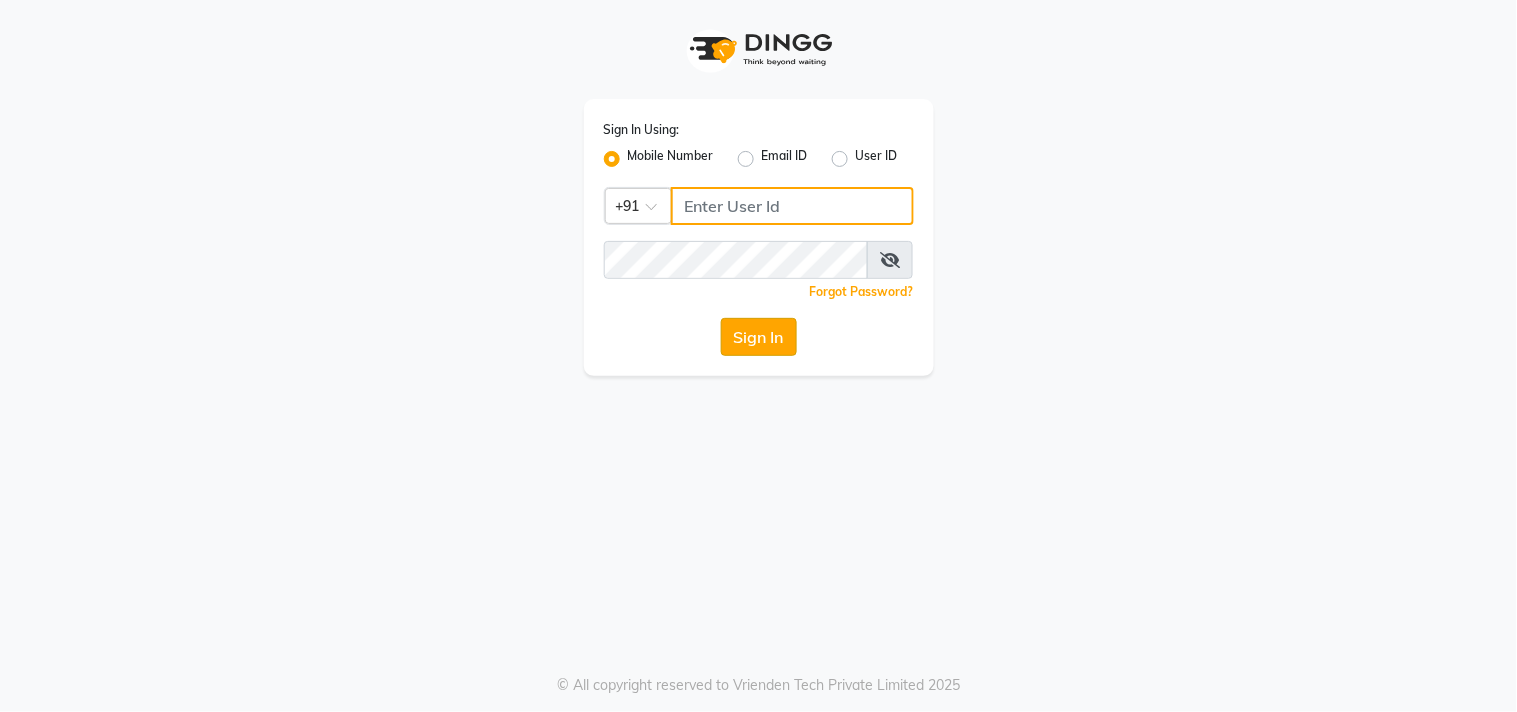 type on "[PHONE]" 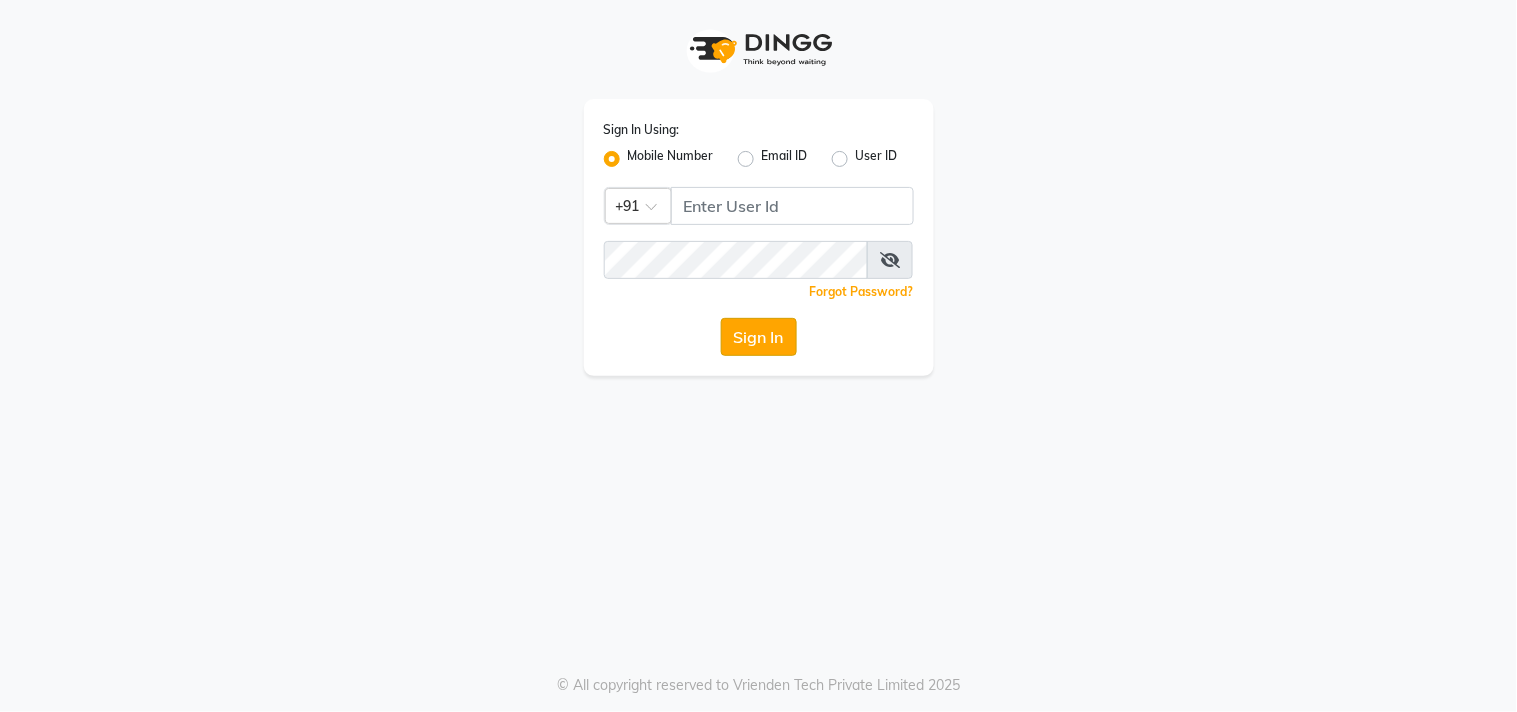 click on "Sign In" 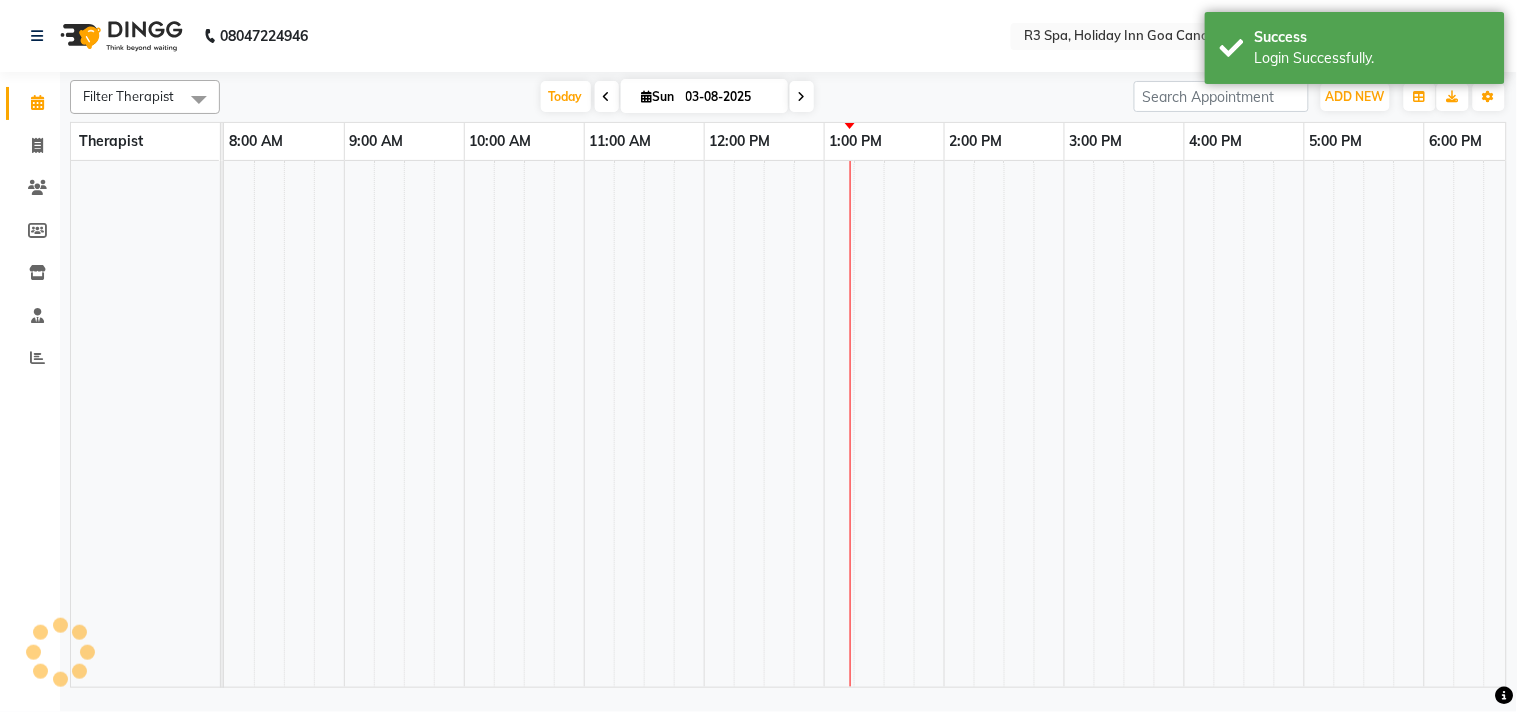 select on "en" 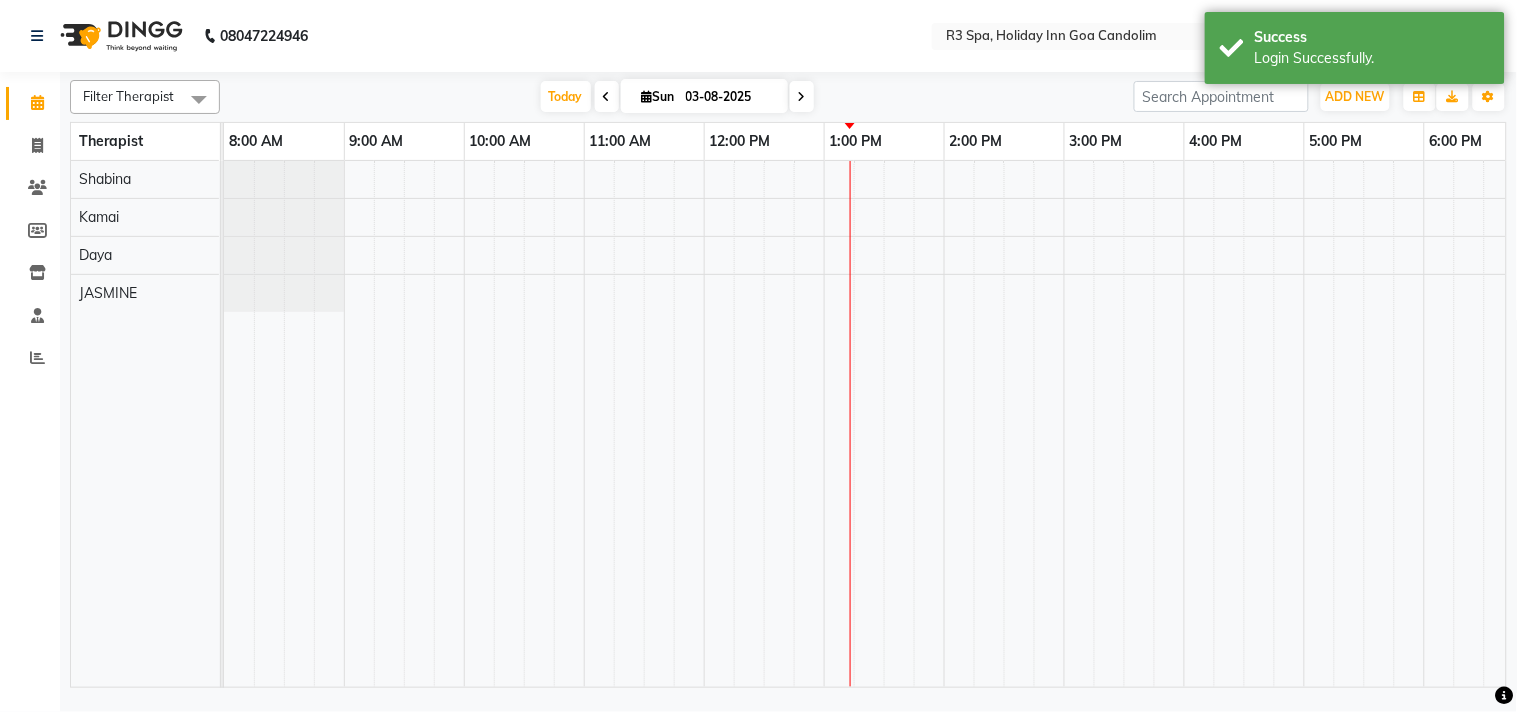 scroll, scrollTop: 0, scrollLeft: 0, axis: both 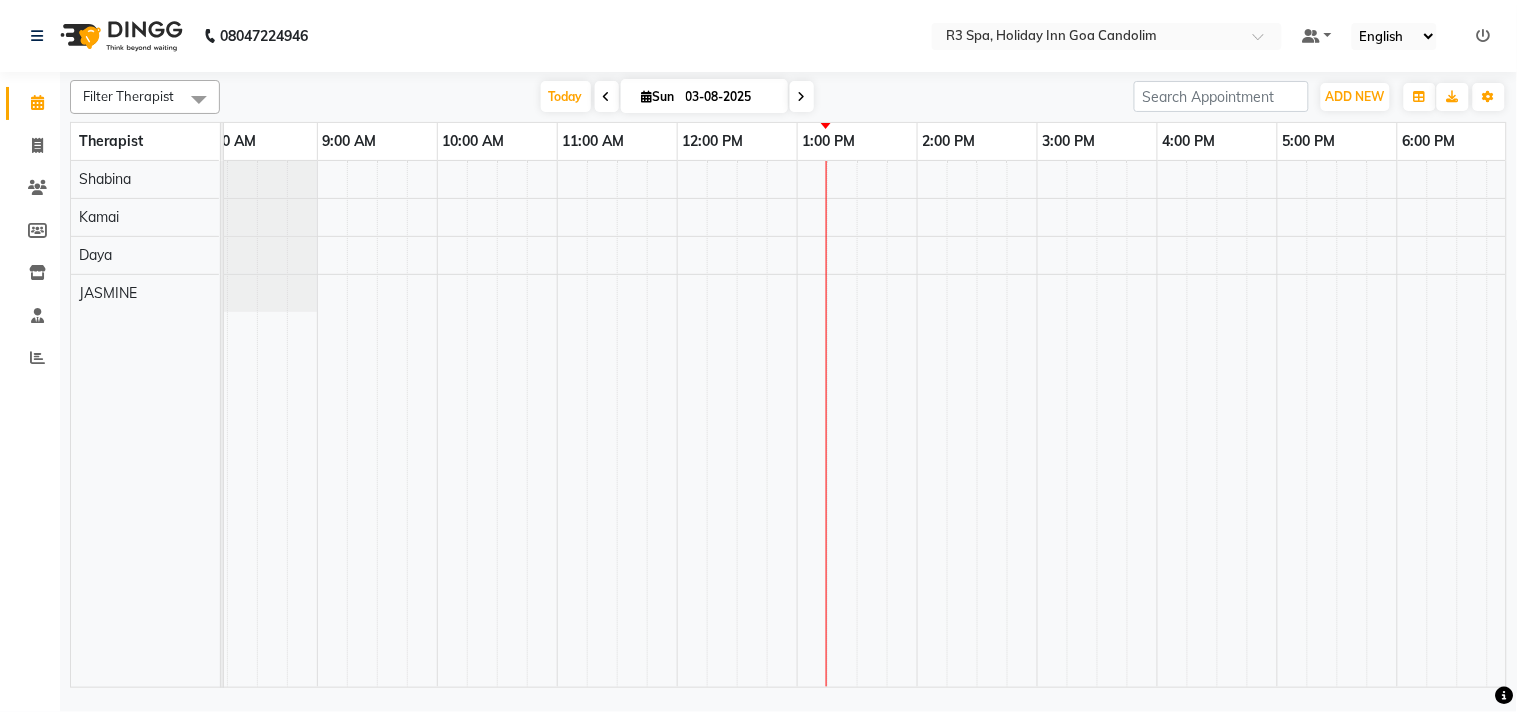 click on "11:00 AM" at bounding box center (617, 141) 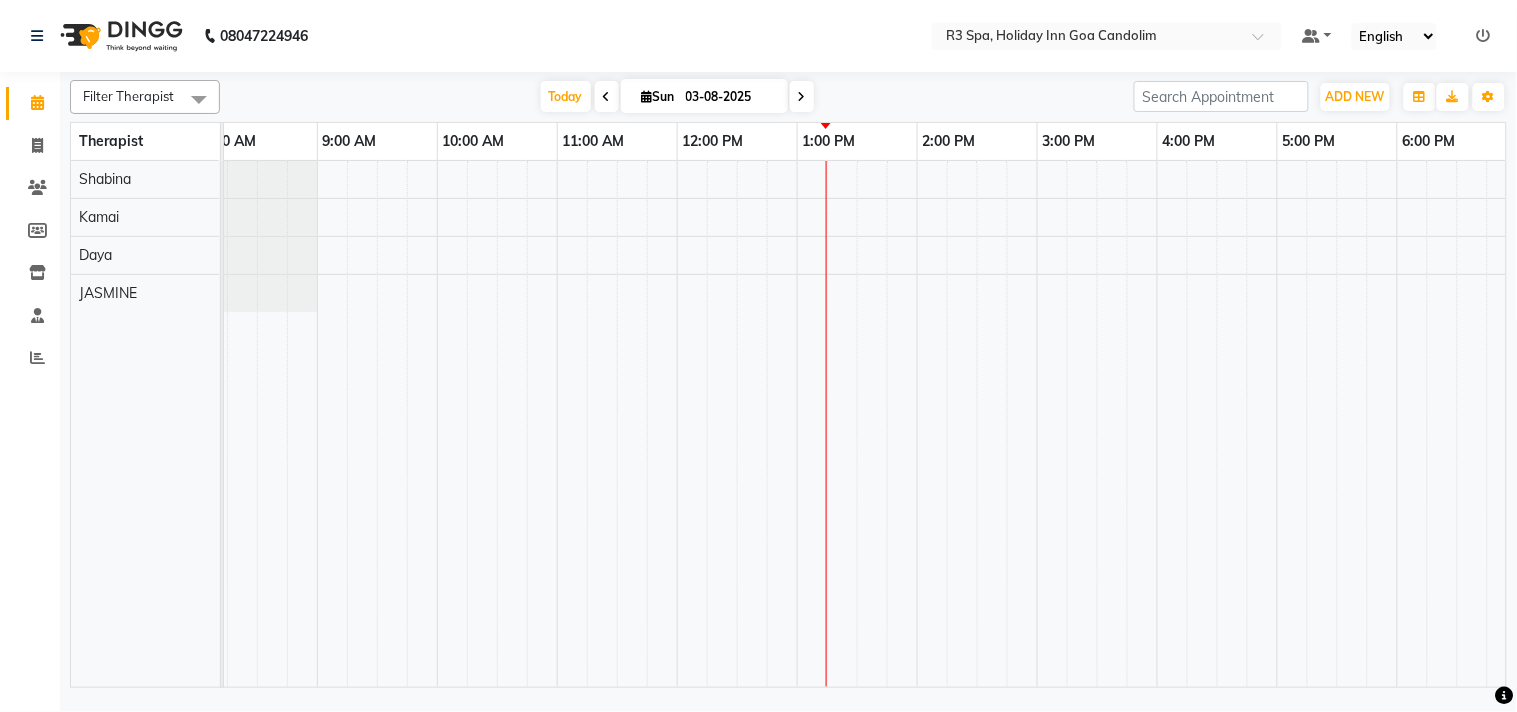 click at bounding box center (977, 424) 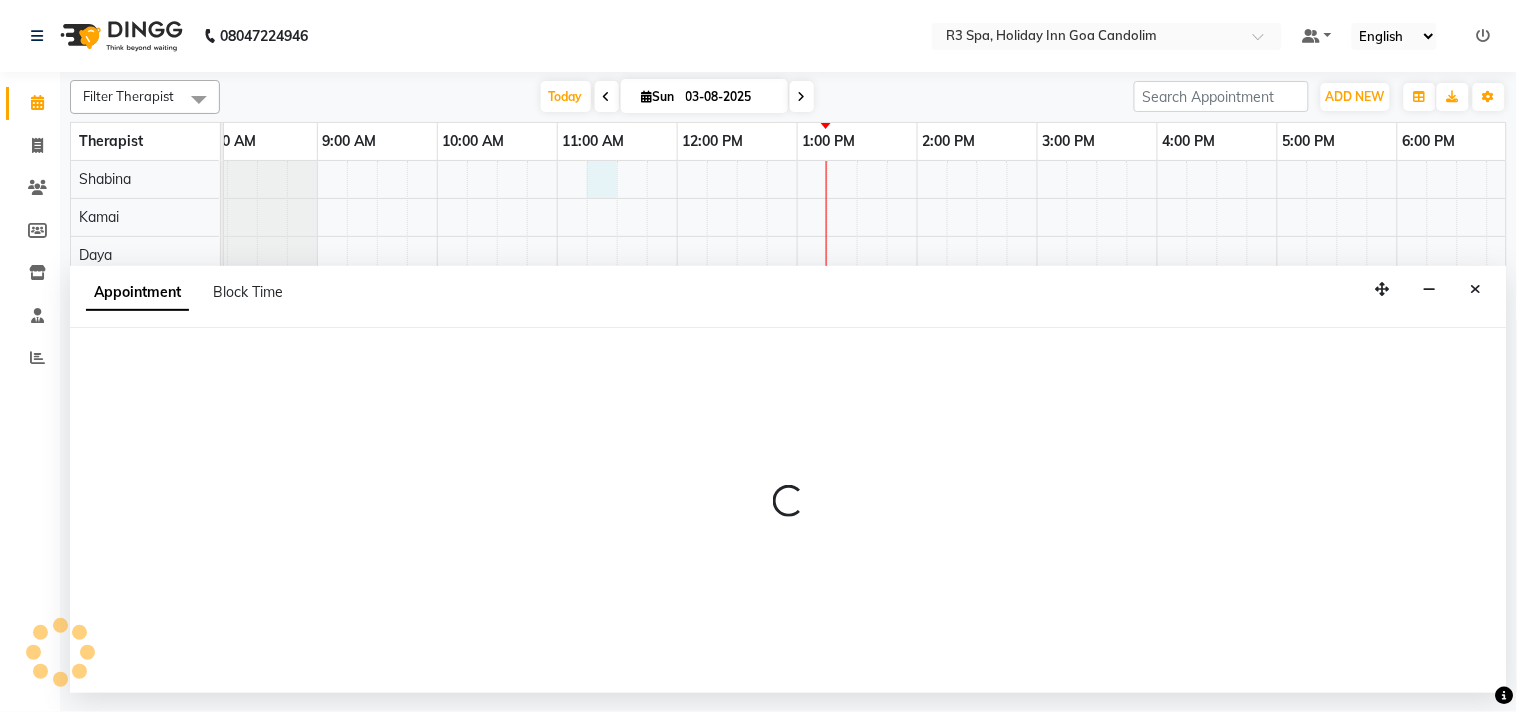 select on "71357" 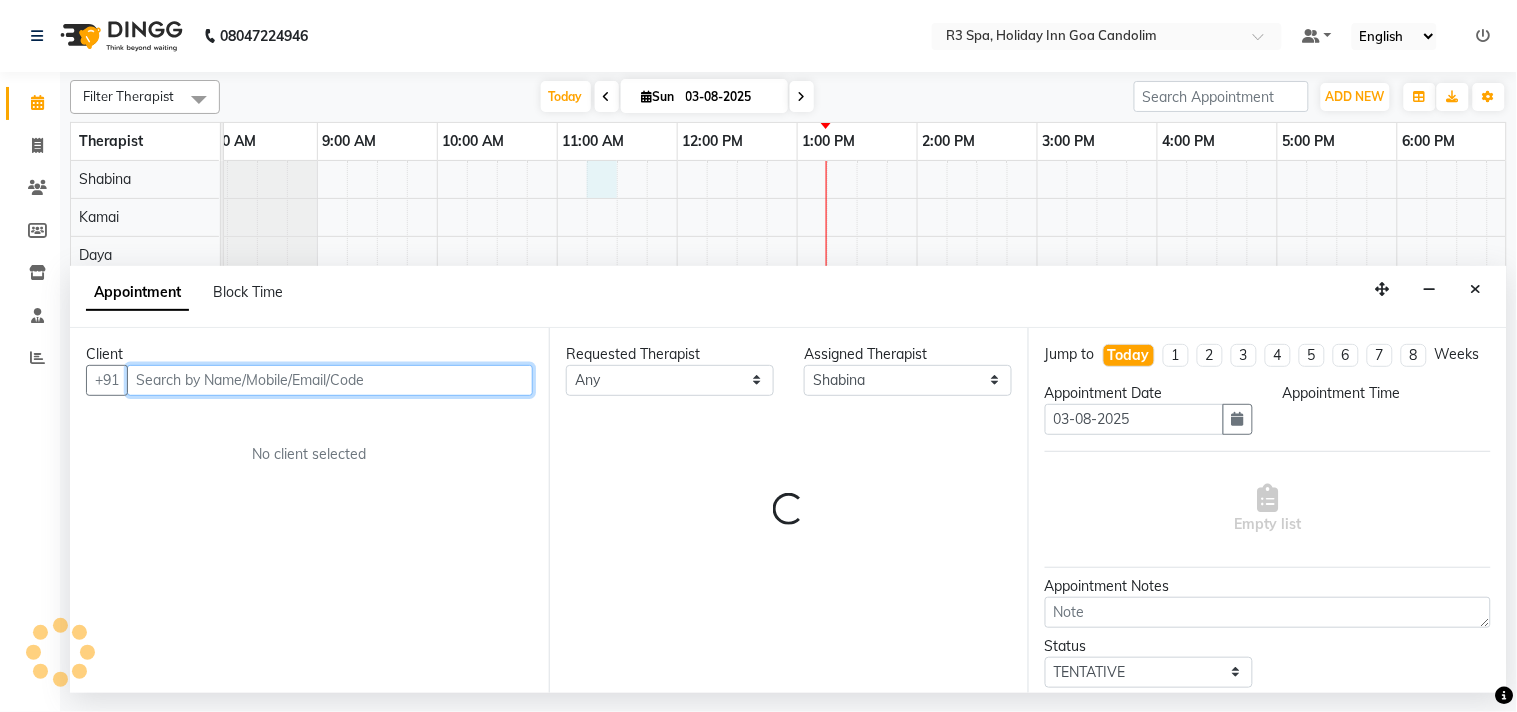 select on "675" 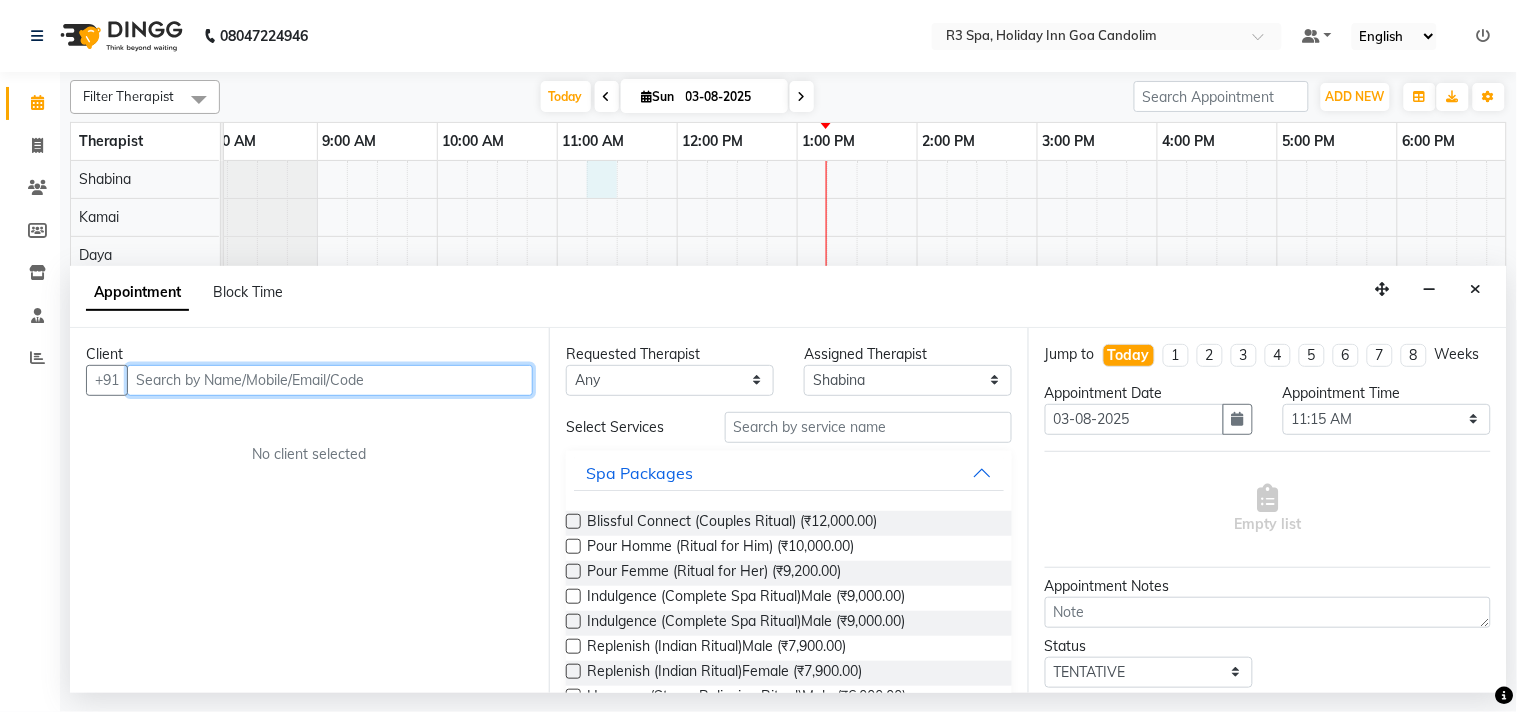 click at bounding box center (330, 380) 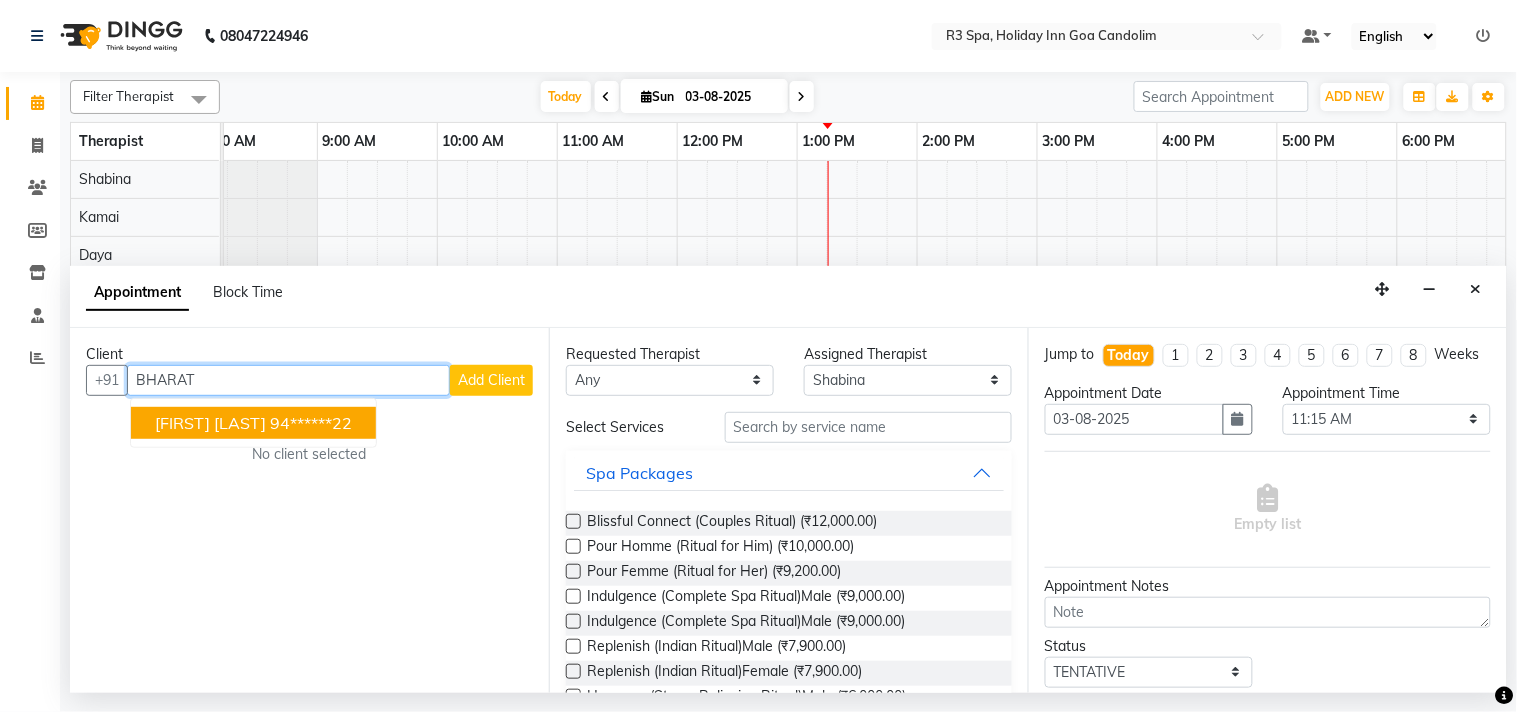 click on "94******22" at bounding box center [311, 423] 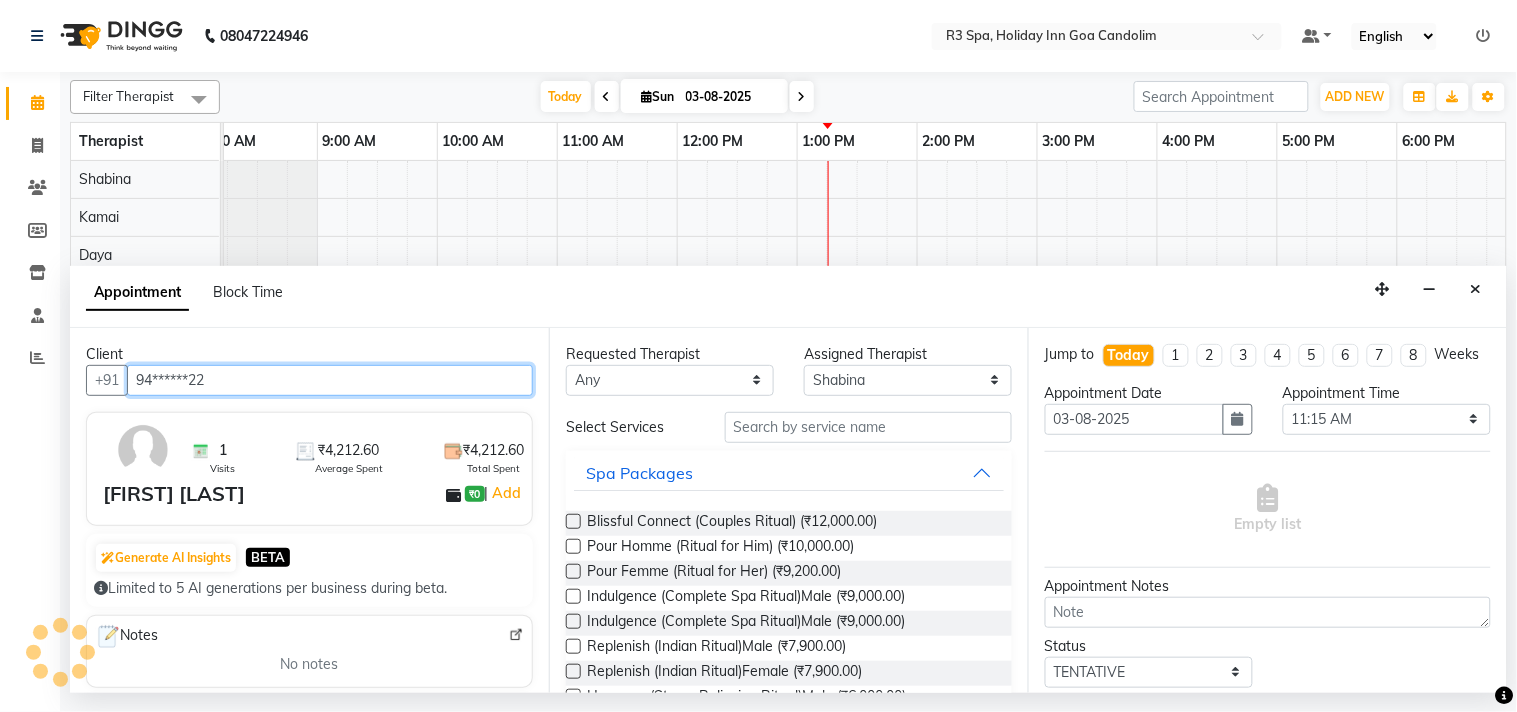 type on "94******22" 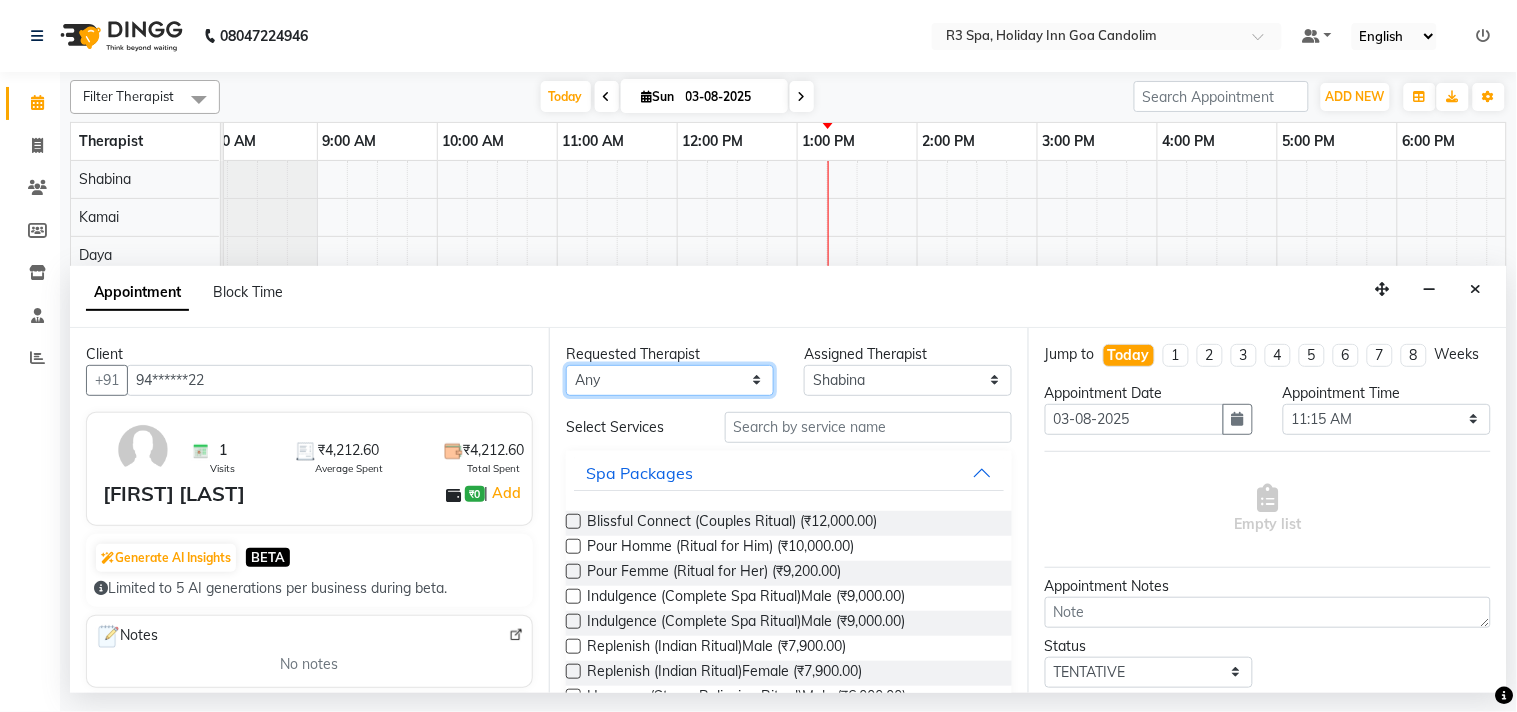 click on "Any Daya JASMINE Kamai Shabina" at bounding box center (670, 380) 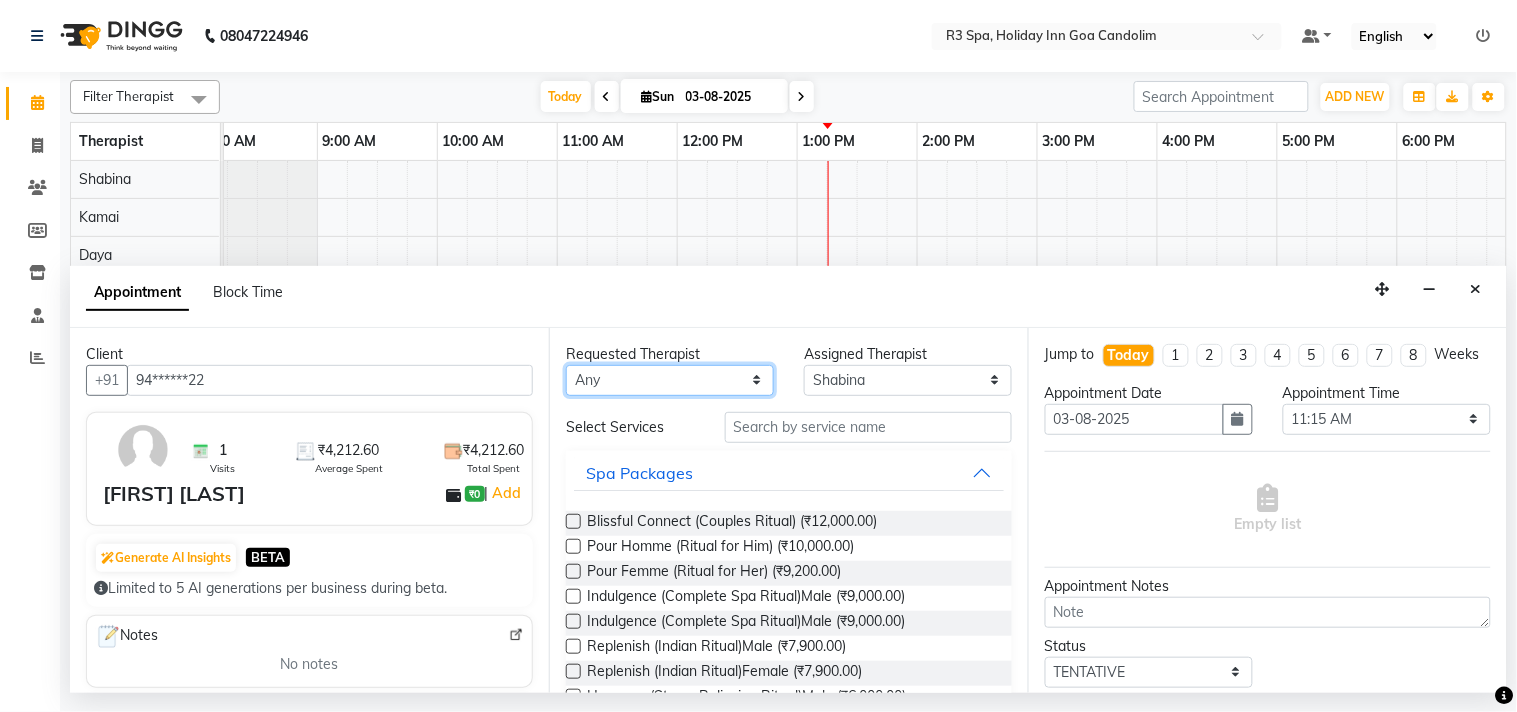 select on "71357" 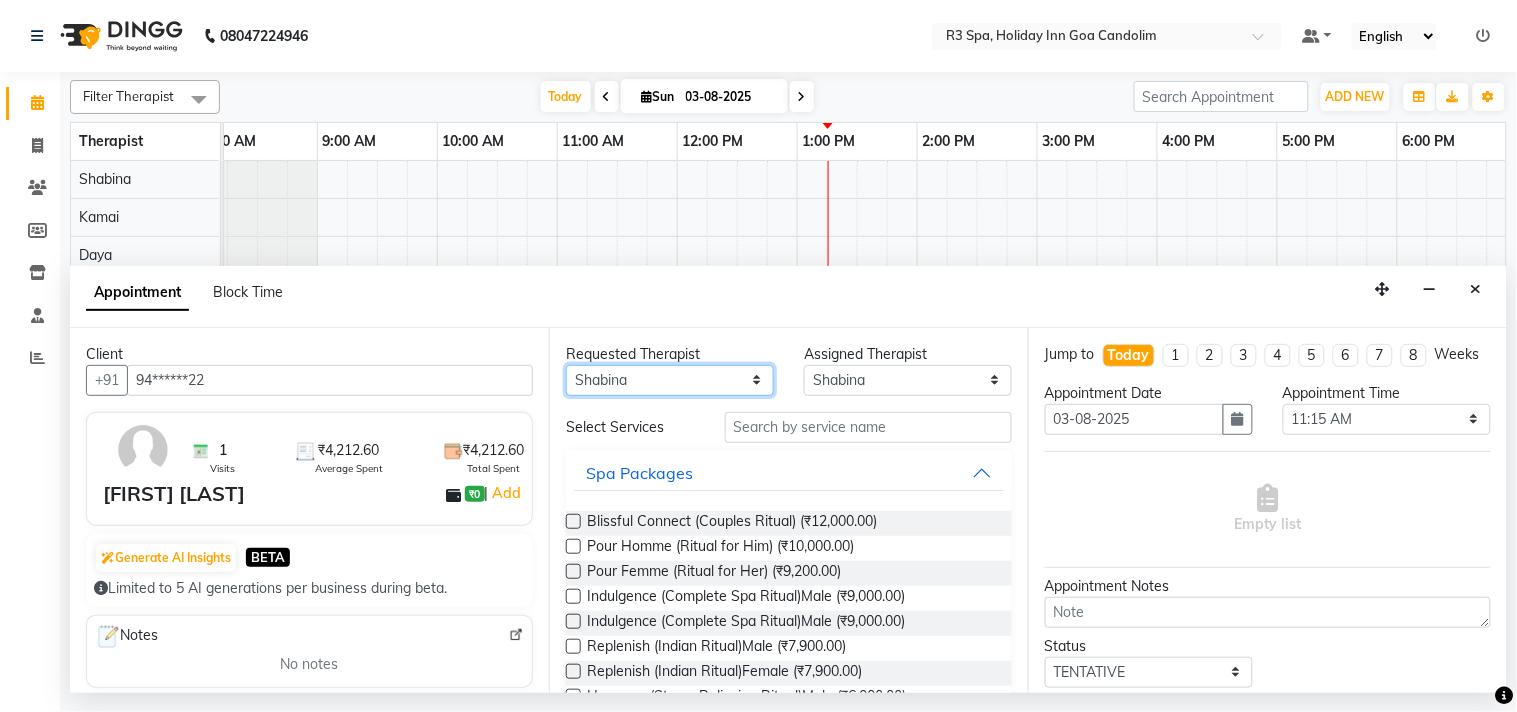 click on "Any Daya JASMINE Kamai Shabina" at bounding box center [670, 380] 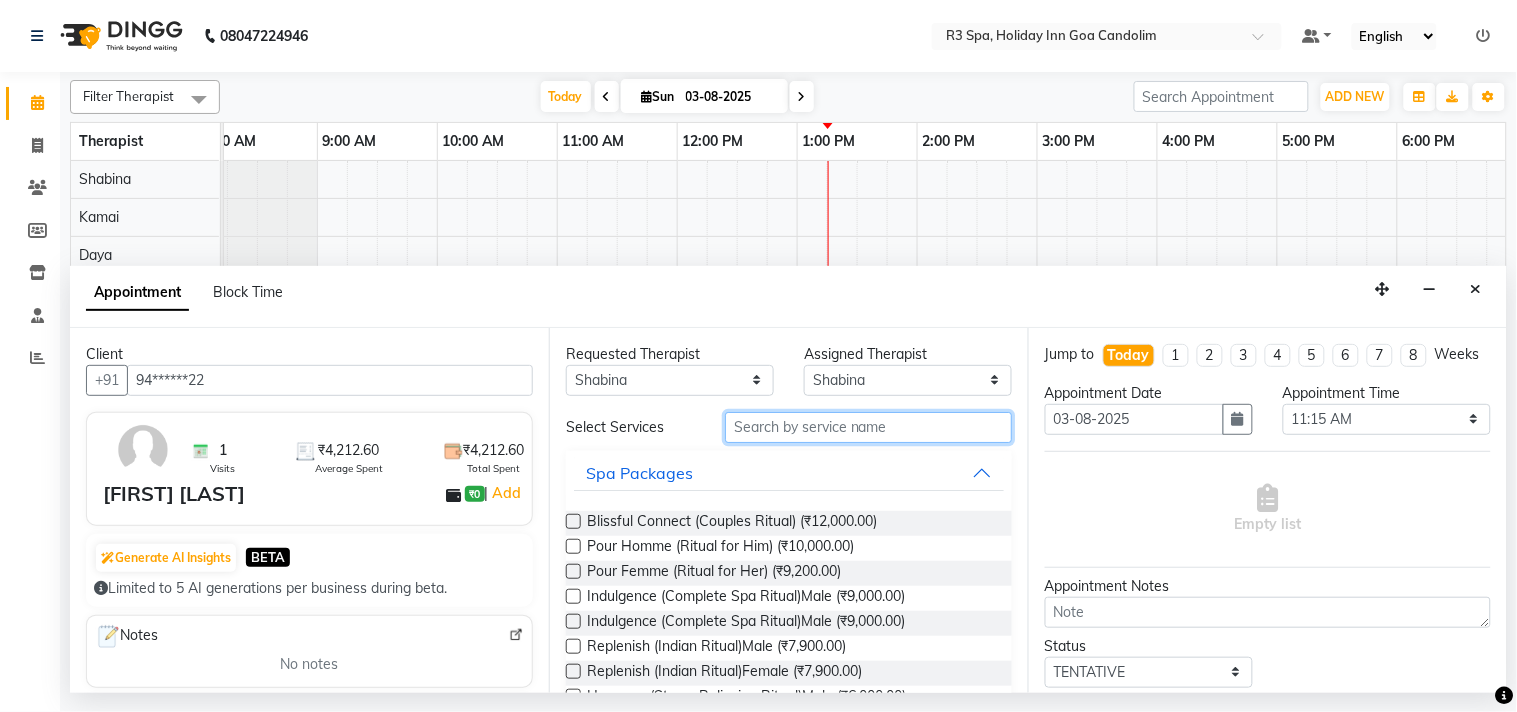 click at bounding box center [868, 427] 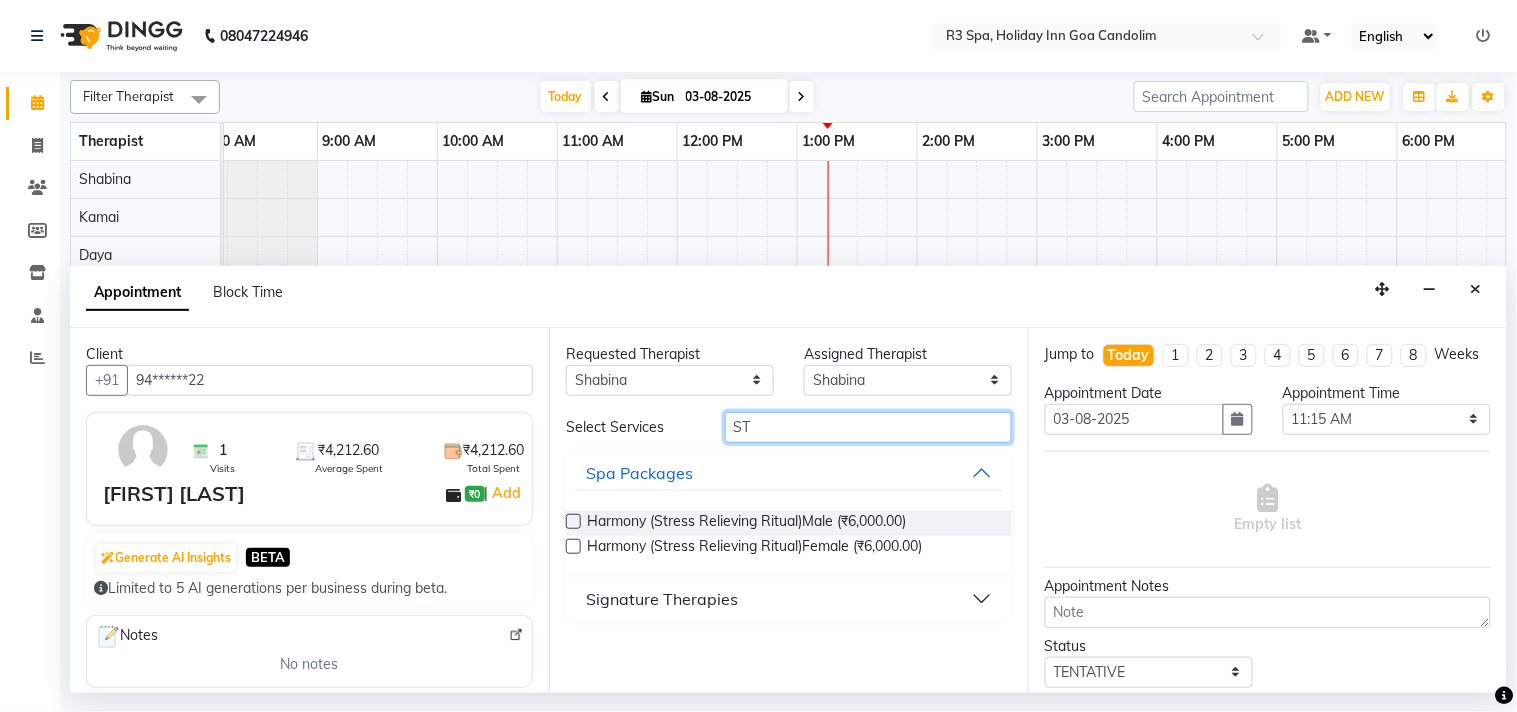 type on "S" 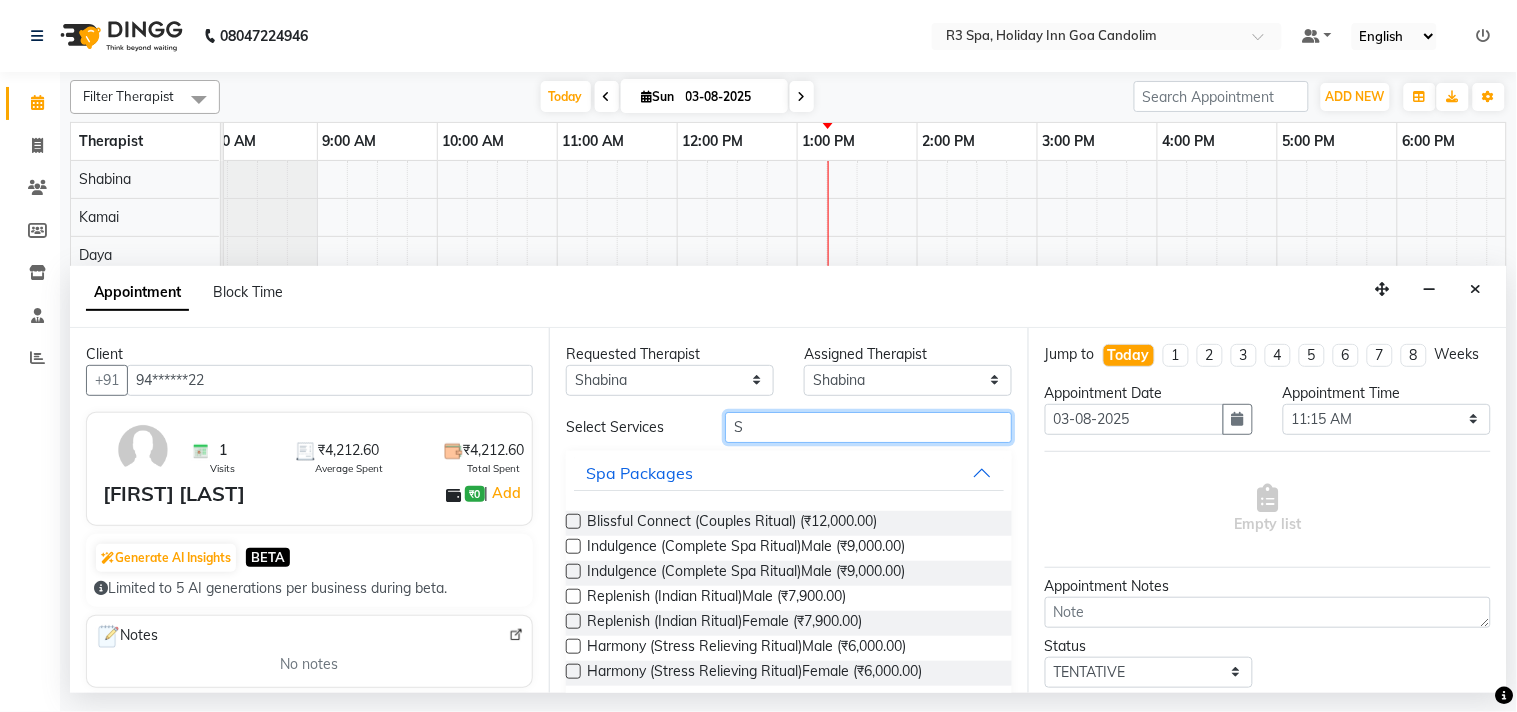 type 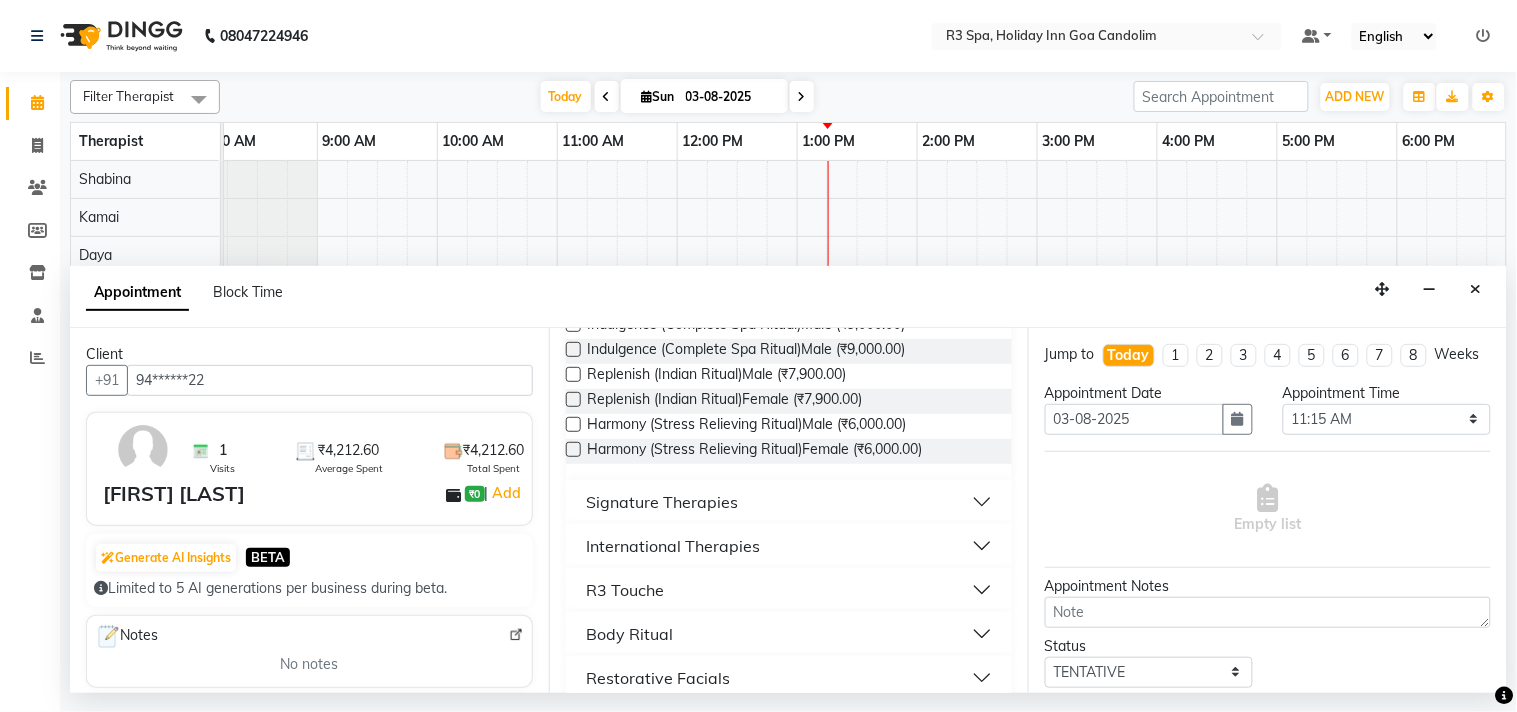 scroll, scrollTop: 294, scrollLeft: 0, axis: vertical 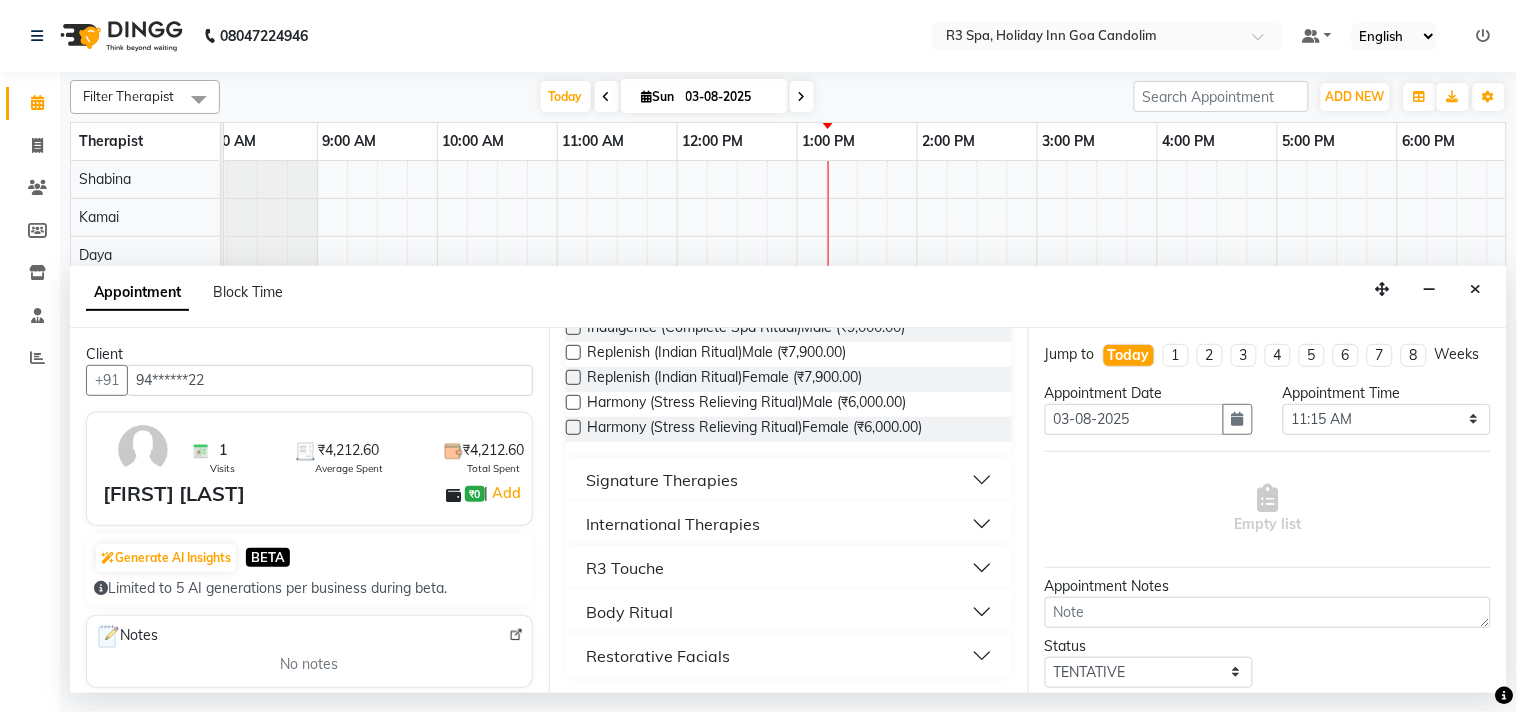 click on "International Therapies" at bounding box center [673, 524] 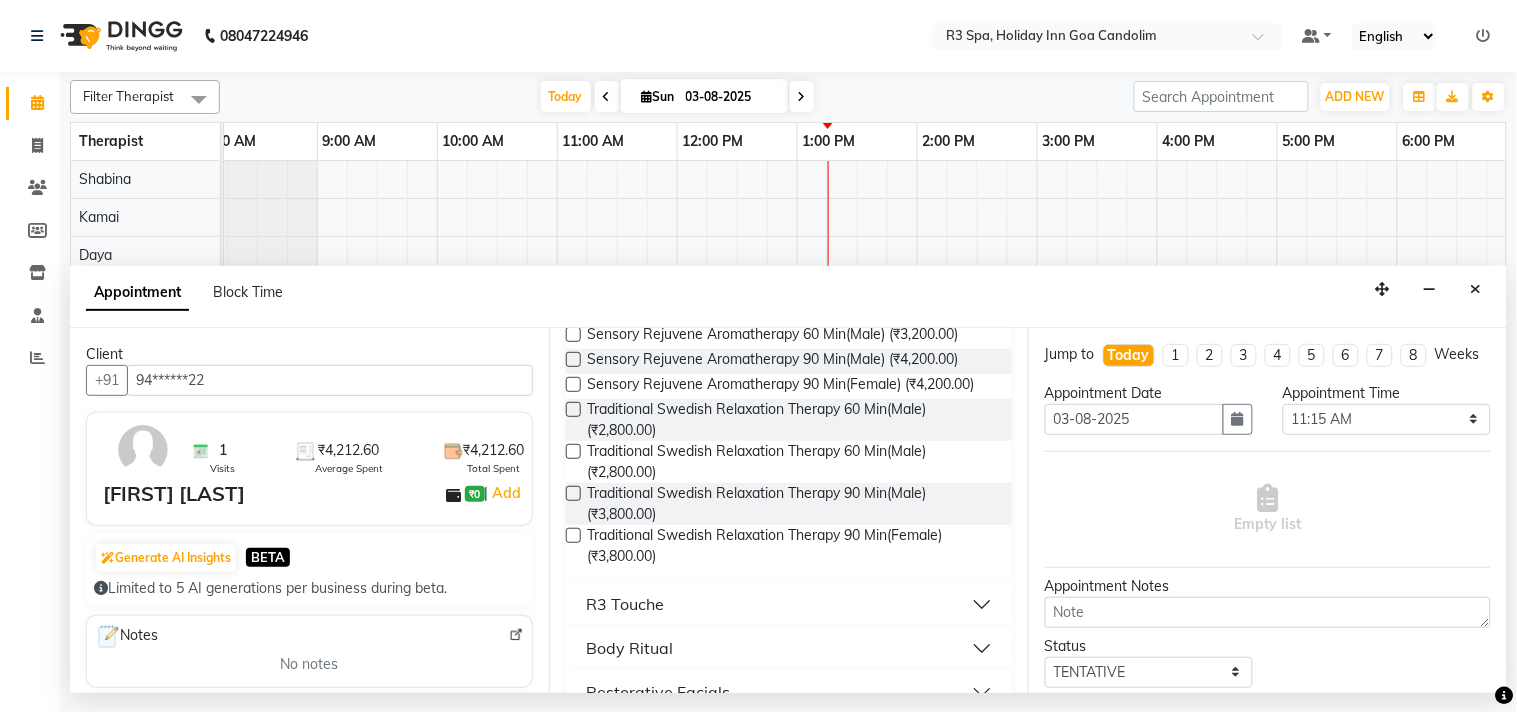 scroll, scrollTop: 811, scrollLeft: 0, axis: vertical 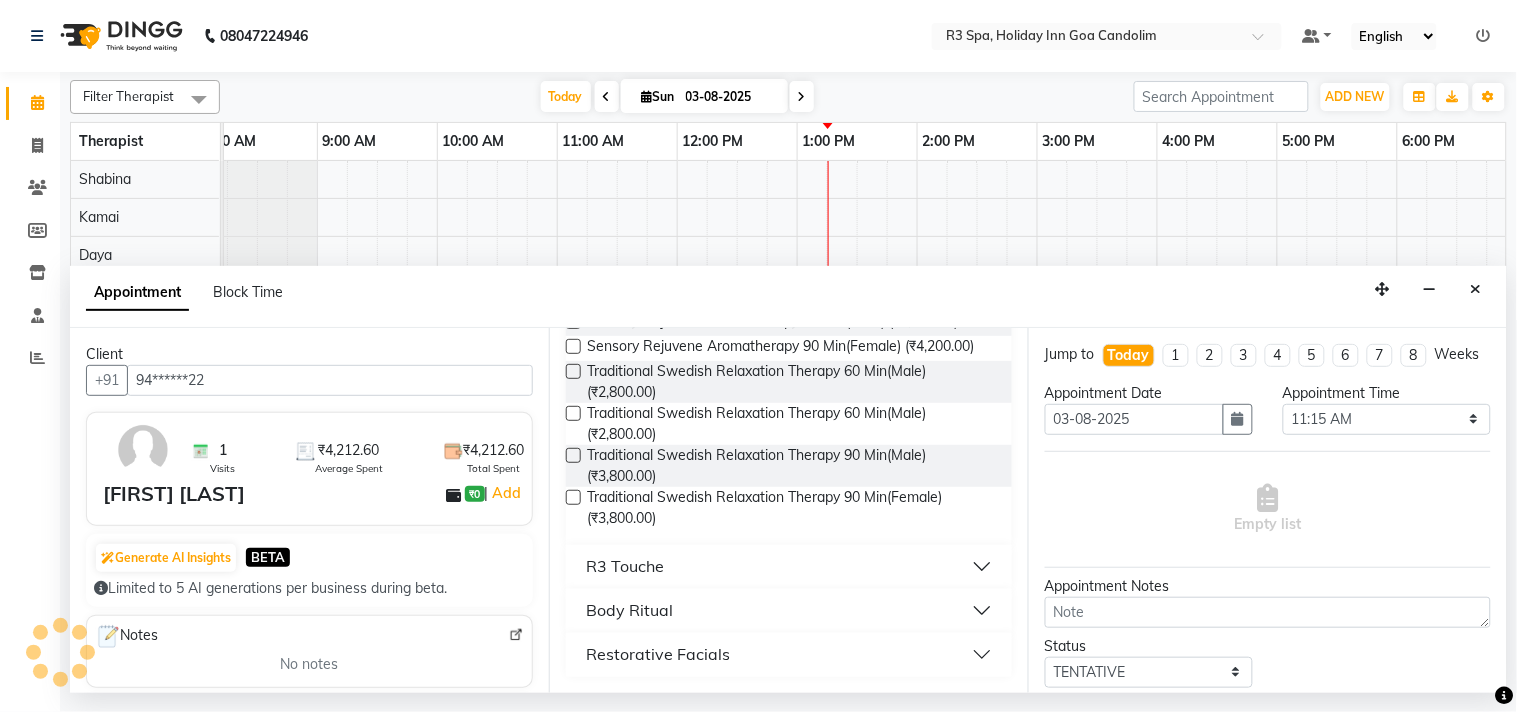 click on "R3 Touche" at bounding box center [625, 567] 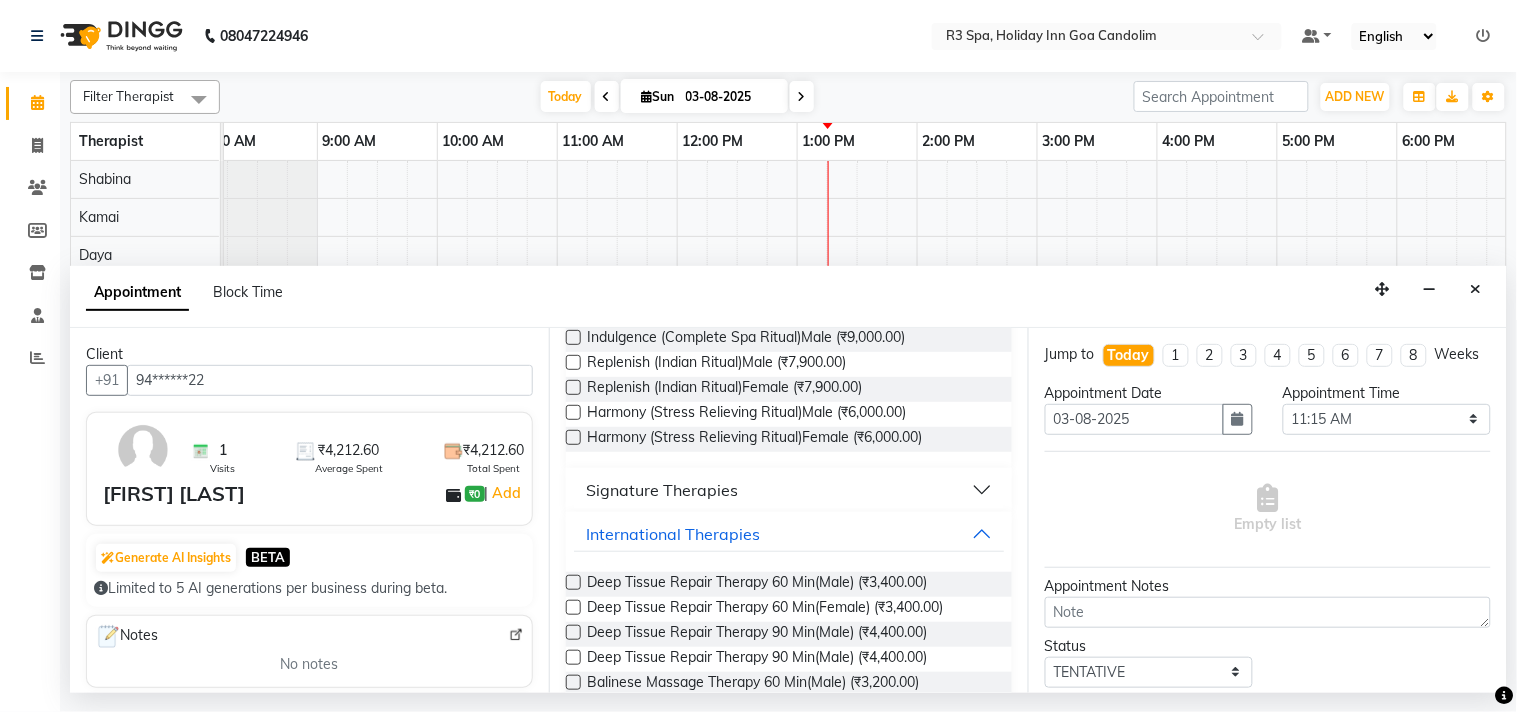 scroll, scrollTop: 230, scrollLeft: 0, axis: vertical 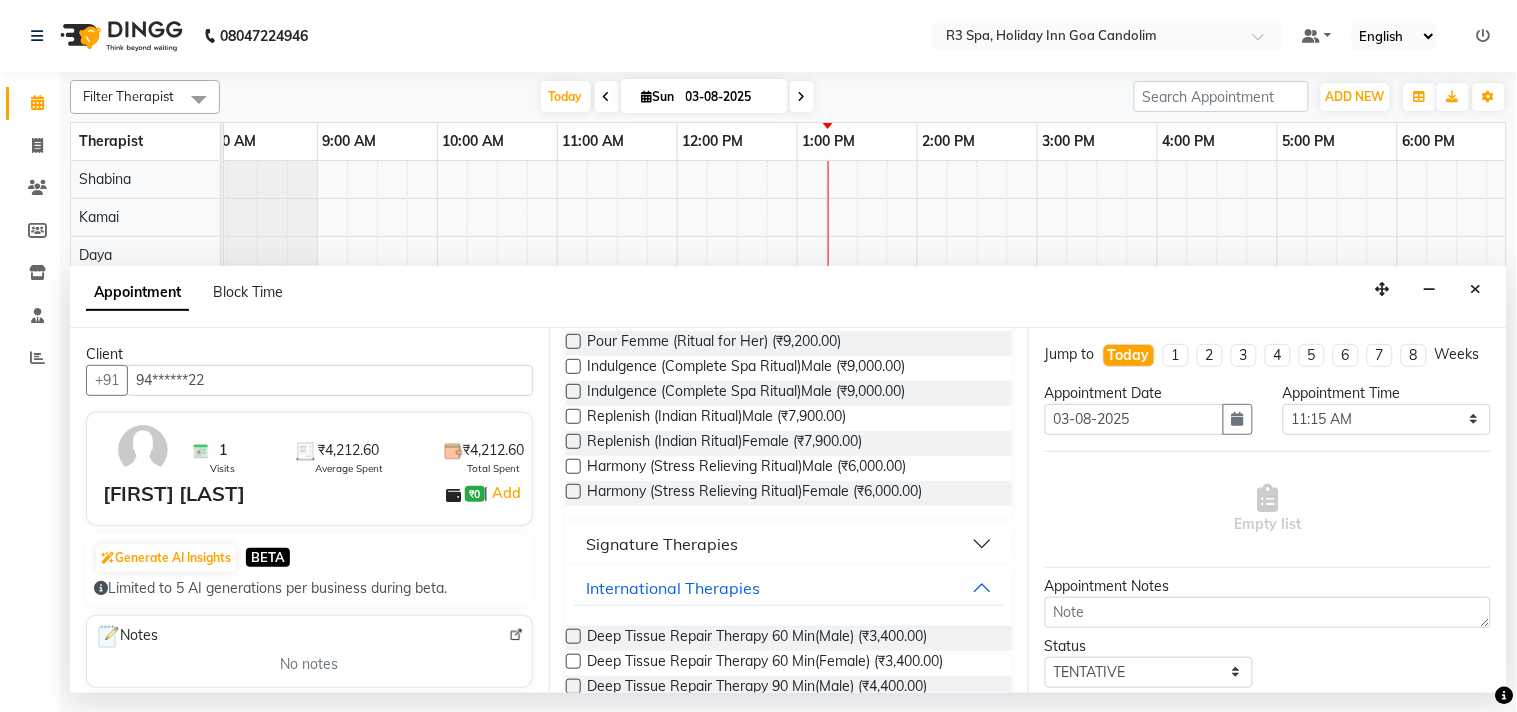 click on "Signature Therapies" at bounding box center [662, 544] 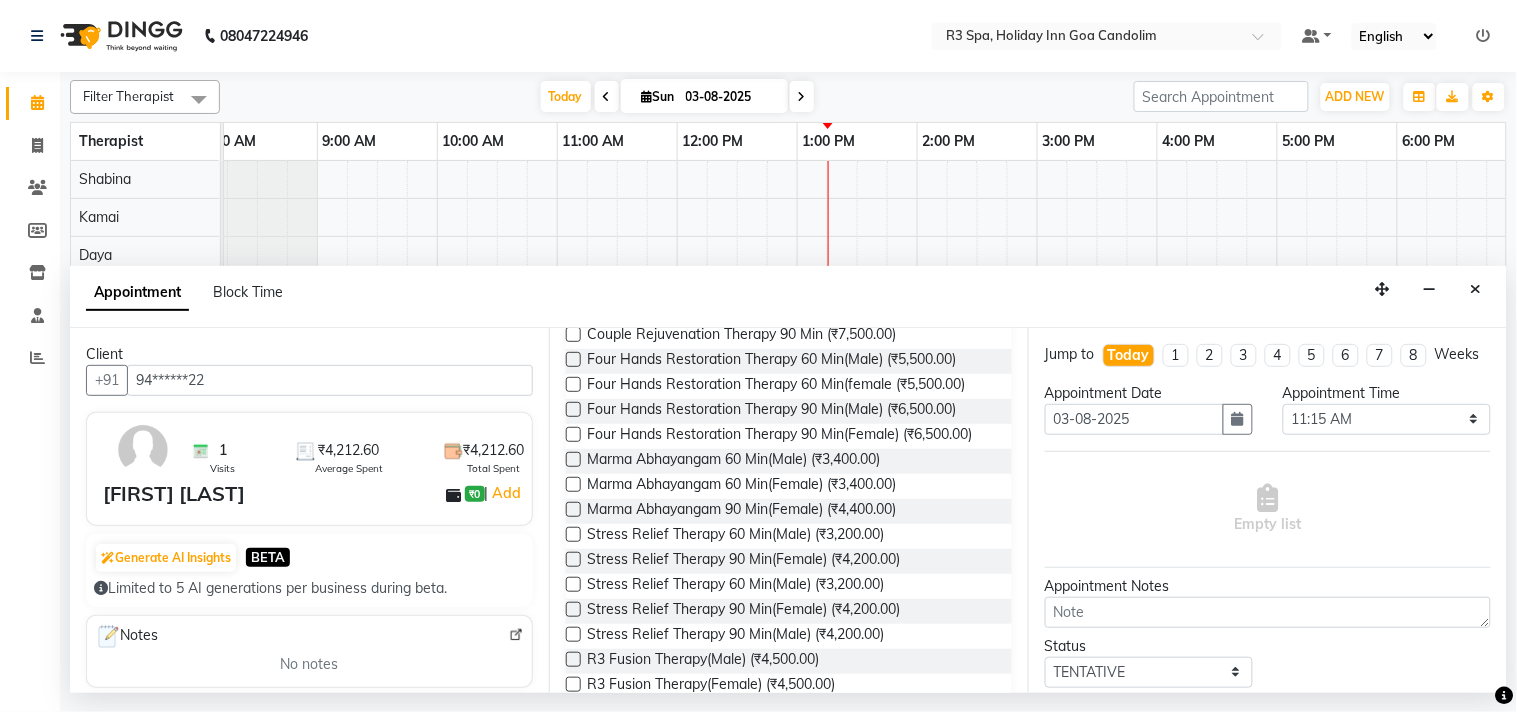 scroll, scrollTop: 563, scrollLeft: 0, axis: vertical 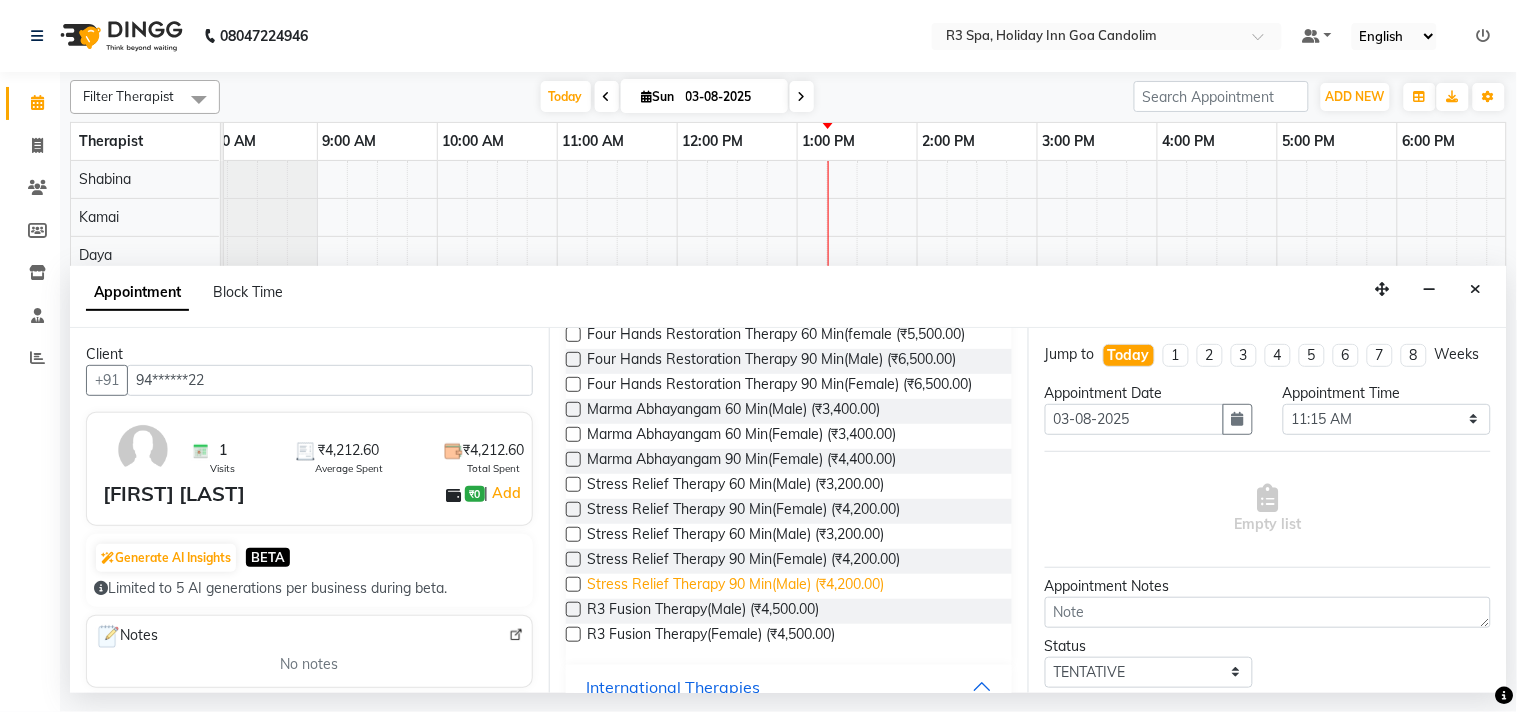 click on "Stress Relief Therapy 90 Min(Male) (₹4,200.00)" at bounding box center [735, 586] 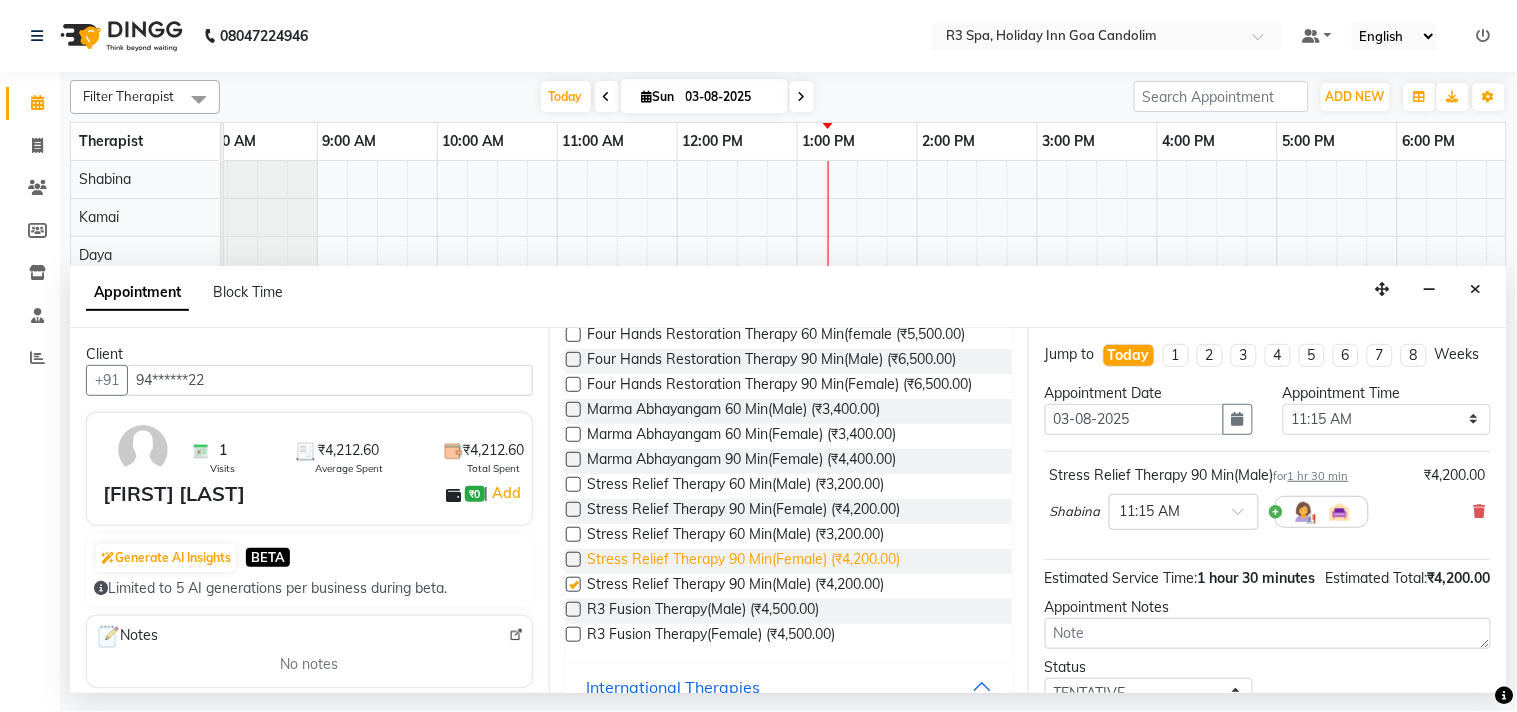 checkbox on "false" 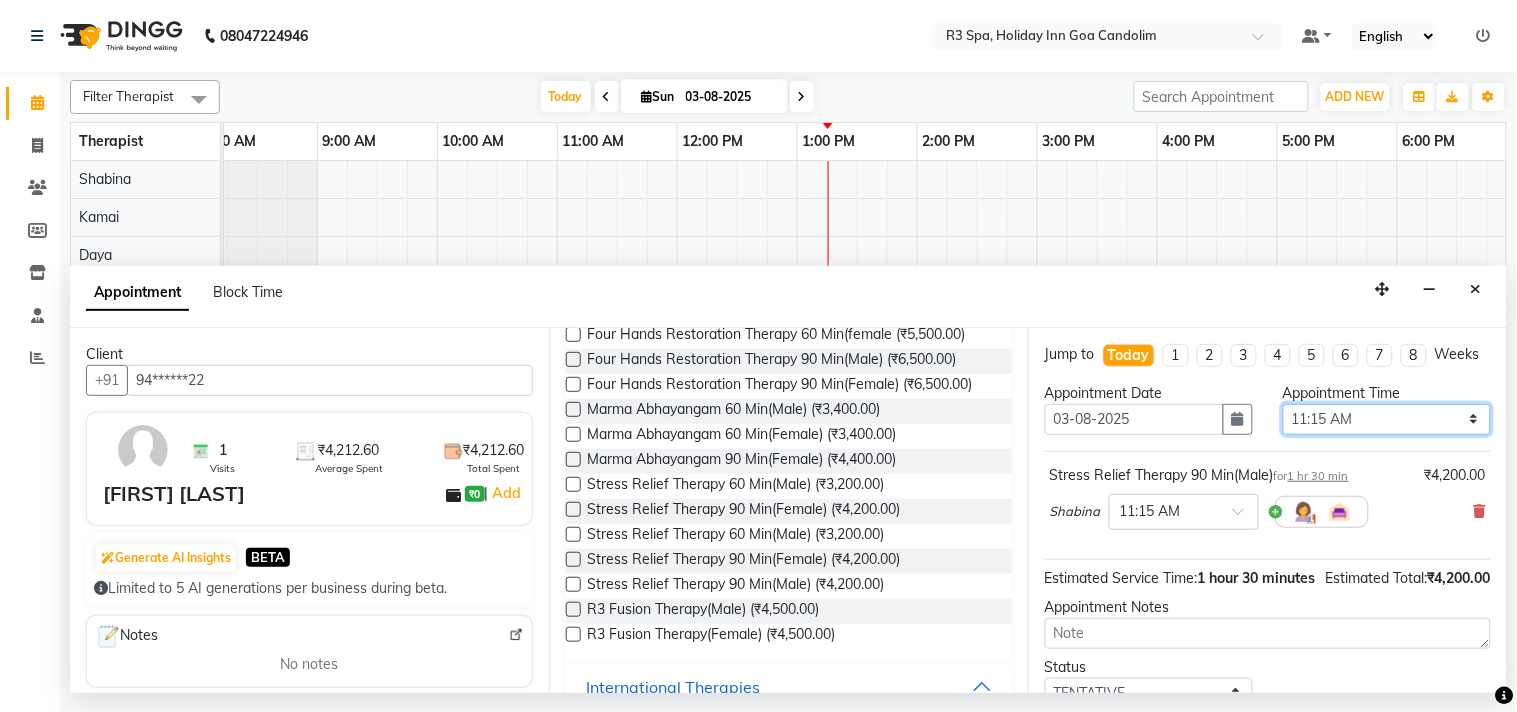click on "Select 09:00 AM 09:15 AM 09:30 AM 09:45 AM 10:00 AM 10:15 AM 10:30 AM 10:45 AM 11:00 AM 11:15 AM 11:30 AM 11:45 AM 12:00 PM 12:15 PM 12:30 PM 12:45 PM 01:00 PM 01:15 PM 01:30 PM 01:45 PM 02:00 PM 02:15 PM 02:30 PM 02:45 PM 03:00 PM 03:15 PM 03:30 PM 03:45 PM 04:00 PM 04:15 PM 04:30 PM 04:45 PM 05:00 PM 05:15 PM 05:30 PM 05:45 PM 06:00 PM 06:15 PM 06:30 PM 06:45 PM 07:00 PM 07:15 PM 07:30 PM 07:45 PM 08:00 PM" at bounding box center (1387, 419) 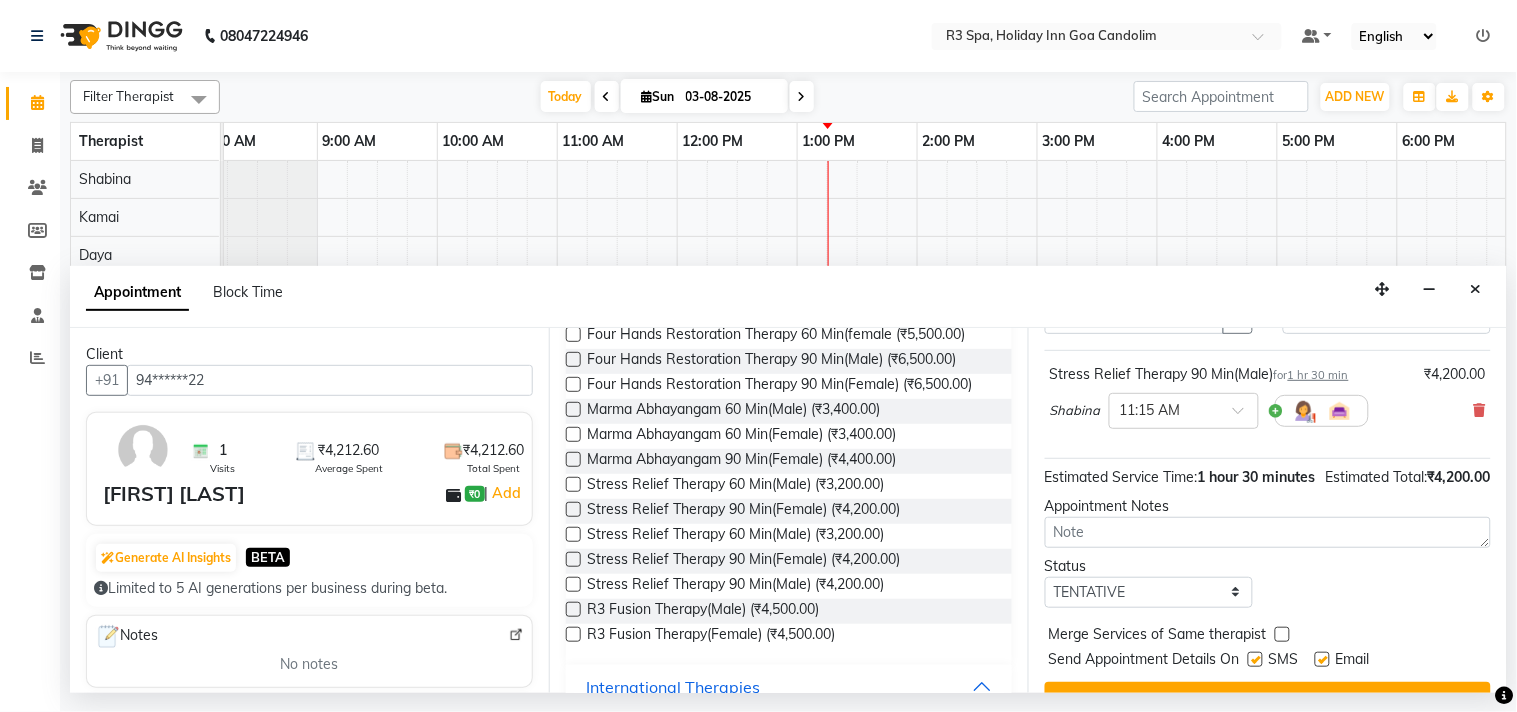 scroll, scrollTop: 181, scrollLeft: 0, axis: vertical 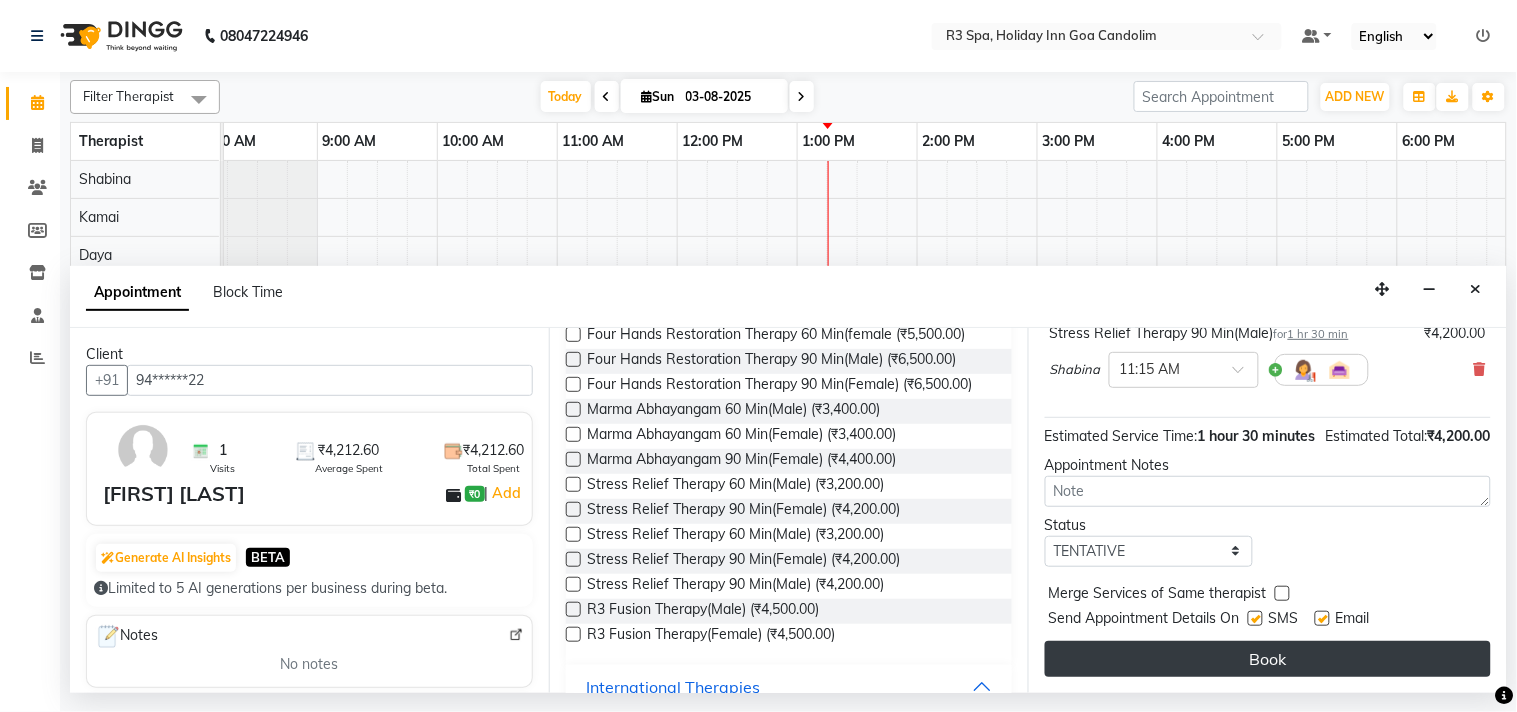 click on "Book" at bounding box center [1268, 659] 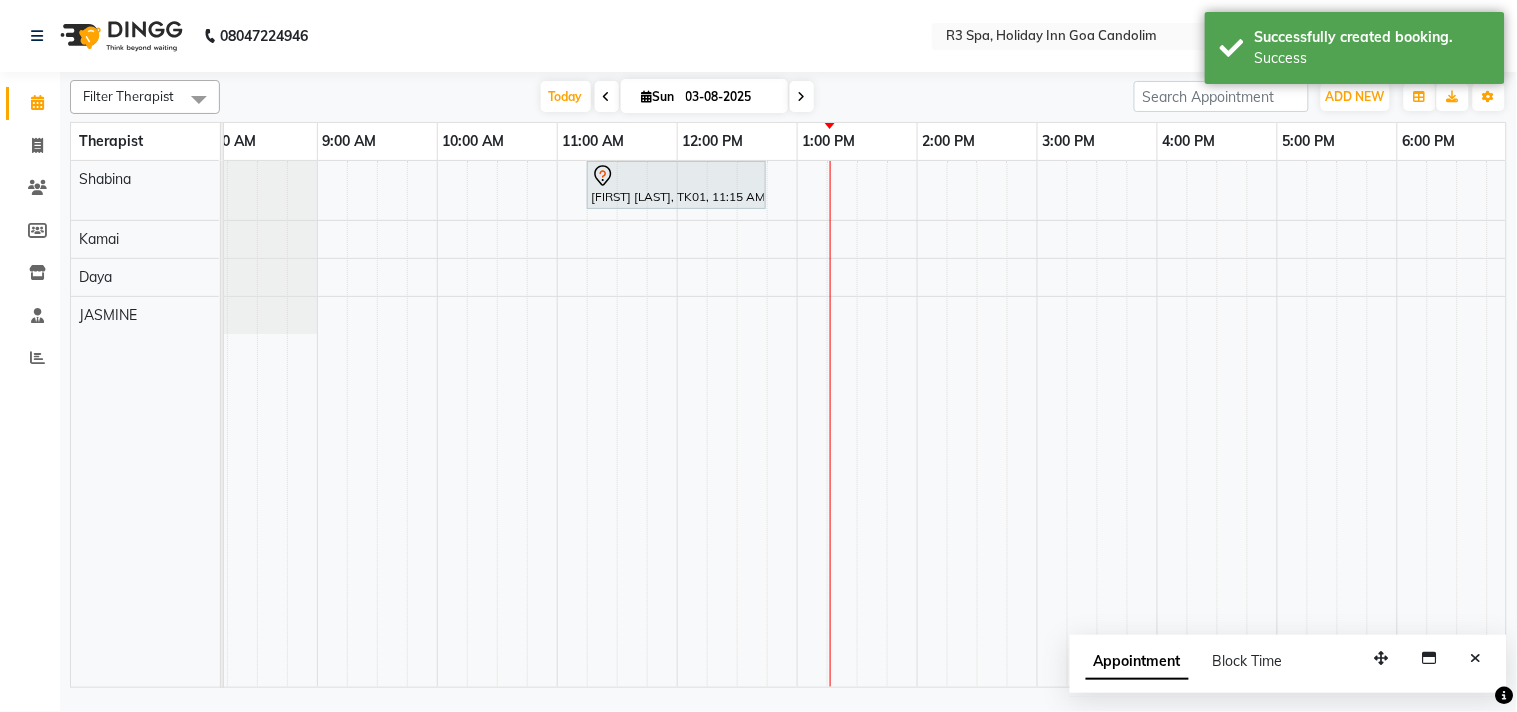 click on "[FIRST] [LAST], TK01, 11:15 AM-12:45 PM, Stress Relief Therapy 90 Min(Male)" at bounding box center (977, 424) 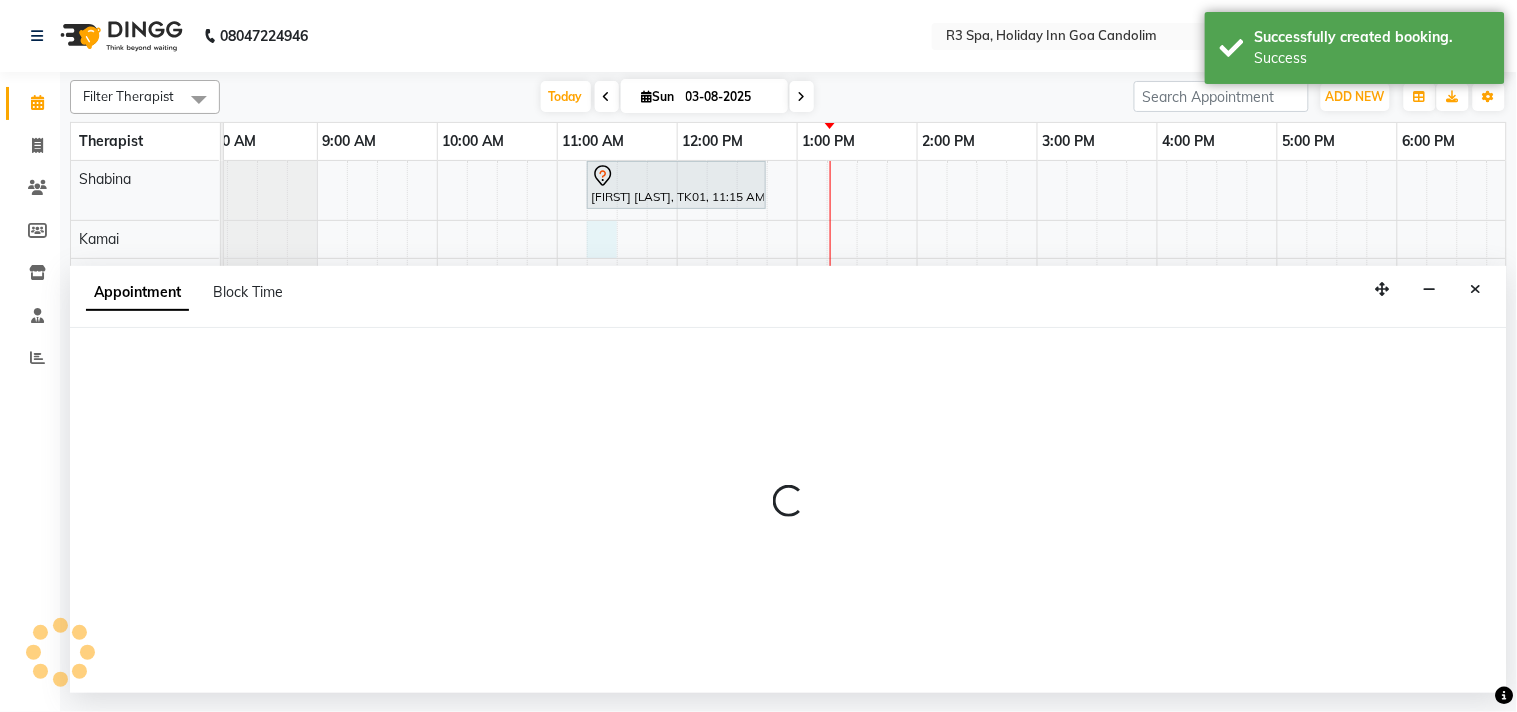select on "71358" 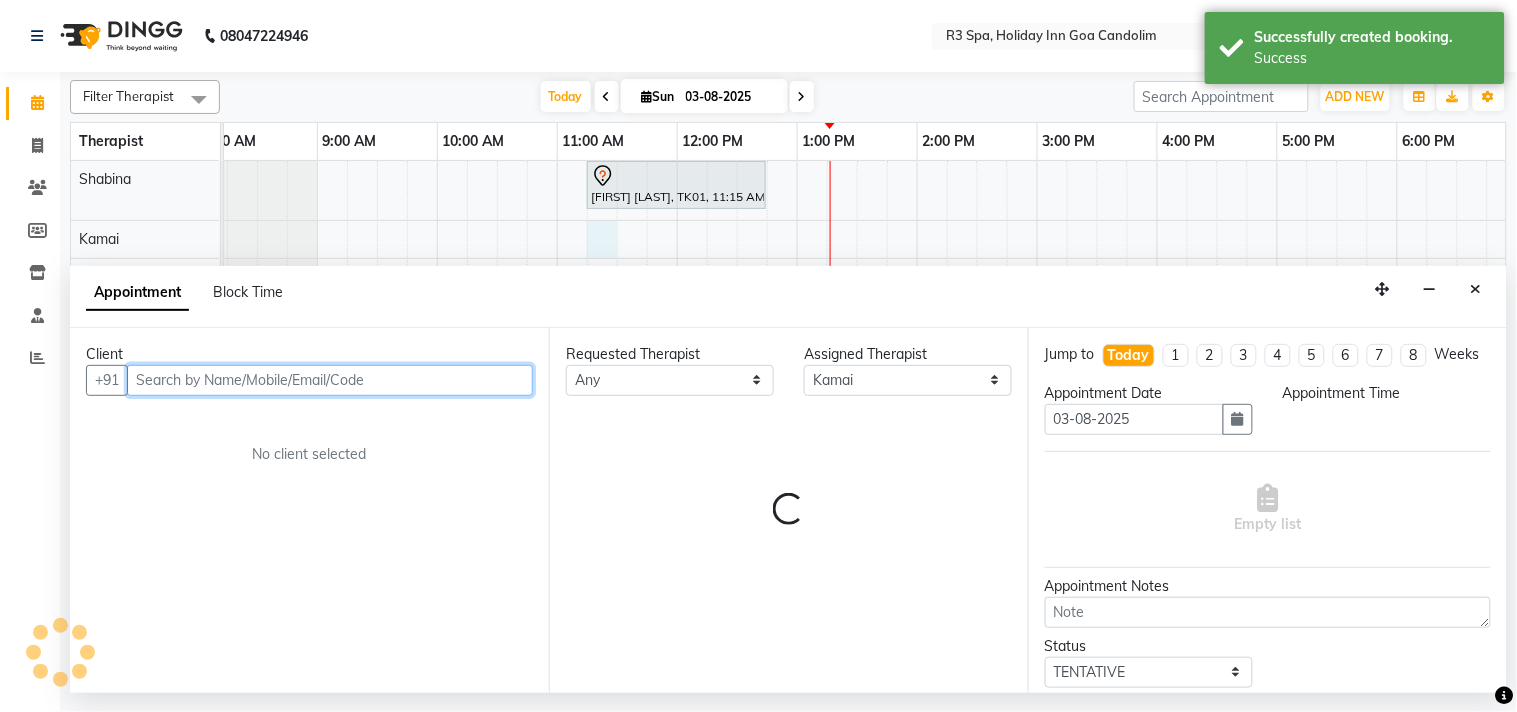 select on "675" 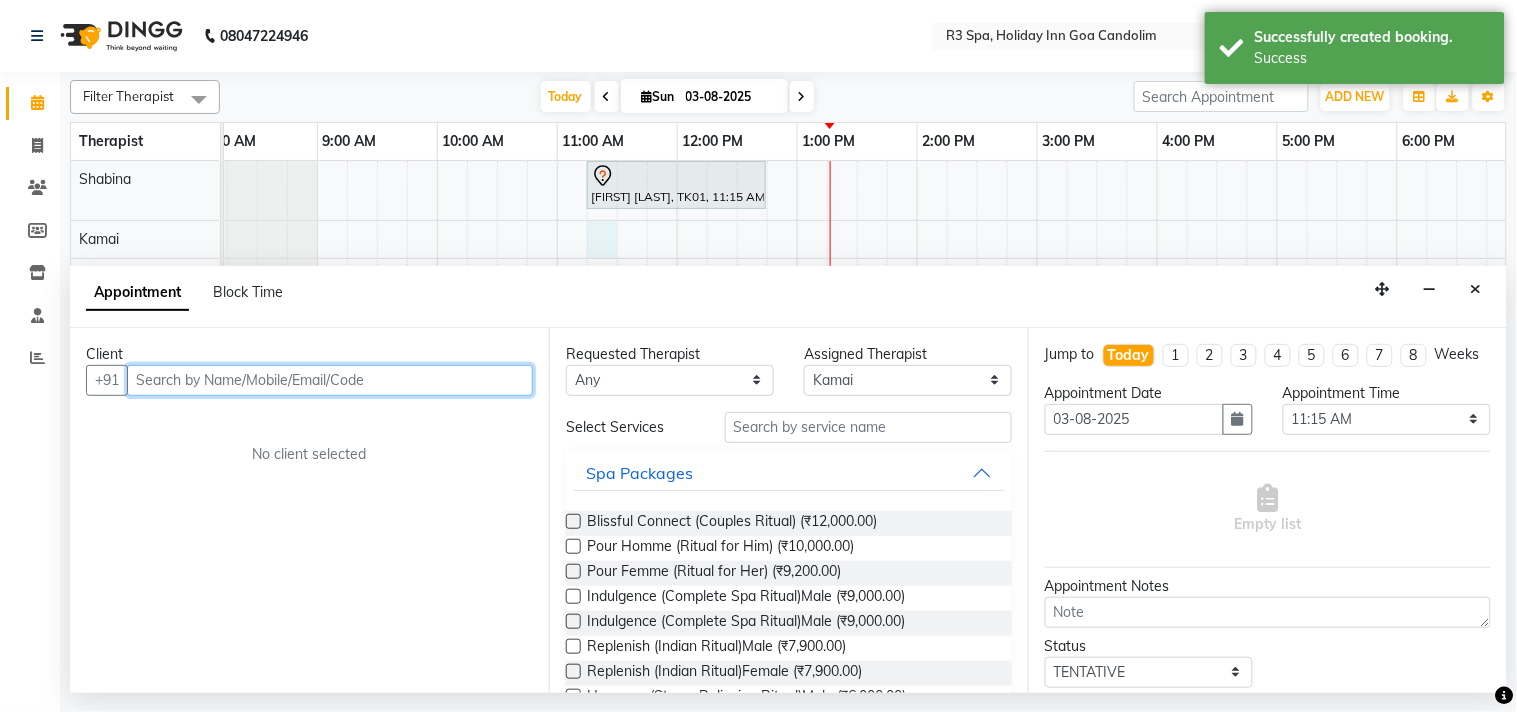 click at bounding box center (330, 380) 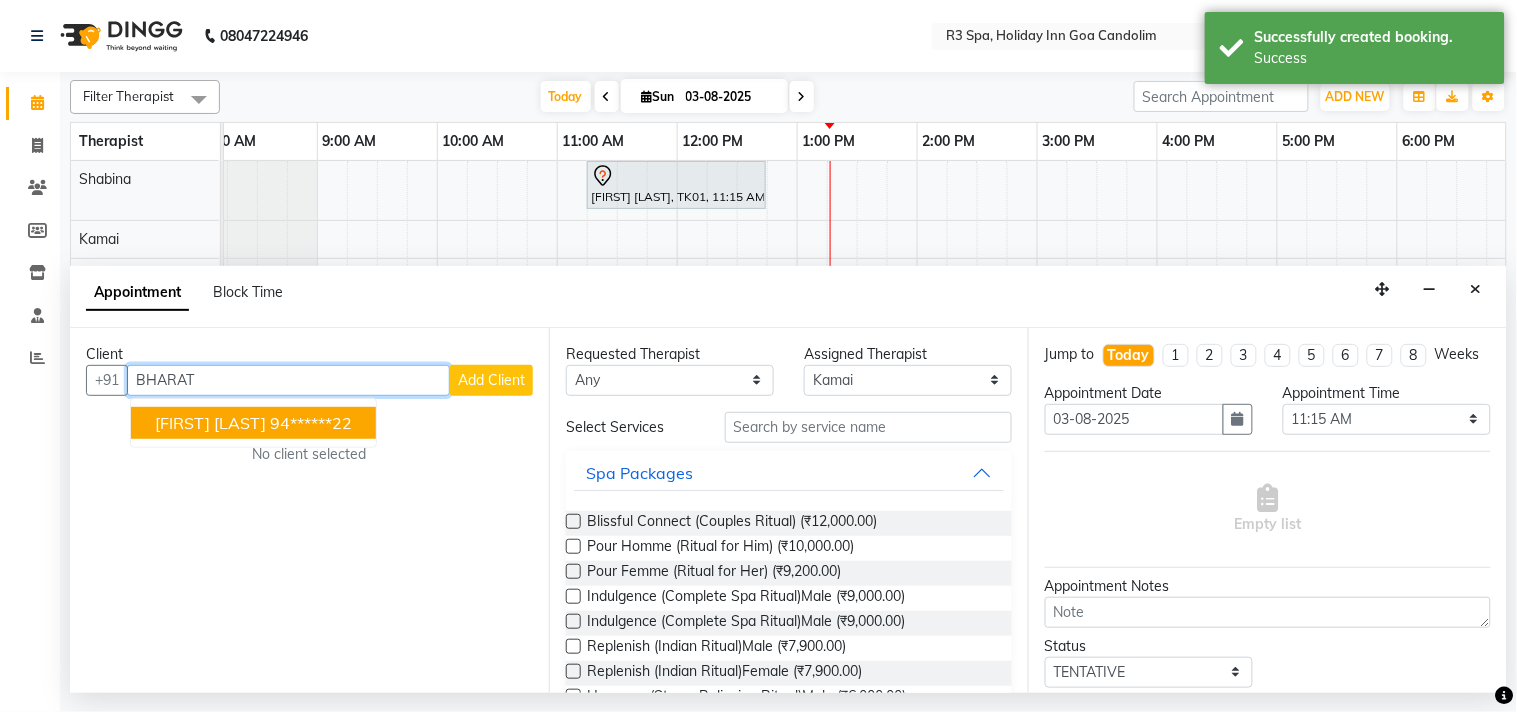 click on "94******22" at bounding box center [311, 423] 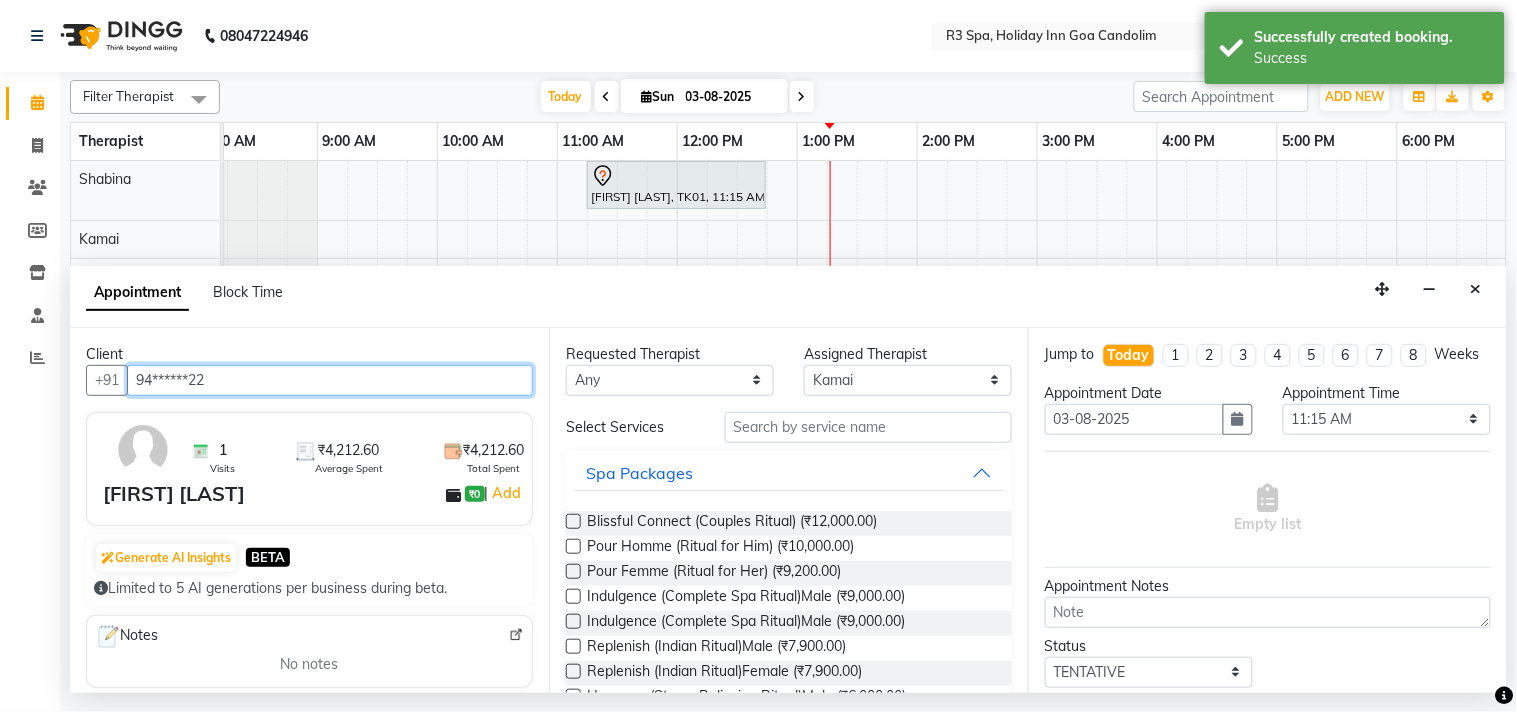type on "94******22" 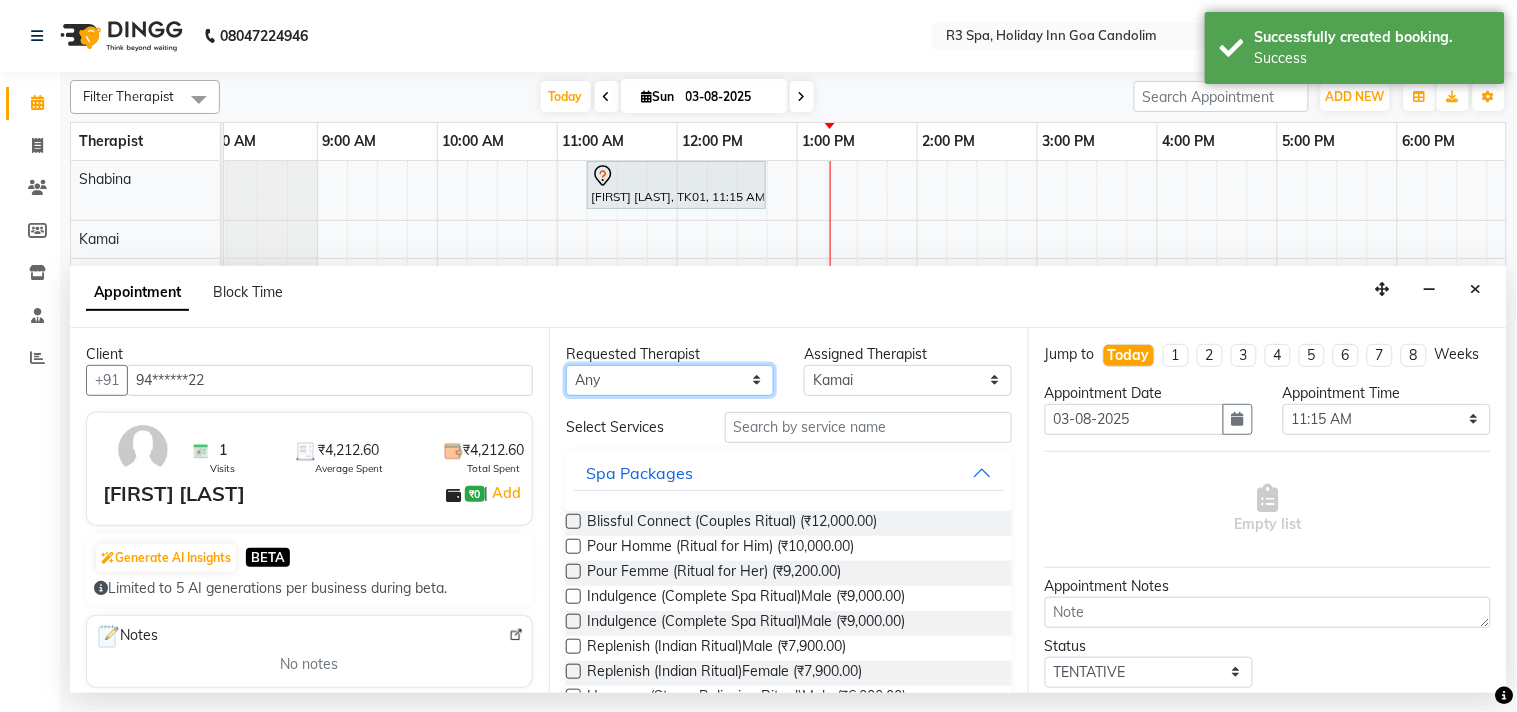 click on "Any Daya JASMINE Kamai Shabina" at bounding box center [670, 380] 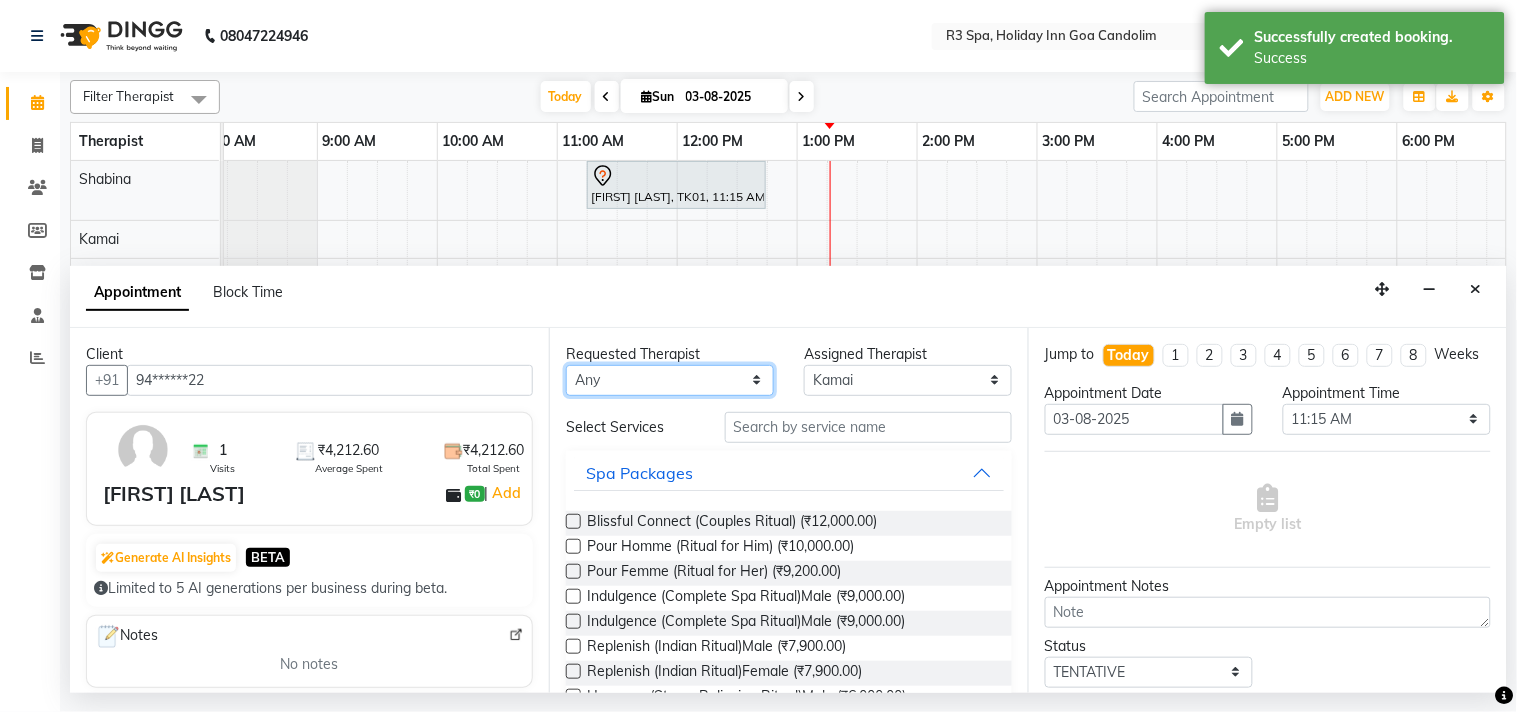 select on "71358" 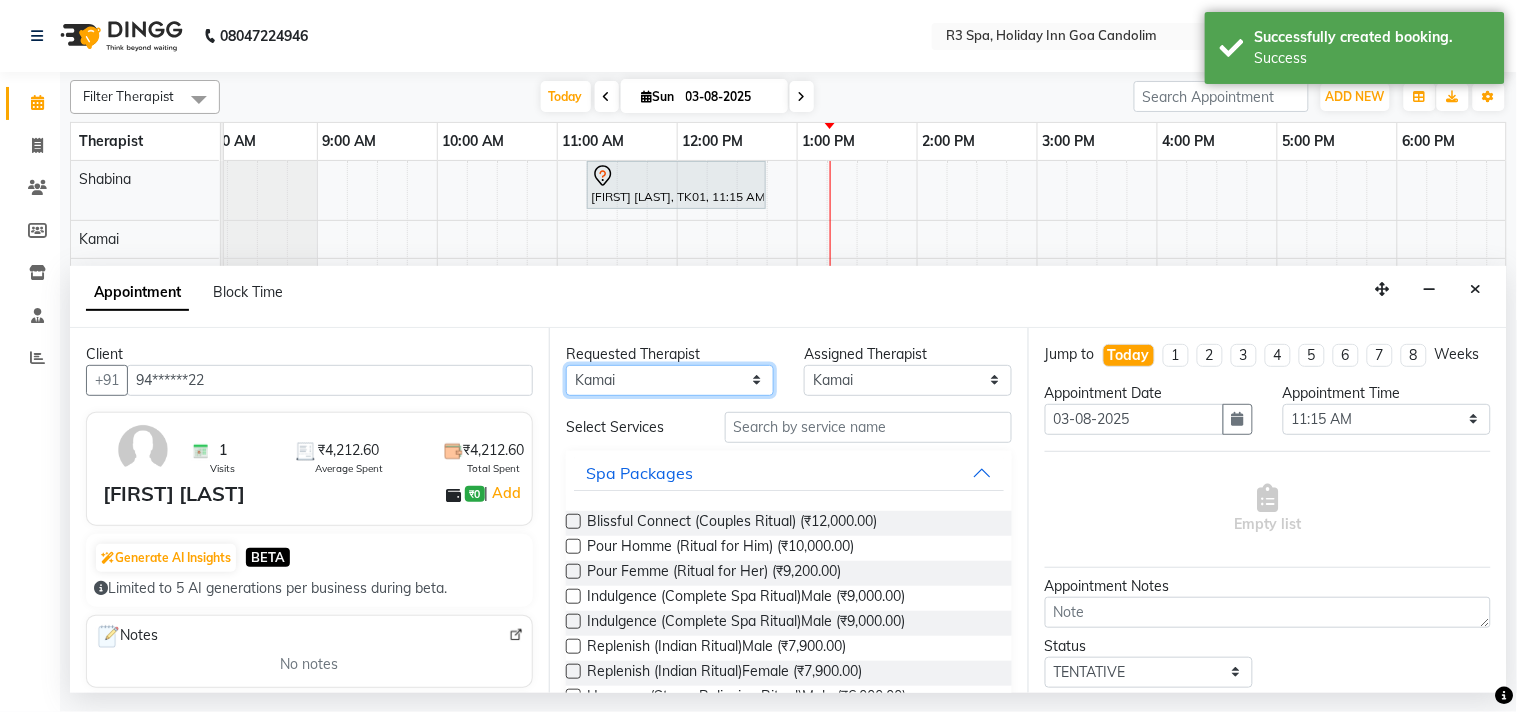 click on "Any Daya JASMINE Kamai Shabina" at bounding box center (670, 380) 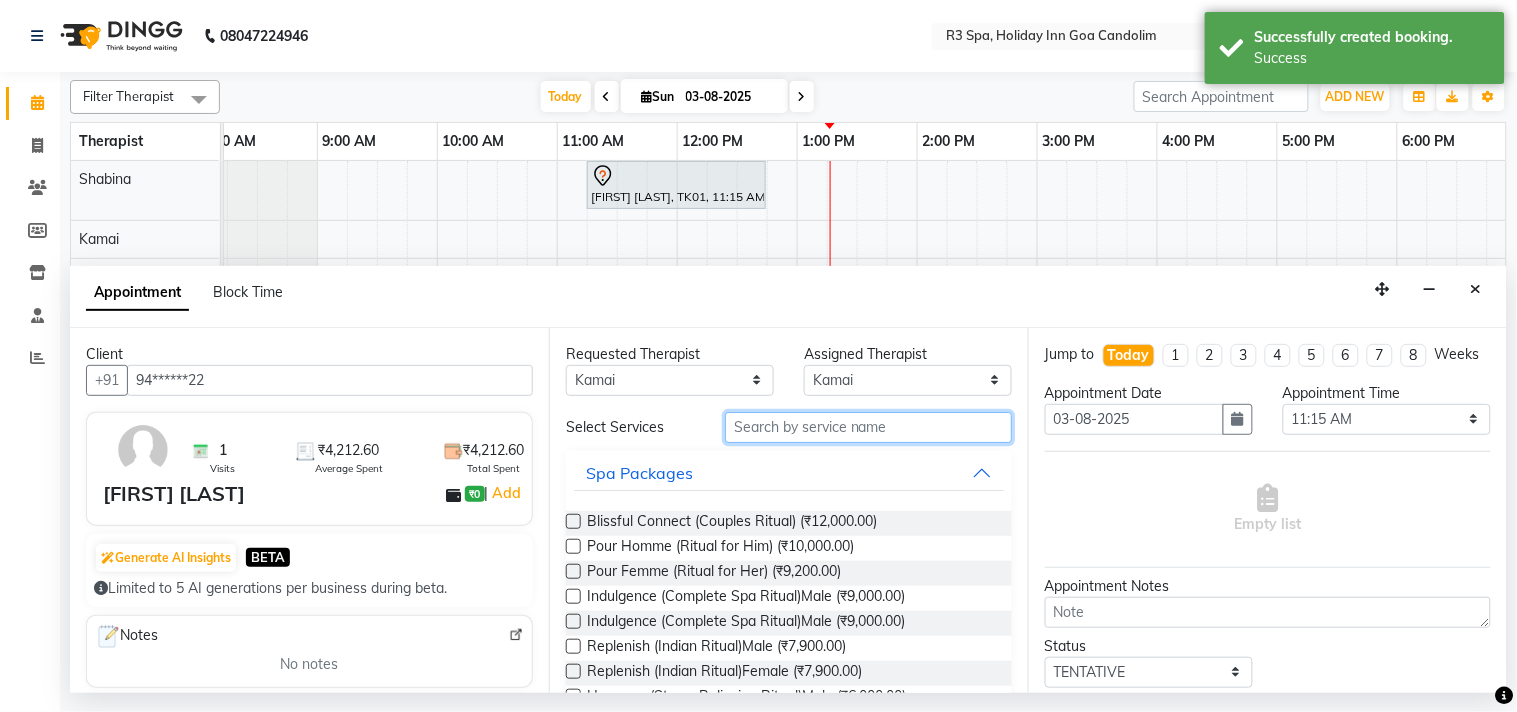 click at bounding box center (868, 427) 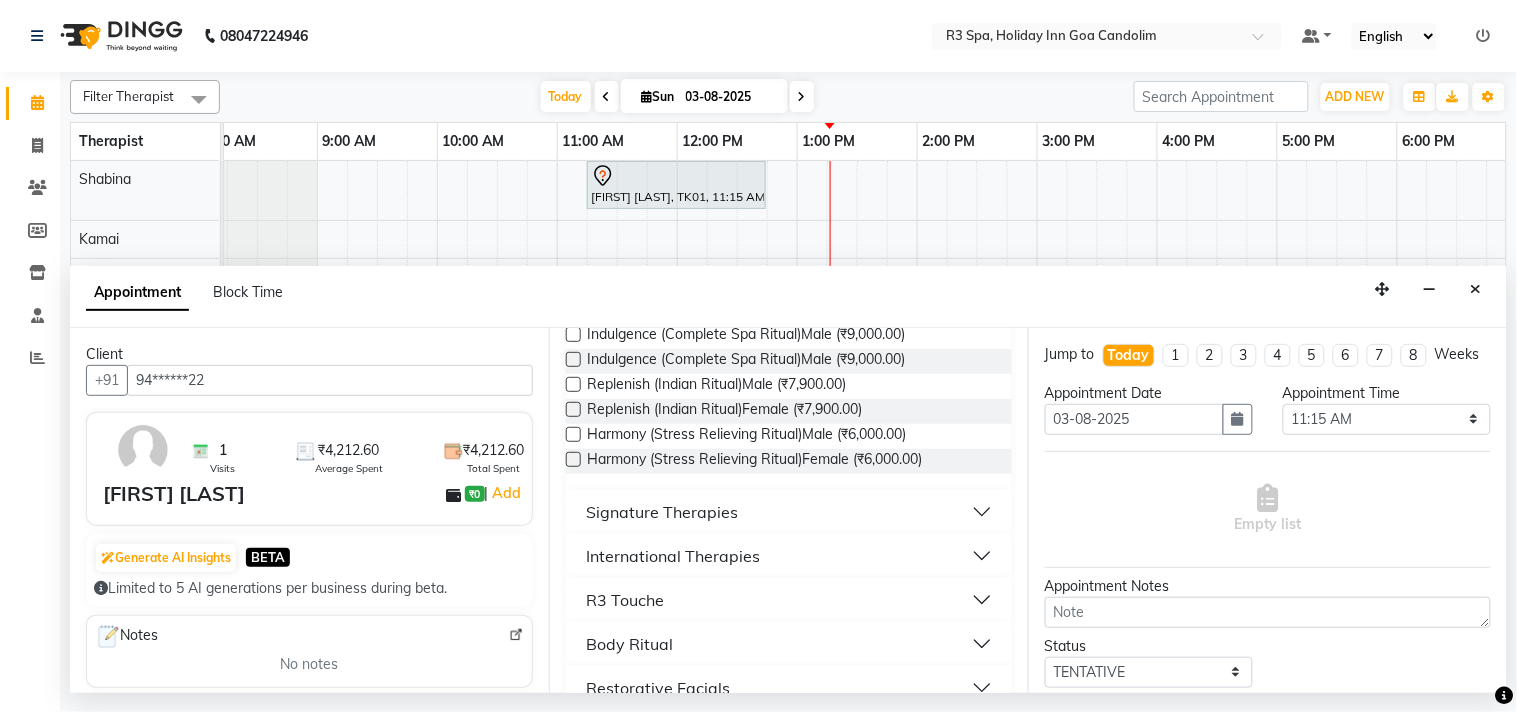 scroll, scrollTop: 294, scrollLeft: 0, axis: vertical 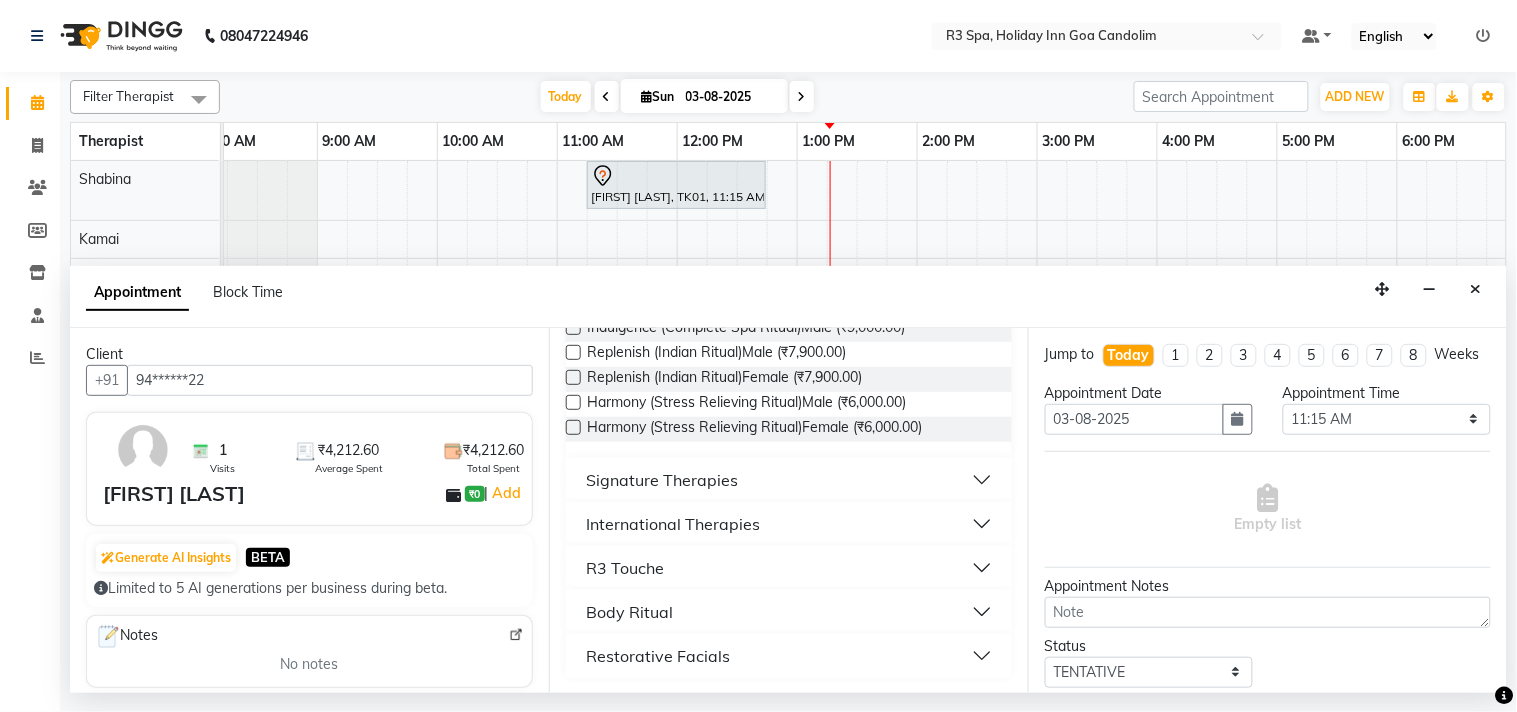 click on "Signature Therapies" at bounding box center [662, 480] 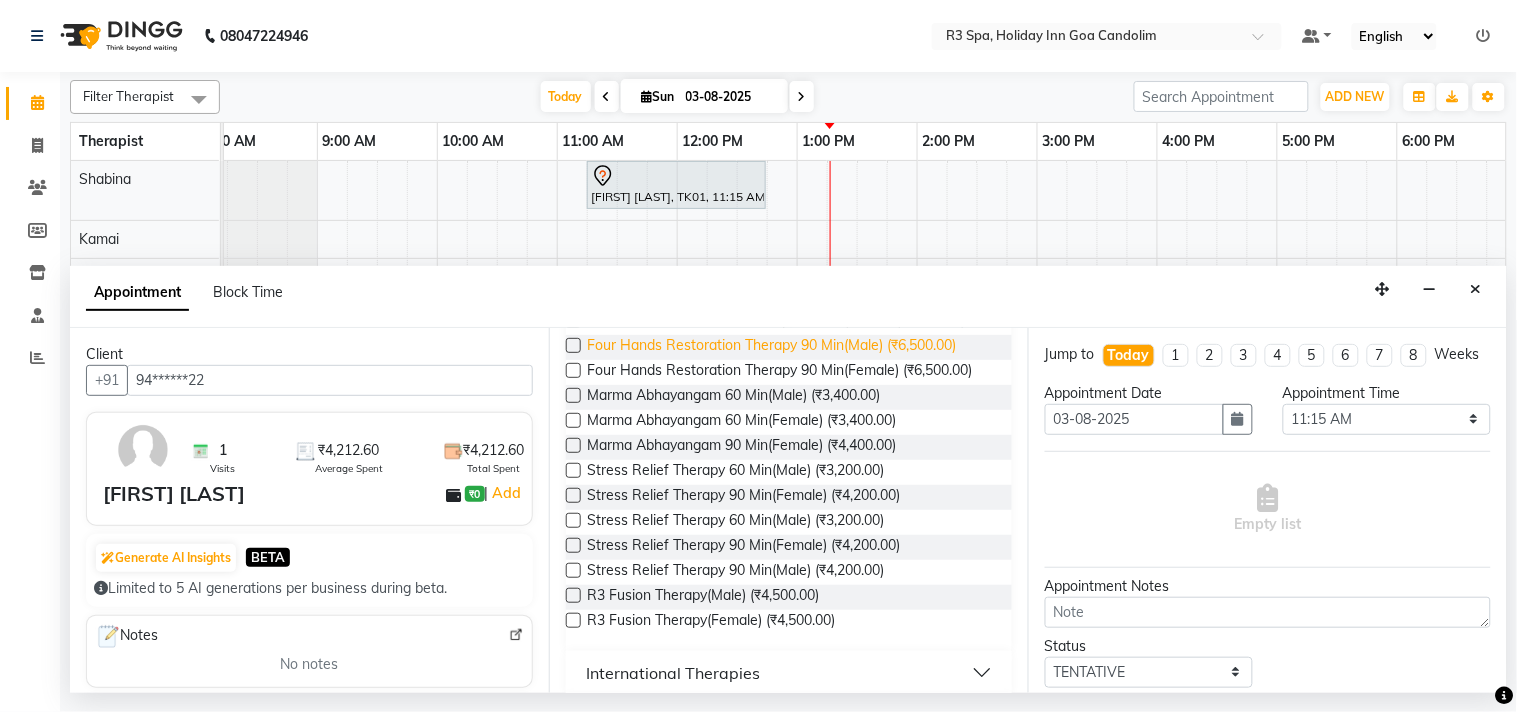 scroll, scrollTop: 627, scrollLeft: 0, axis: vertical 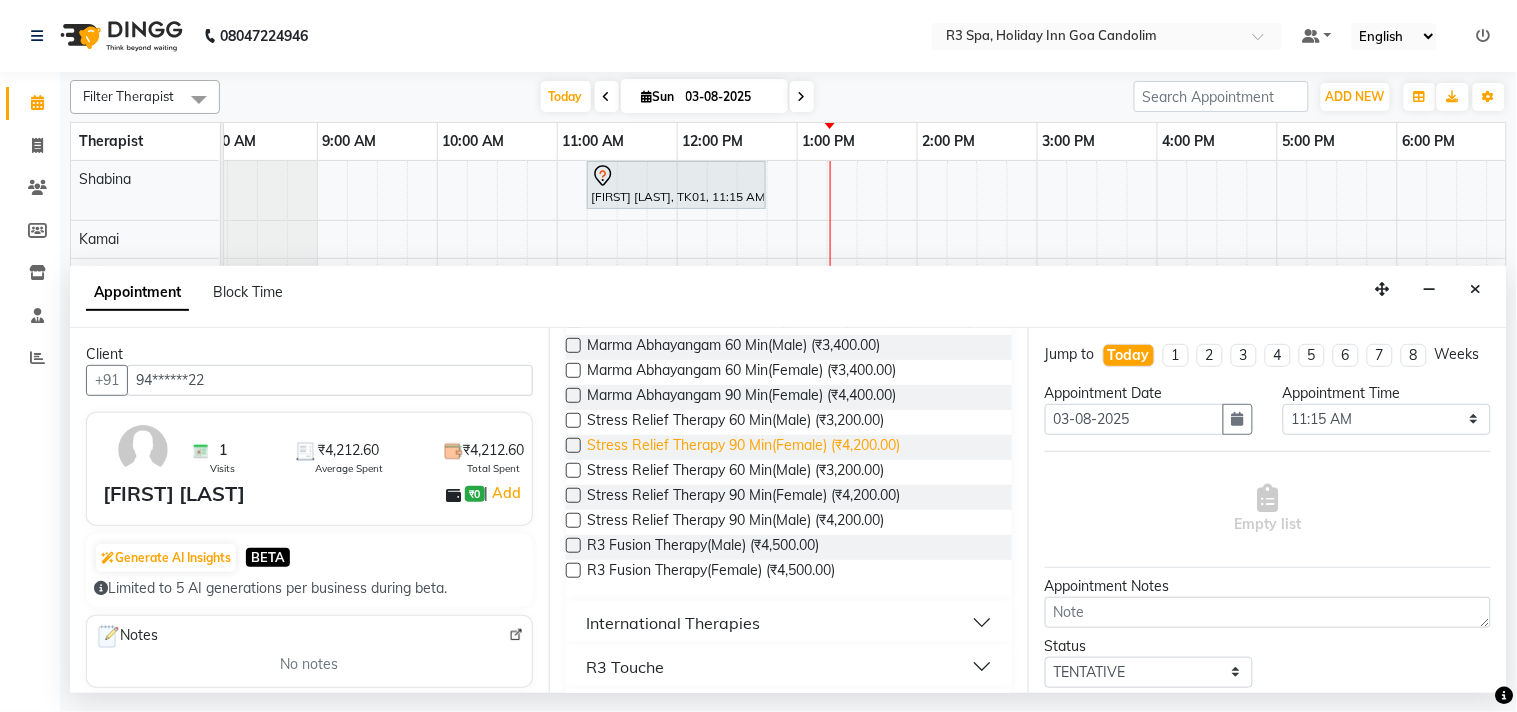 click on "Stress Relief Therapy 90 Min(Female) (₹4,200.00)" at bounding box center (743, 447) 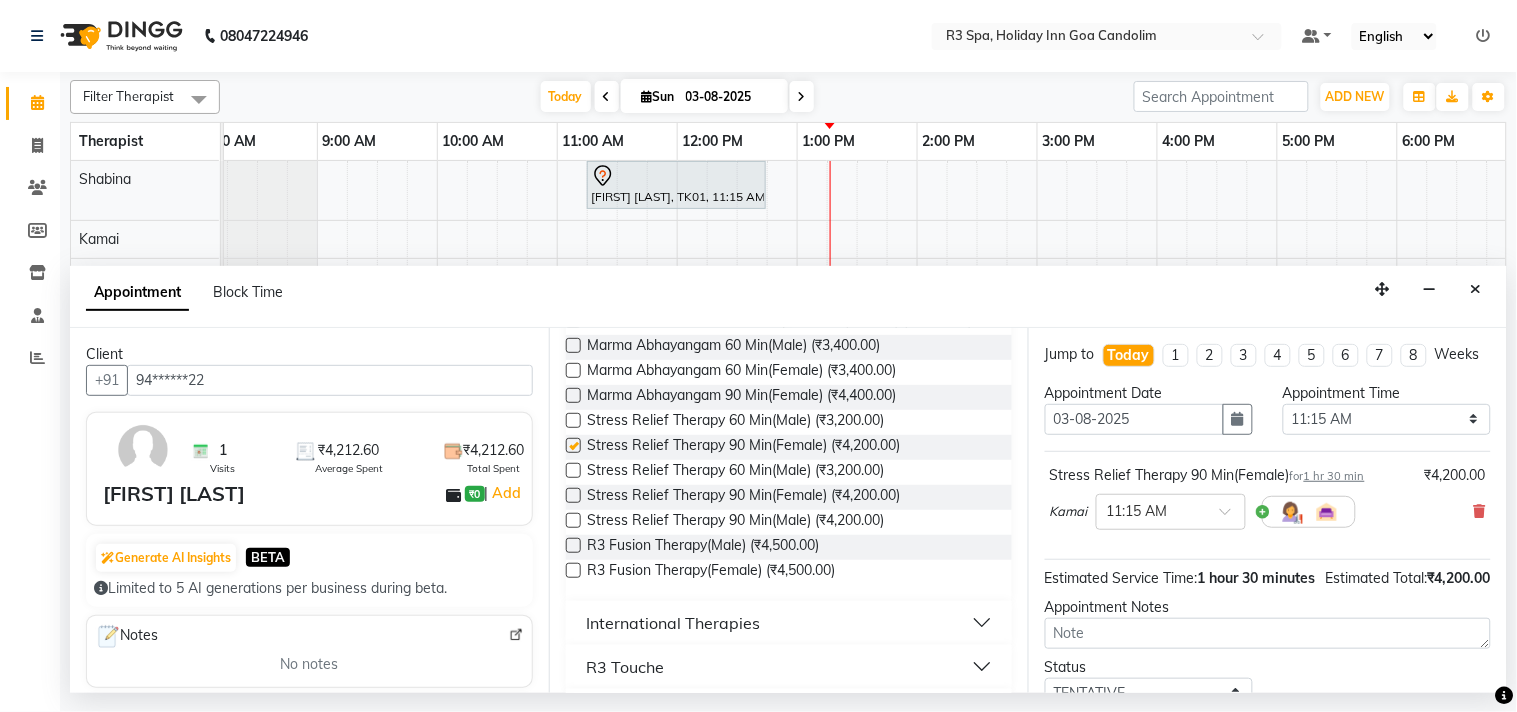 checkbox on "false" 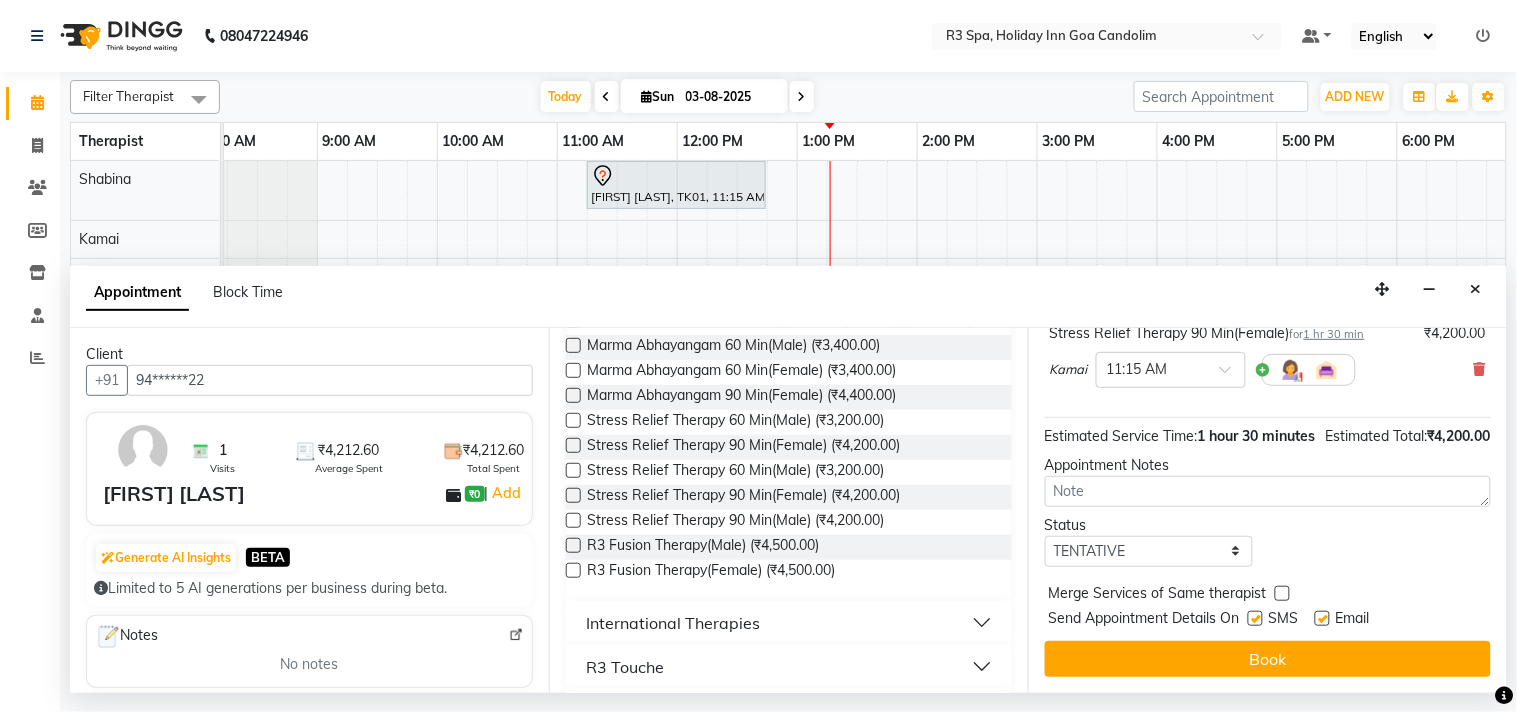 scroll, scrollTop: 181, scrollLeft: 0, axis: vertical 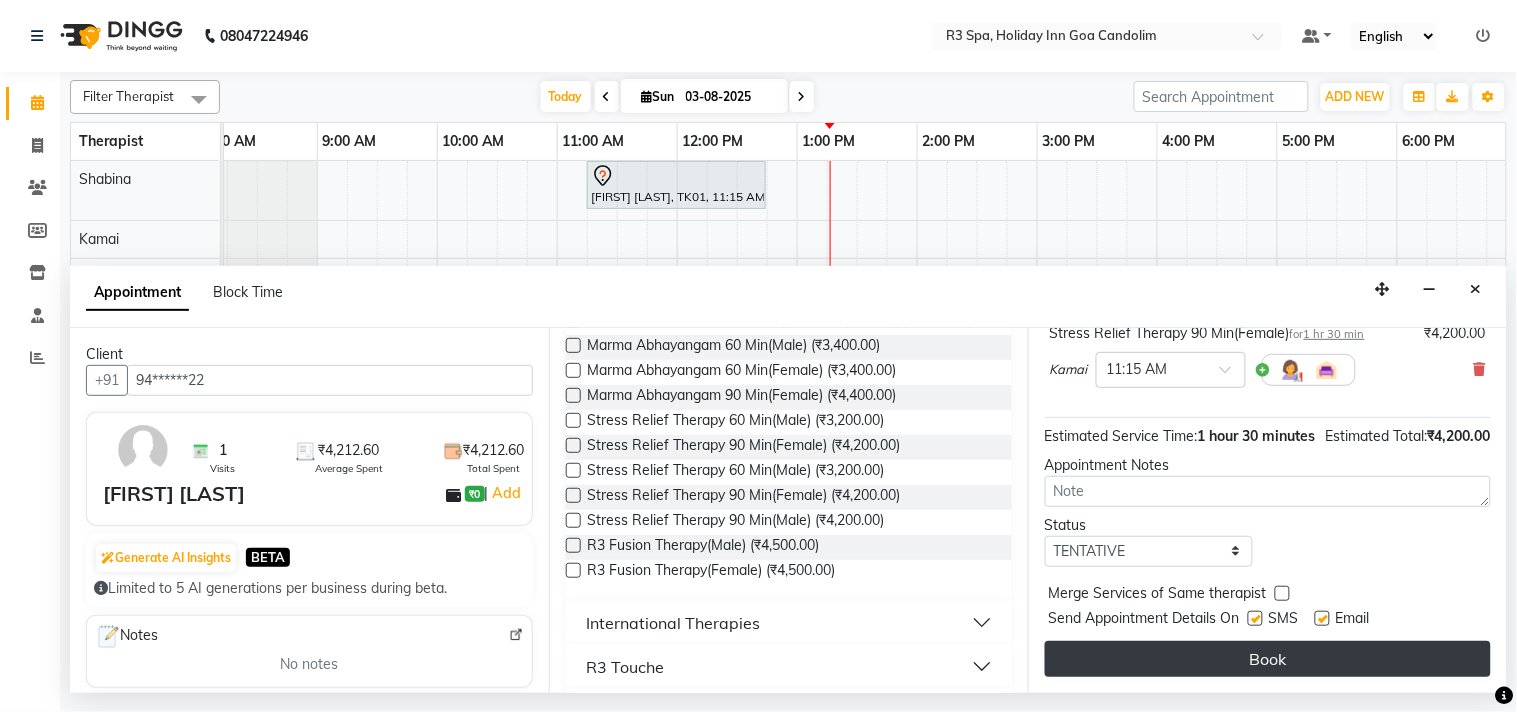 click on "Book" at bounding box center (1268, 659) 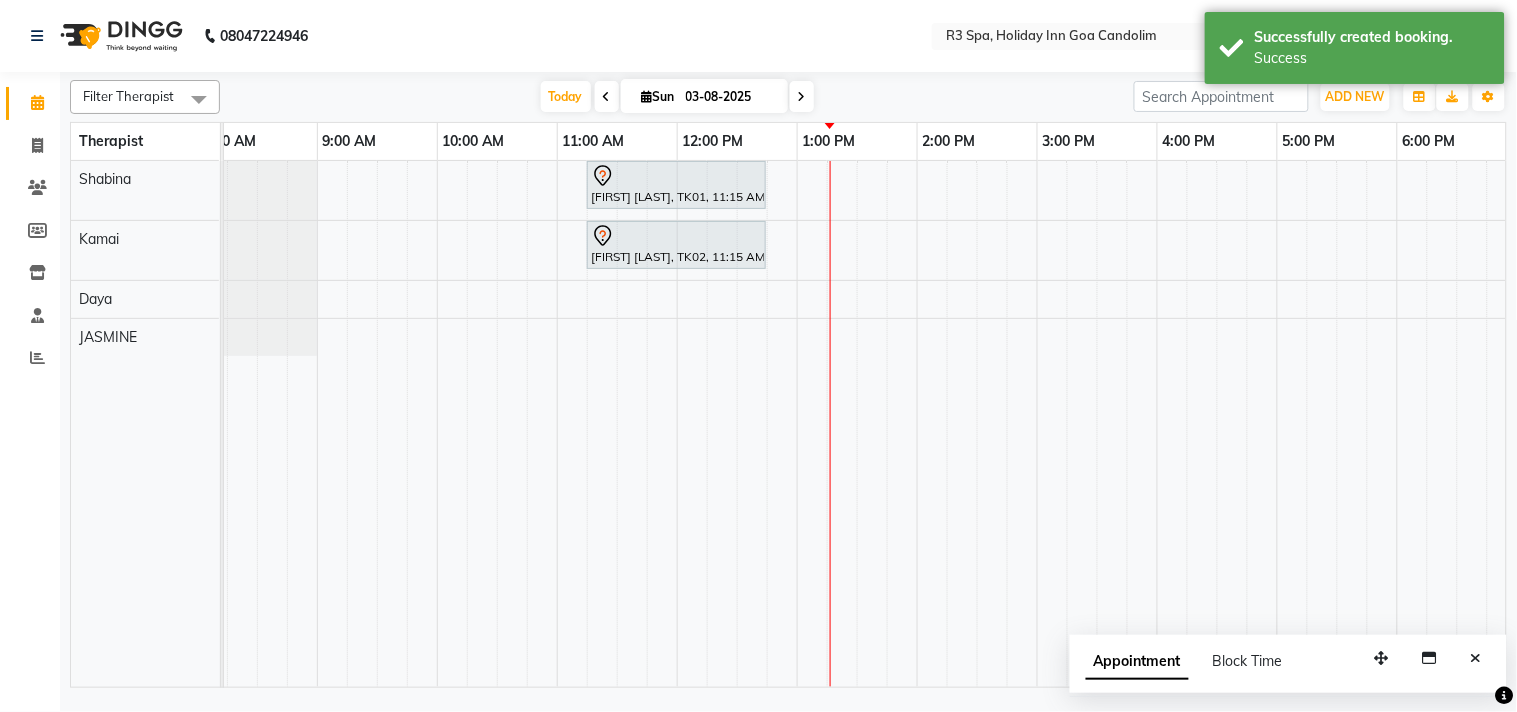 click at bounding box center (676, 176) 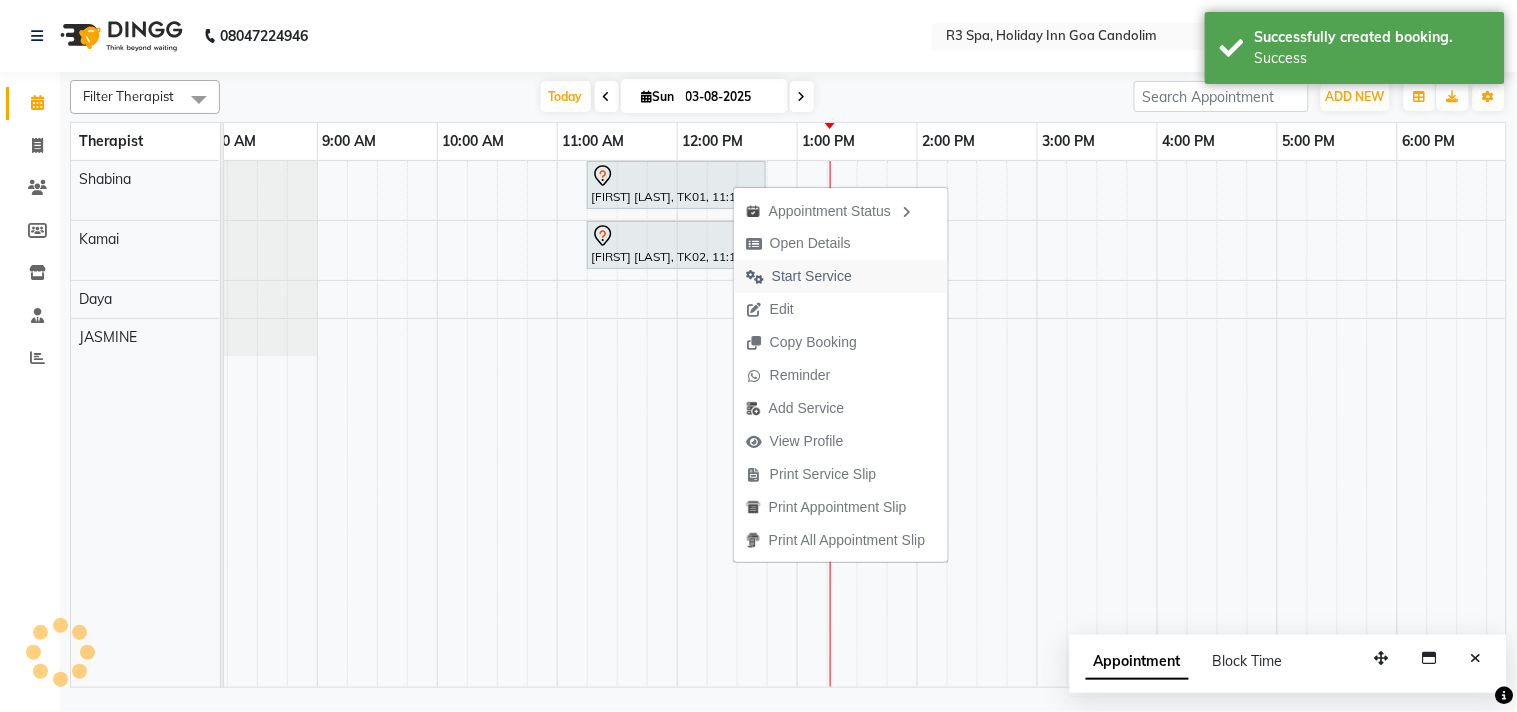 click on "Start Service" at bounding box center (812, 276) 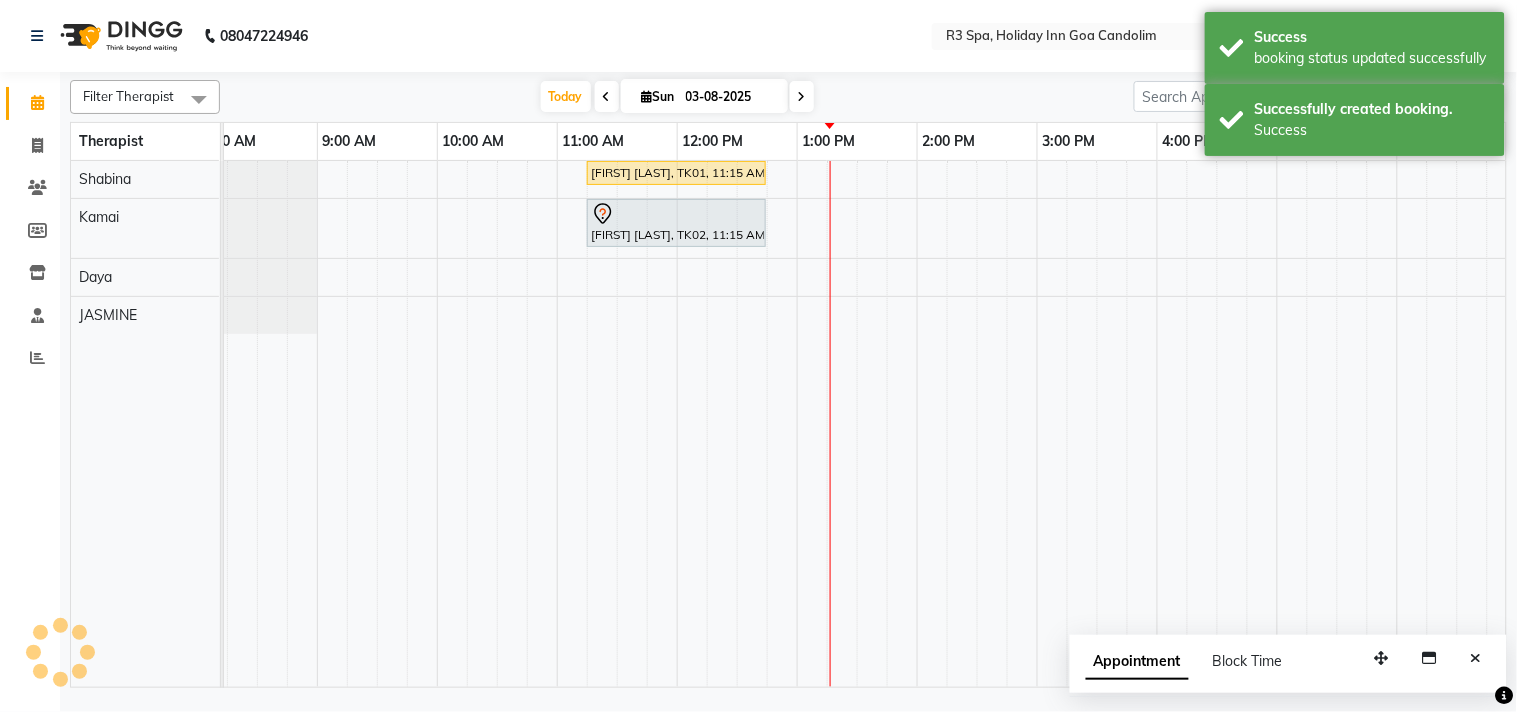 click at bounding box center (676, 214) 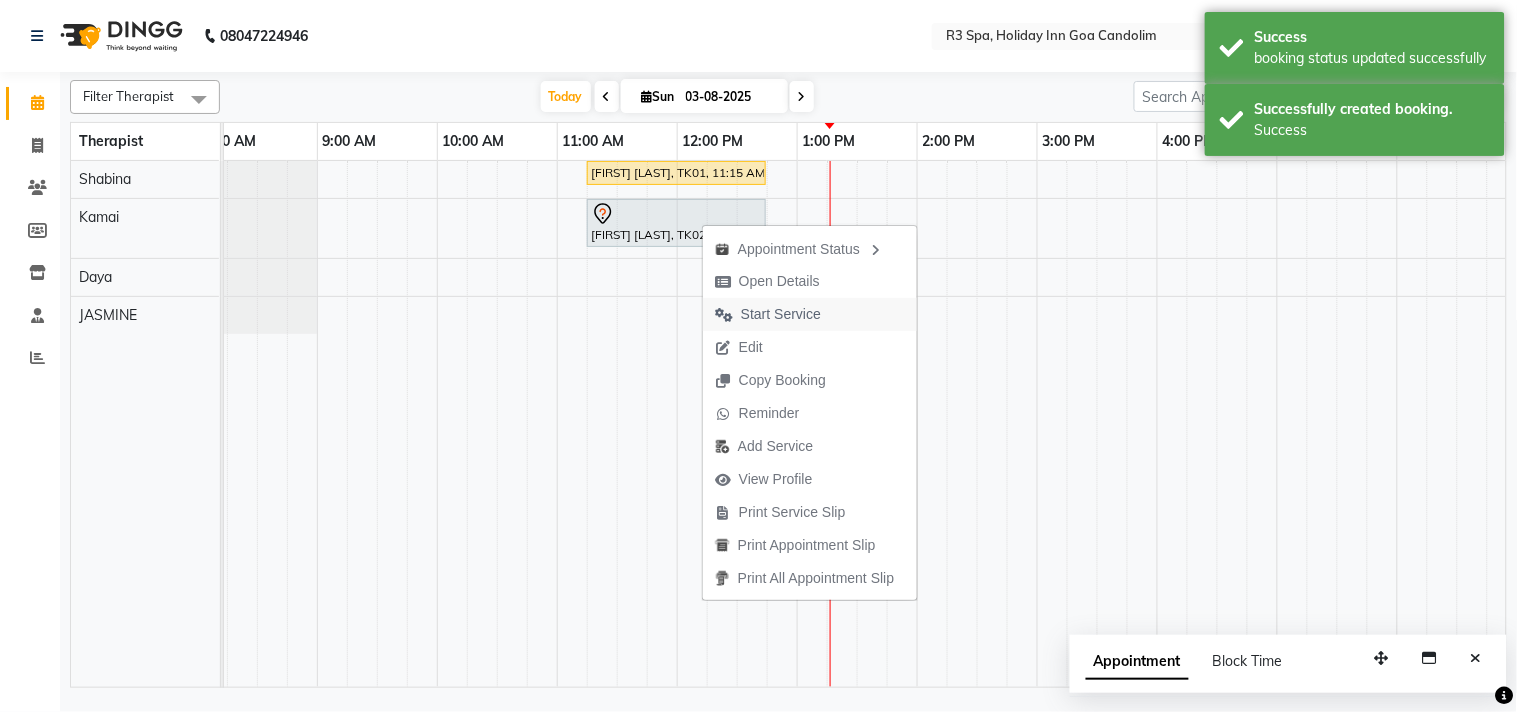 click on "Start Service" at bounding box center (781, 314) 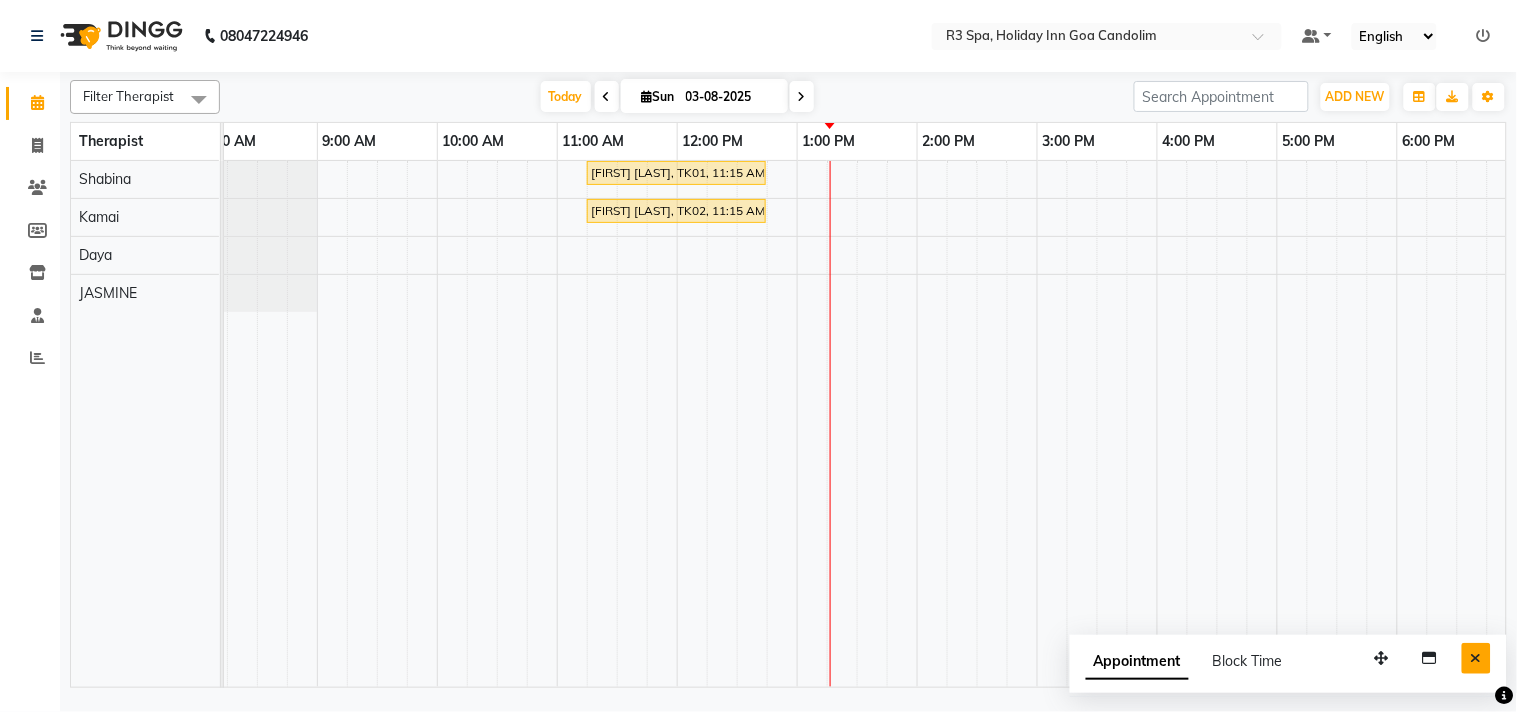 click at bounding box center (1476, 658) 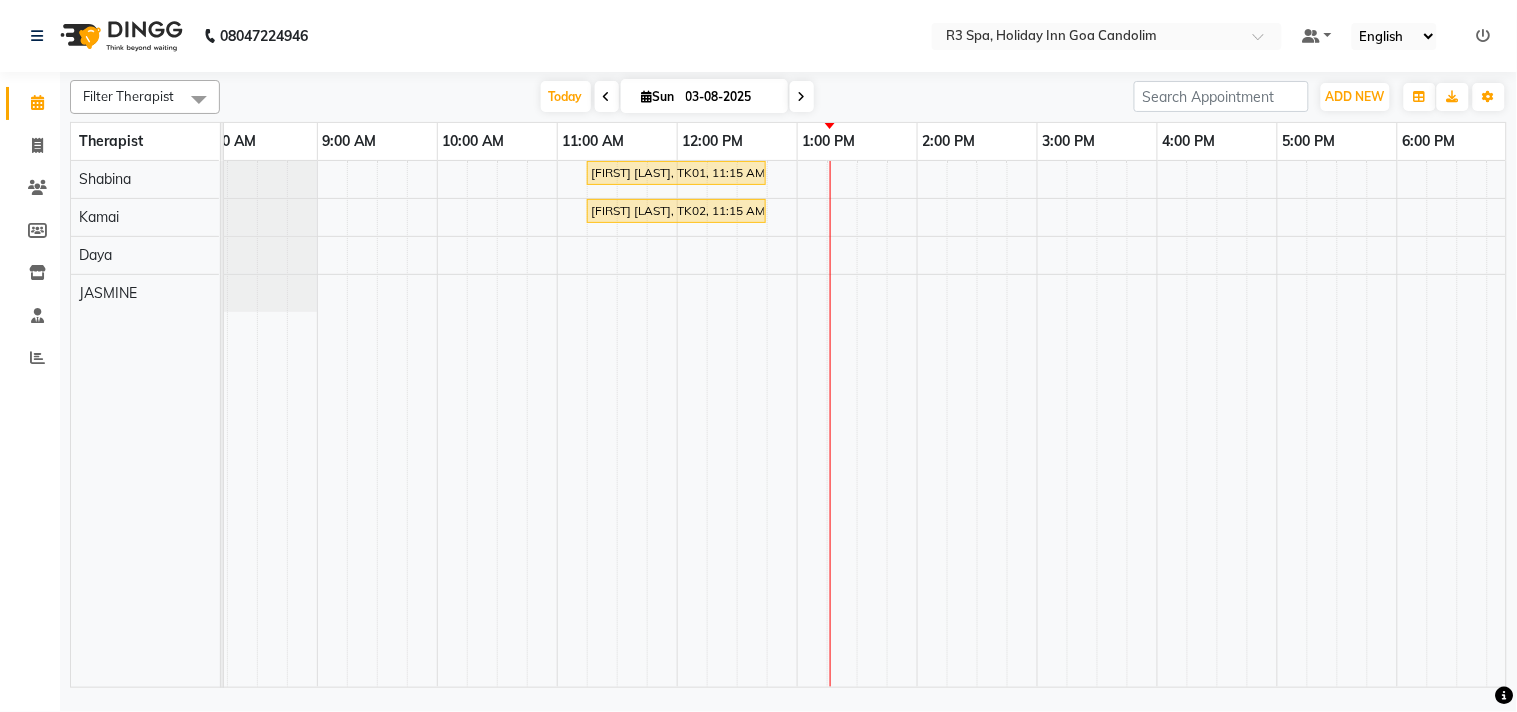 scroll, scrollTop: 0, scrollLeft: 72, axis: horizontal 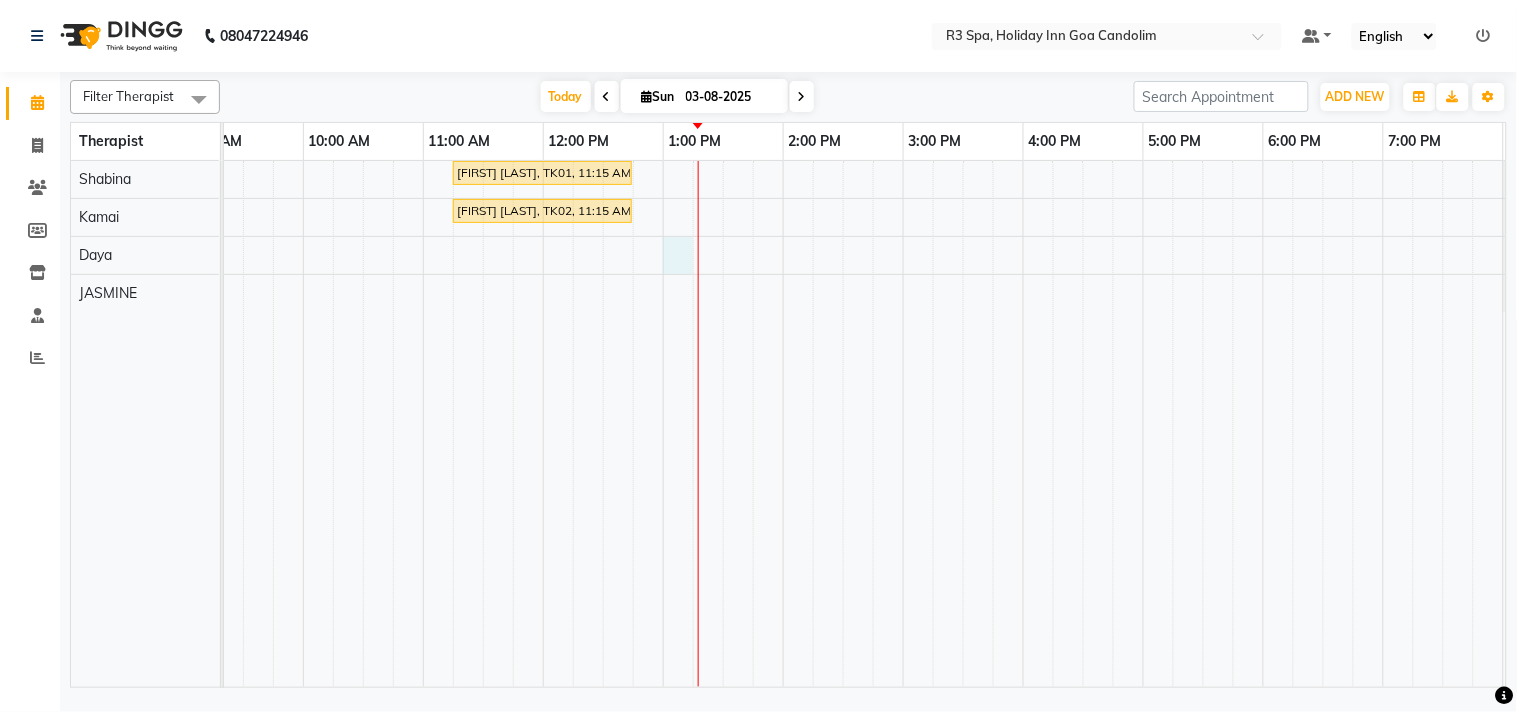 click on "[FIRST] [LAST], TK01, 11:15 AM-12:45 PM, Stress Relief Therapy 90 Min(Male)    [FIRST] [LAST], TK02, 11:15 AM-12:45 PM, Stress Relief Therapy 90 Min(Female)" at bounding box center (843, 424) 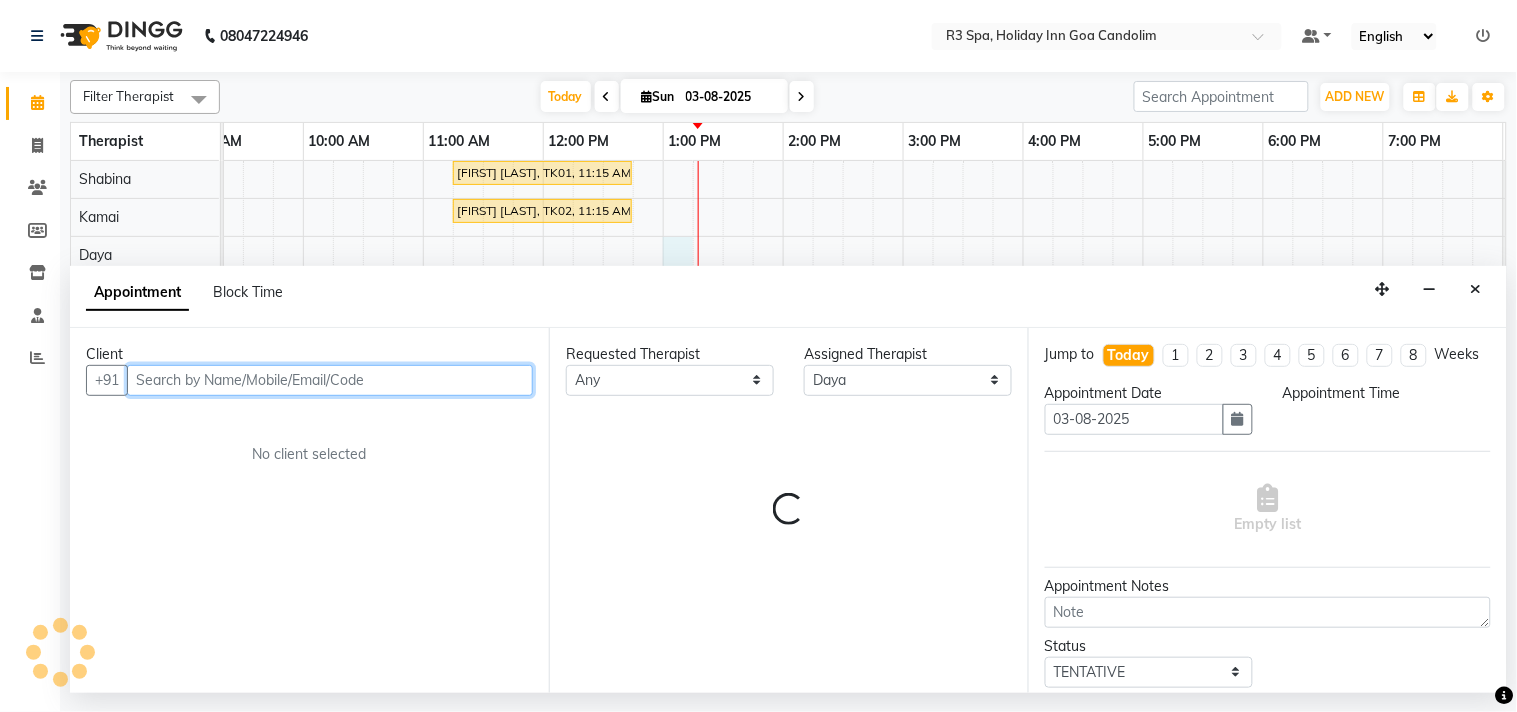 select on "780" 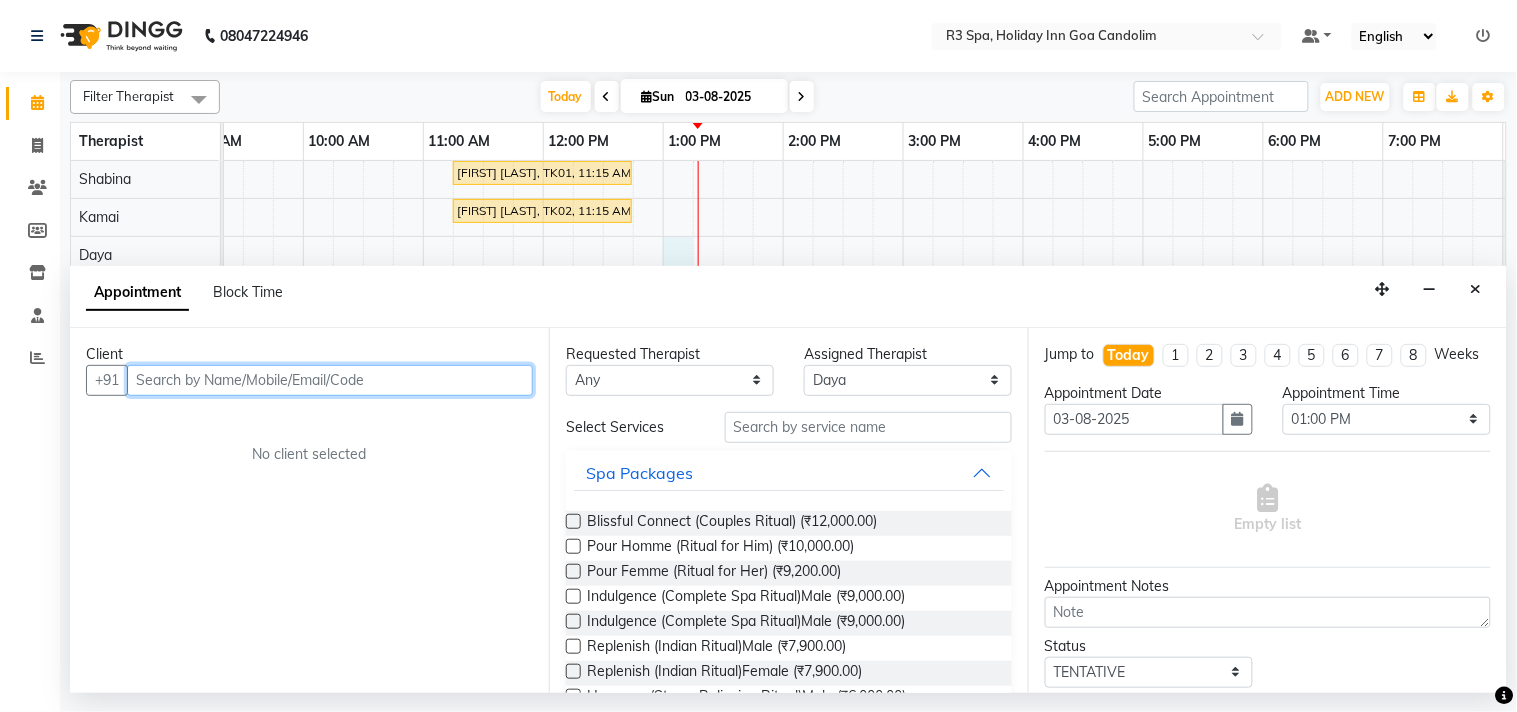 click at bounding box center (330, 380) 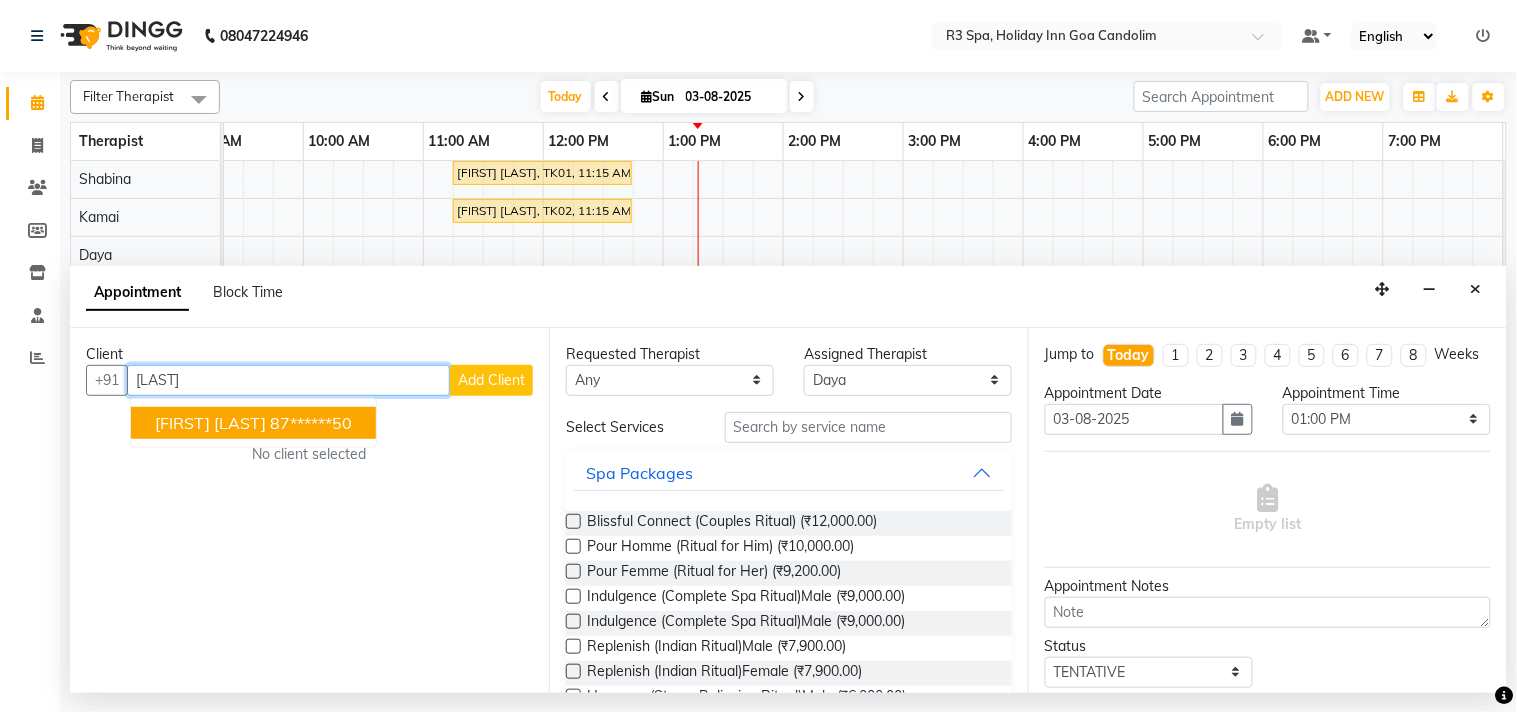 click on "87******50" at bounding box center (311, 423) 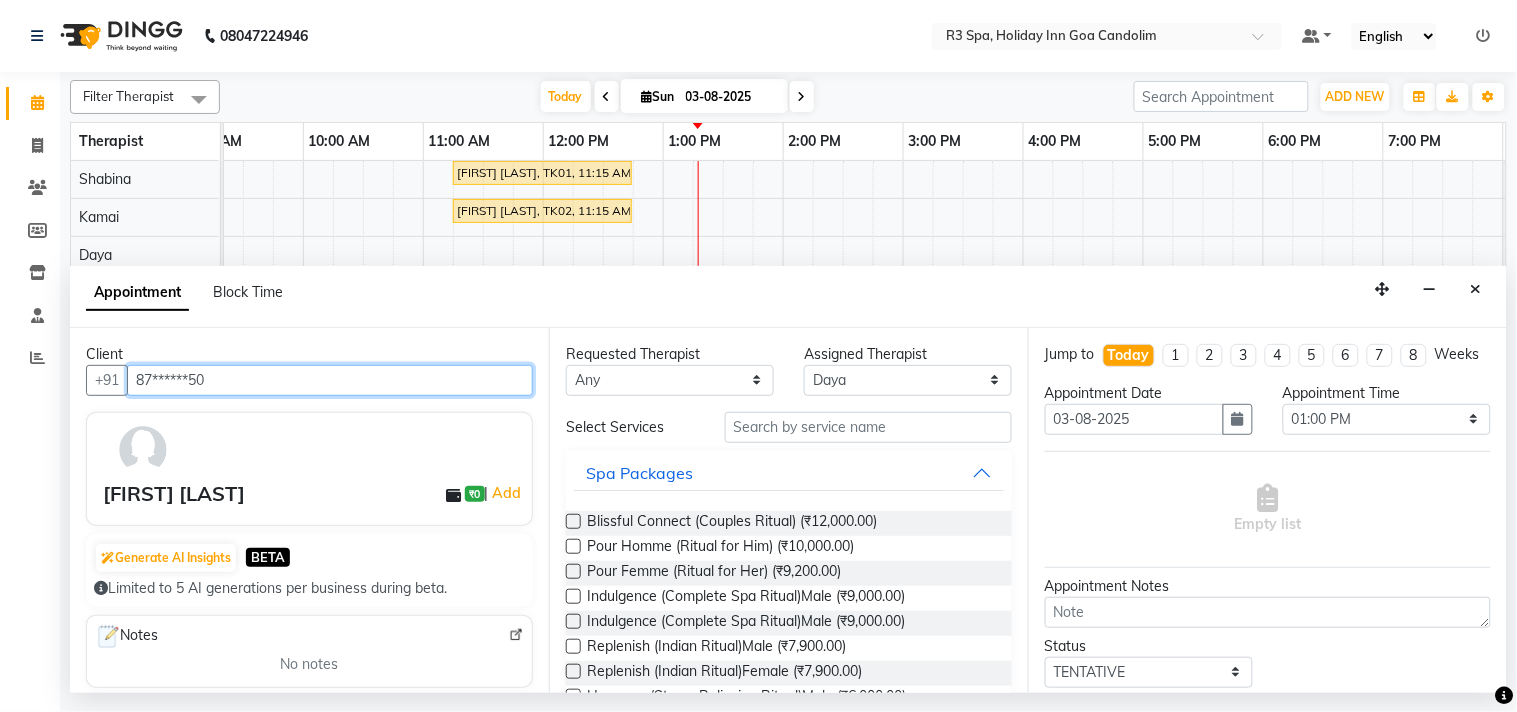 type on "87******50" 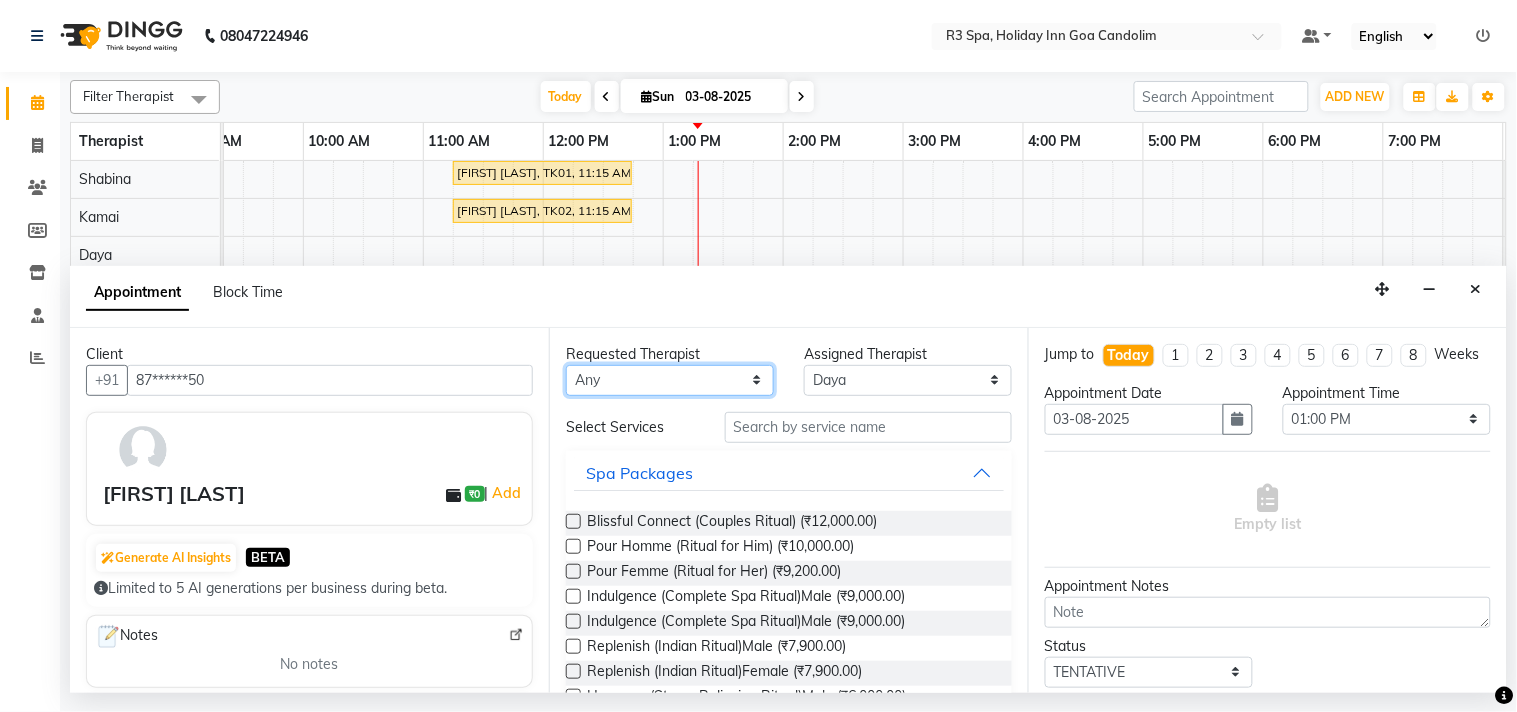 click on "Any Daya JASMINE Kamai Shabina" at bounding box center (670, 380) 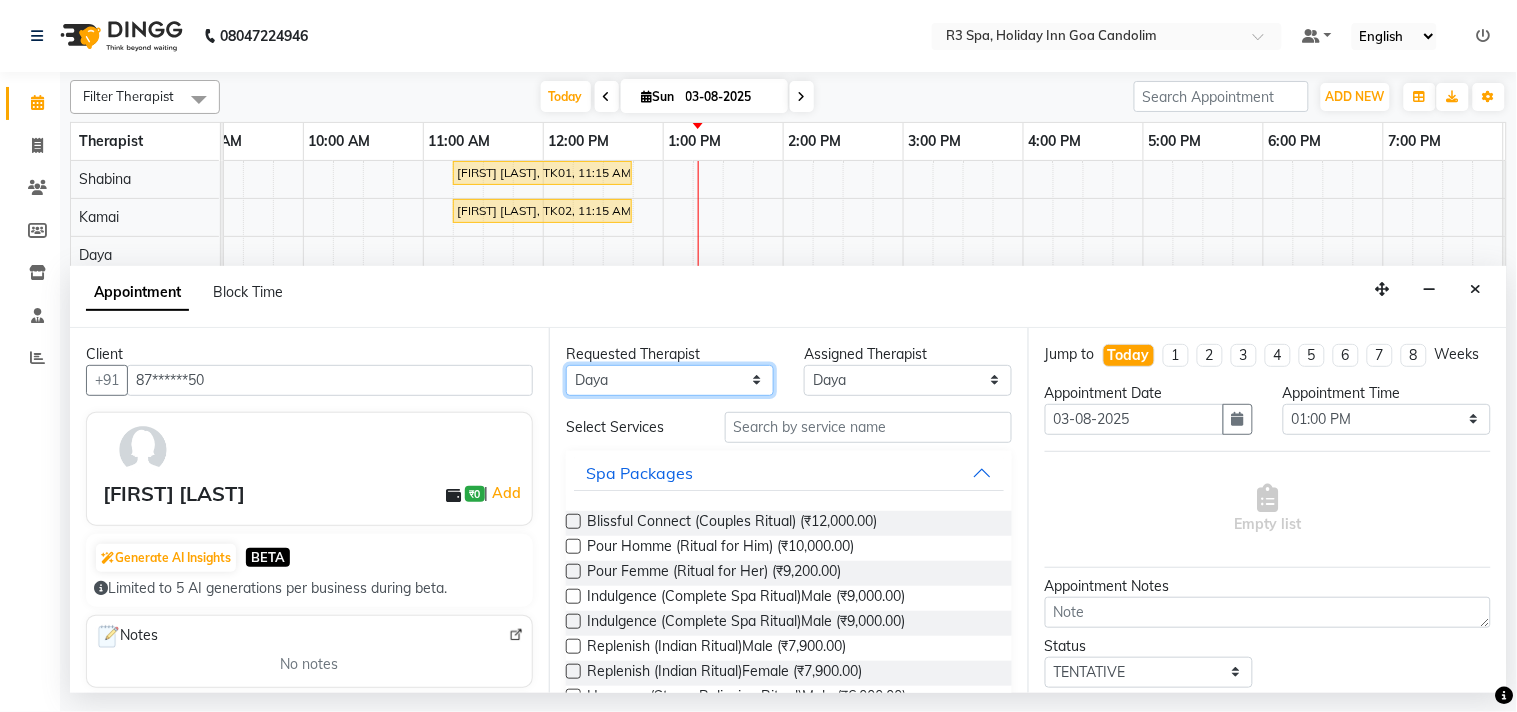 click on "Any Daya JASMINE Kamai Shabina" at bounding box center [670, 380] 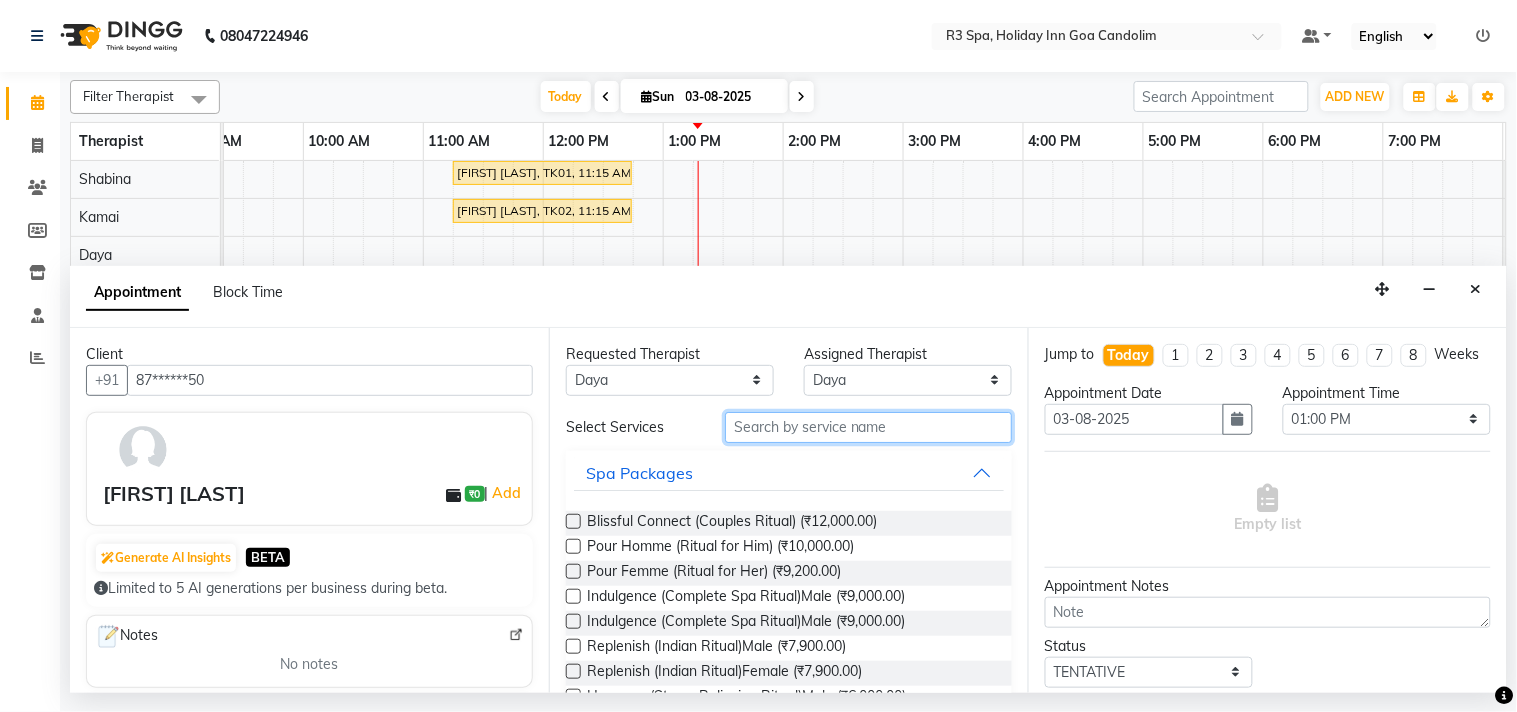click at bounding box center [868, 427] 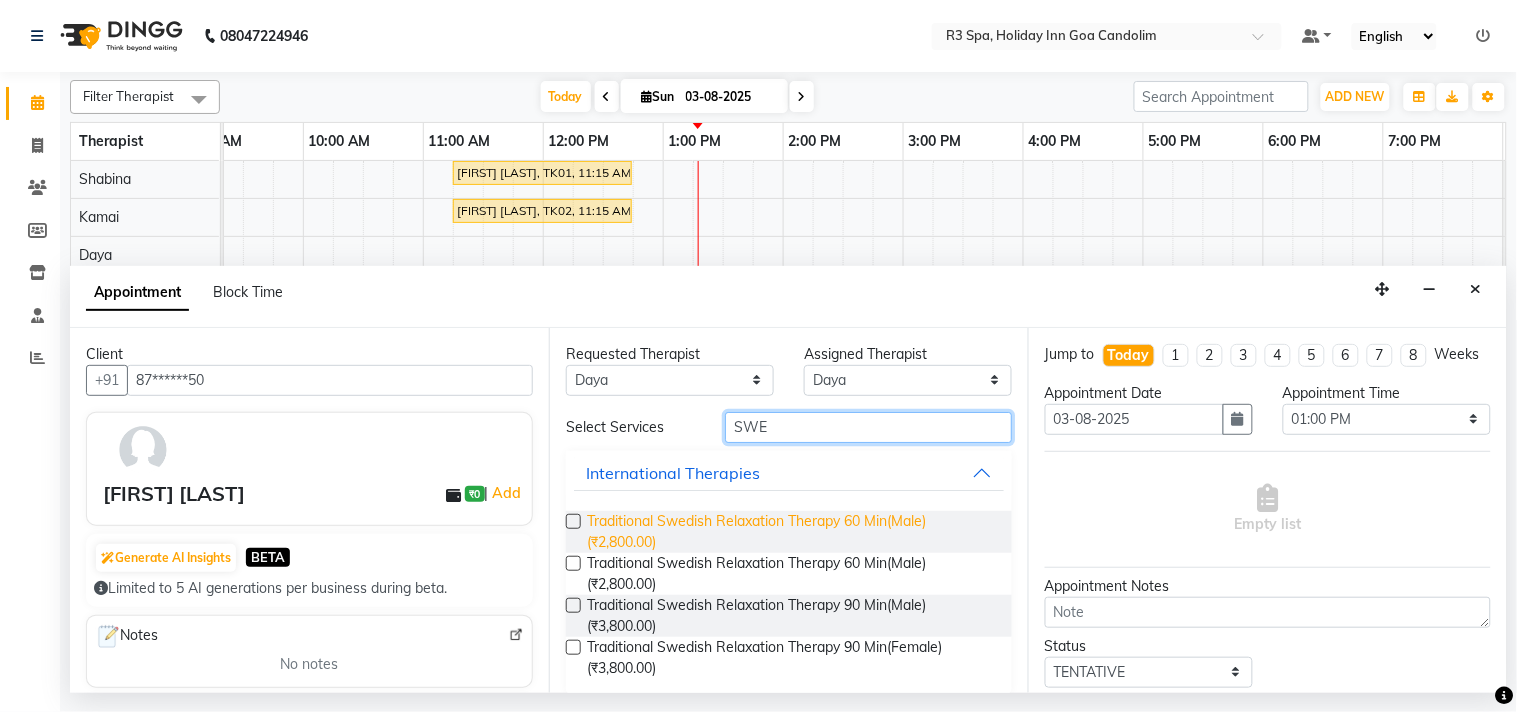 type on "SWE" 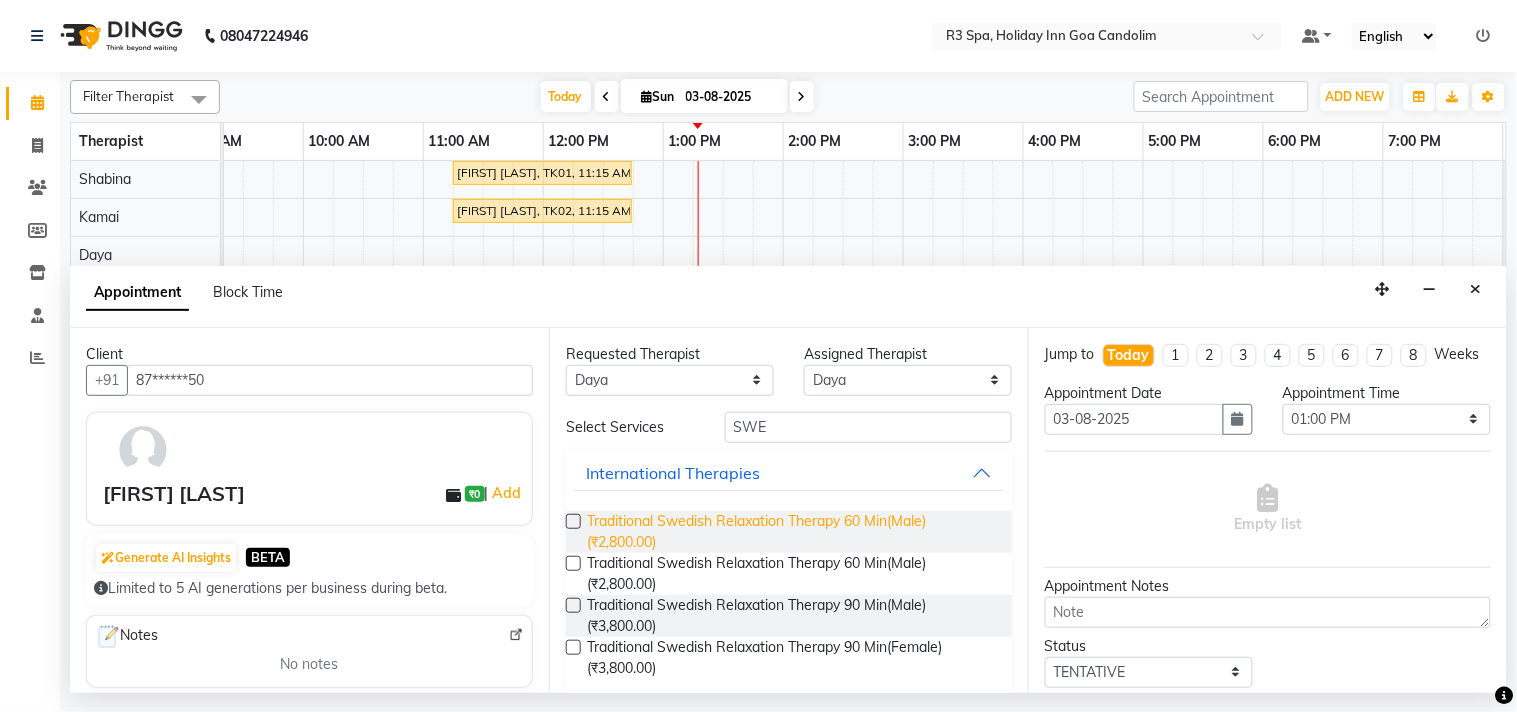 click on "Traditional Swedish Relaxation Therapy 60 Min(Male) (₹2,800.00)" at bounding box center [791, 532] 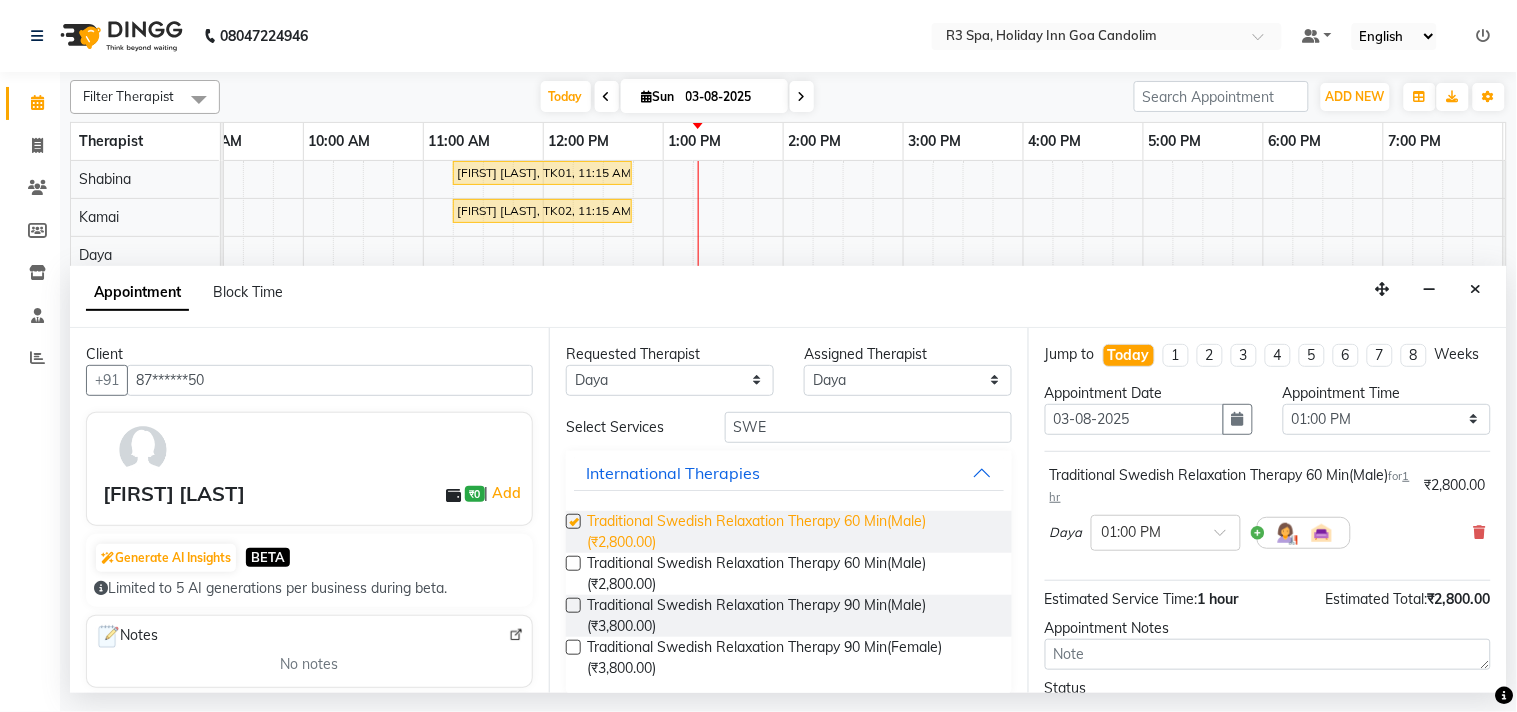 checkbox on "false" 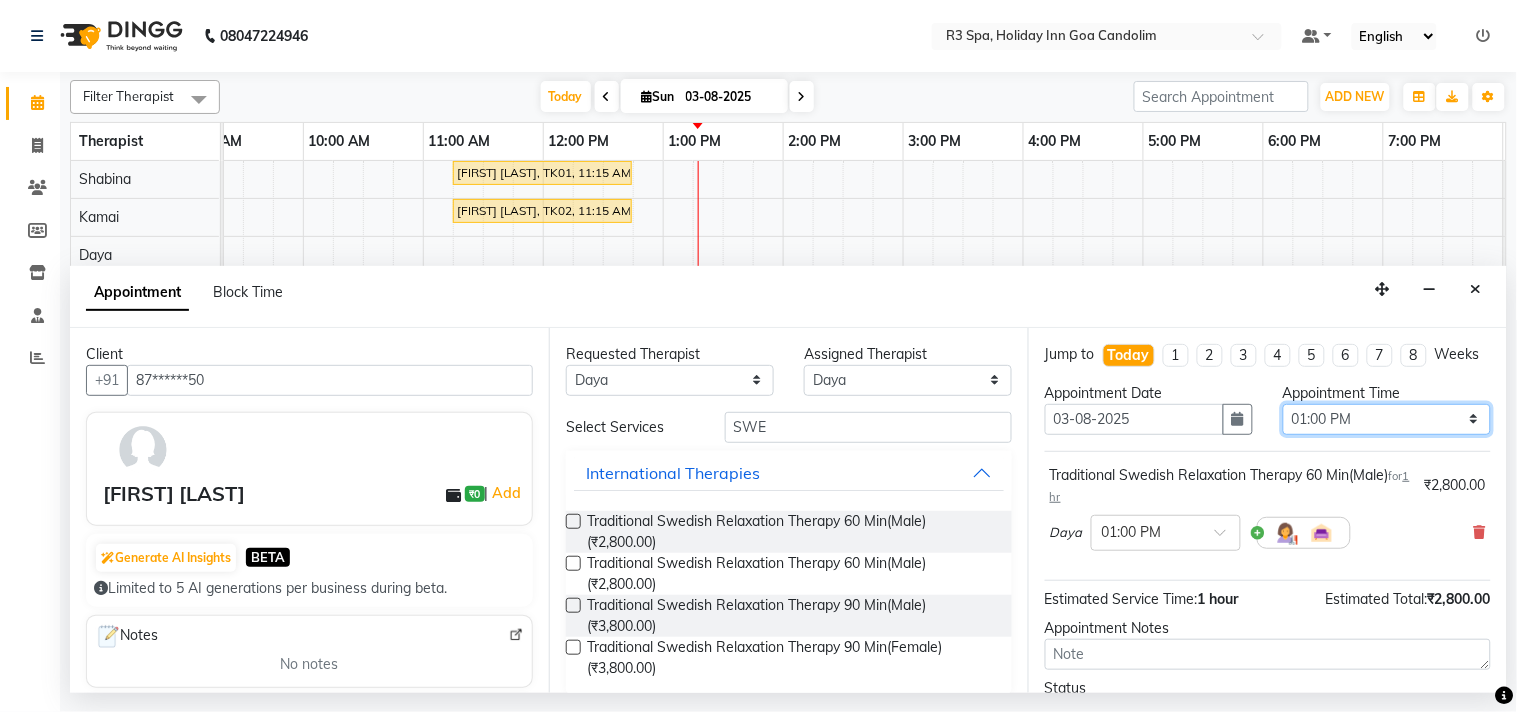 click on "Select 09:00 AM 09:15 AM 09:30 AM 09:45 AM 10:00 AM 10:15 AM 10:30 AM 10:45 AM 11:00 AM 11:15 AM 11:30 AM 11:45 AM 12:00 PM 12:15 PM 12:30 PM 12:45 PM 01:00 PM 01:15 PM 01:30 PM 01:45 PM 02:00 PM 02:15 PM 02:30 PM 02:45 PM 03:00 PM 03:15 PM 03:30 PM 03:45 PM 04:00 PM 04:15 PM 04:30 PM 04:45 PM 05:00 PM 05:15 PM 05:30 PM 05:45 PM 06:00 PM 06:15 PM 06:30 PM 06:45 PM 07:00 PM 07:15 PM 07:30 PM 07:45 PM 08:00 PM" at bounding box center [1387, 419] 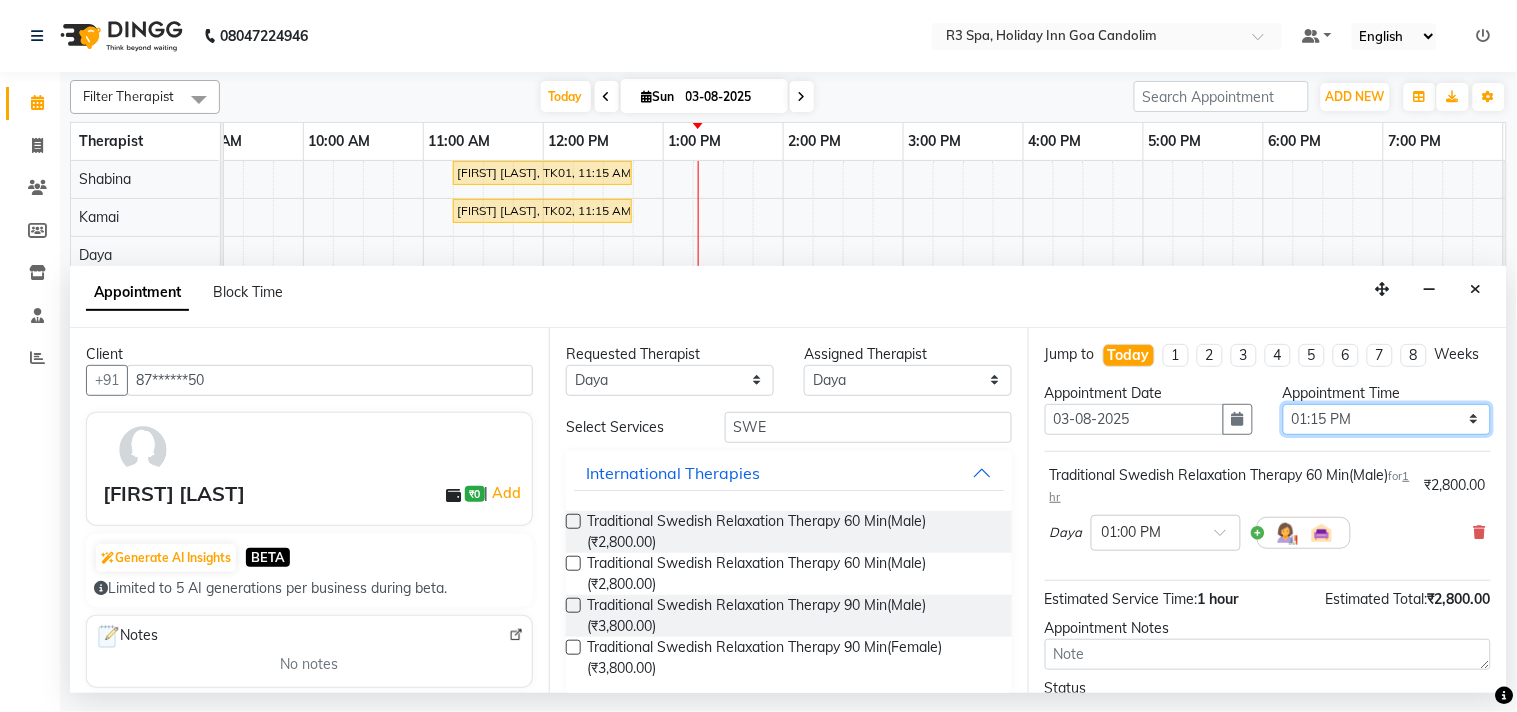 click on "Select 09:00 AM 09:15 AM 09:30 AM 09:45 AM 10:00 AM 10:15 AM 10:30 AM 10:45 AM 11:00 AM 11:15 AM 11:30 AM 11:45 AM 12:00 PM 12:15 PM 12:30 PM 12:45 PM 01:00 PM 01:15 PM 01:30 PM 01:45 PM 02:00 PM 02:15 PM 02:30 PM 02:45 PM 03:00 PM 03:15 PM 03:30 PM 03:45 PM 04:00 PM 04:15 PM 04:30 PM 04:45 PM 05:00 PM 05:15 PM 05:30 PM 05:45 PM 06:00 PM 06:15 PM 06:30 PM 06:45 PM 07:00 PM 07:15 PM 07:30 PM 07:45 PM 08:00 PM" at bounding box center (1387, 419) 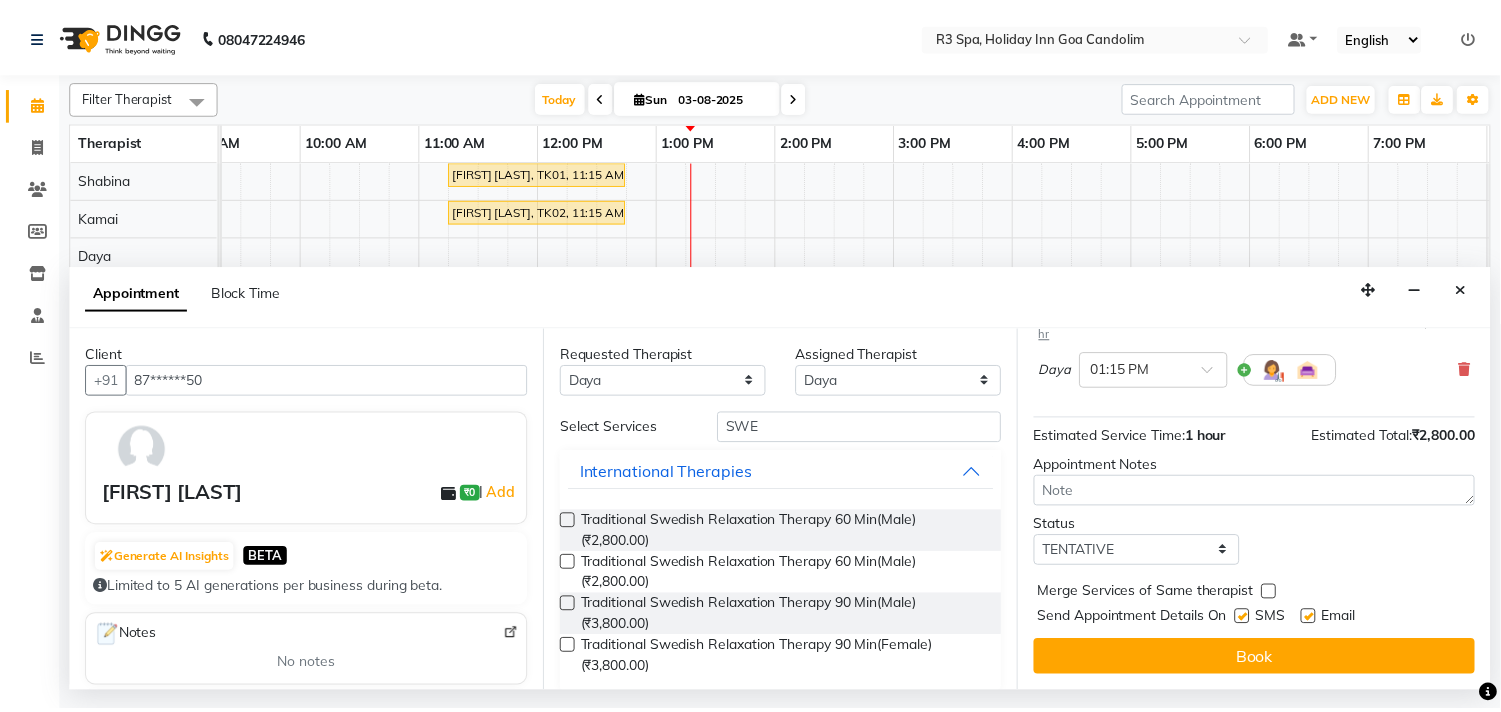 scroll, scrollTop: 181, scrollLeft: 0, axis: vertical 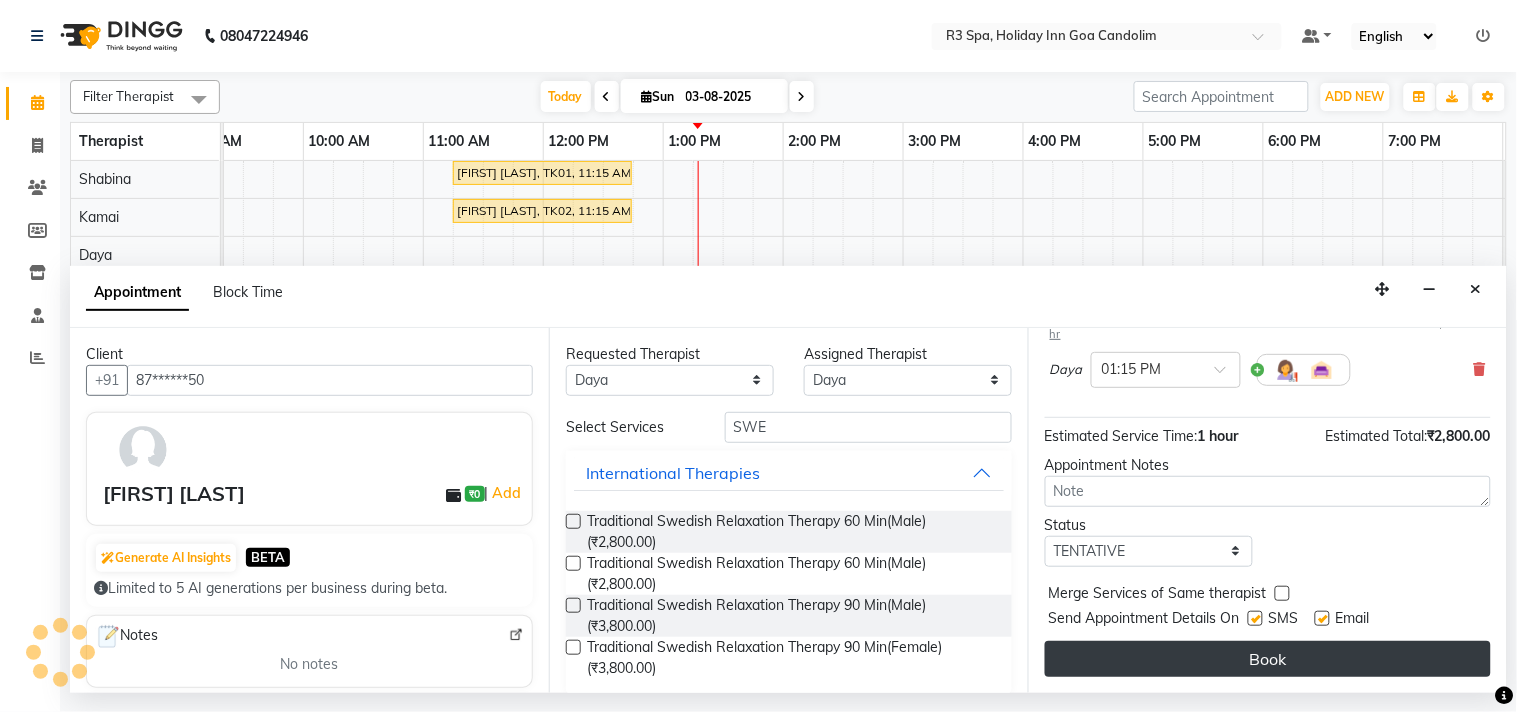 click on "Book" at bounding box center [1268, 659] 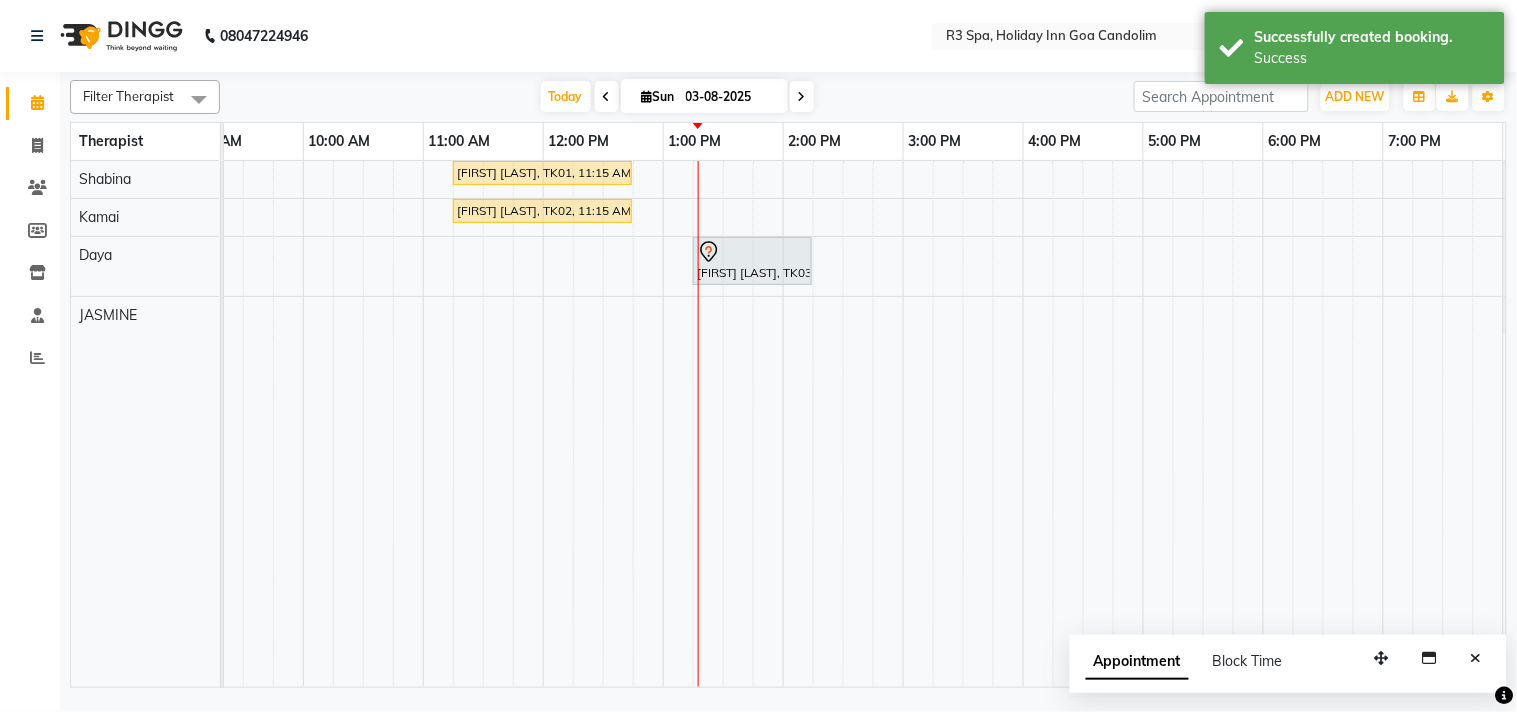 click at bounding box center [752, 252] 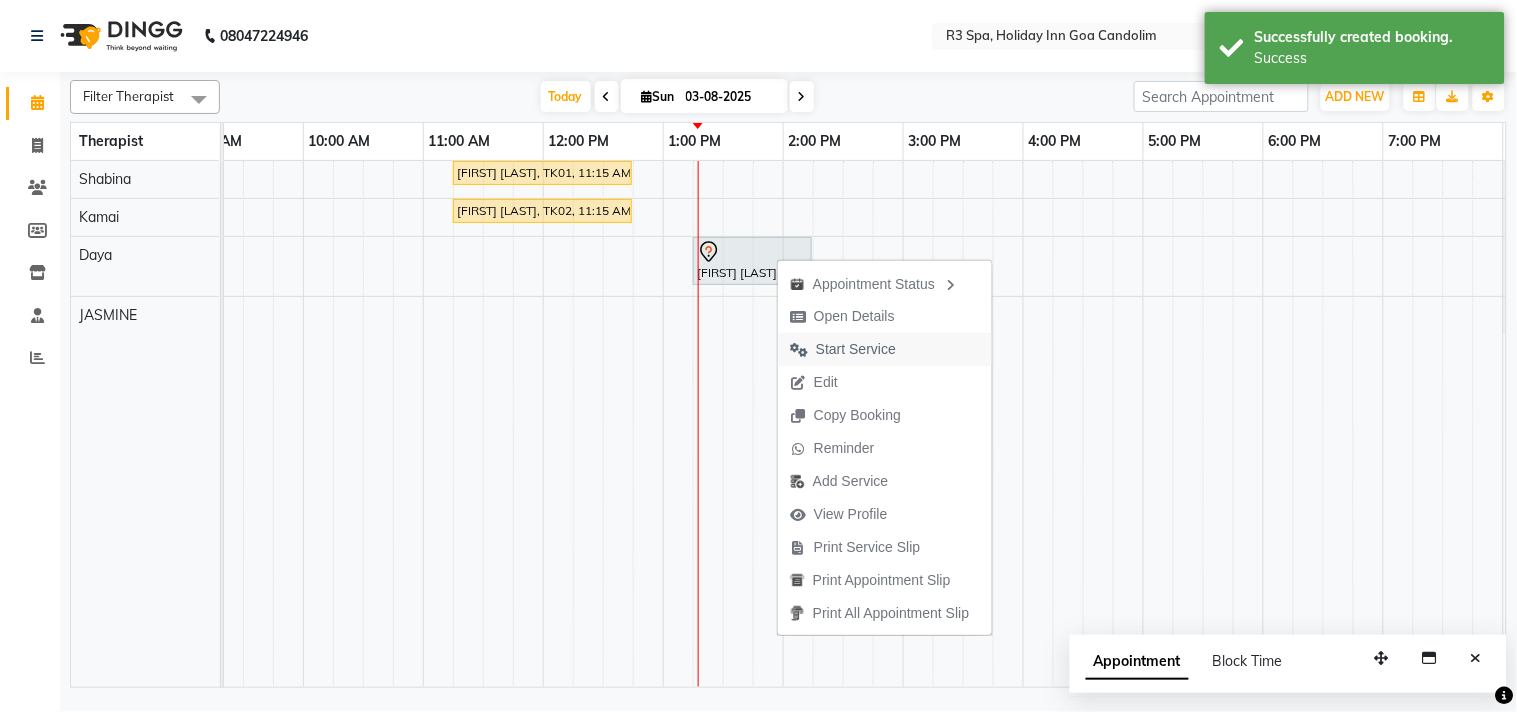 click on "Start Service" at bounding box center [856, 349] 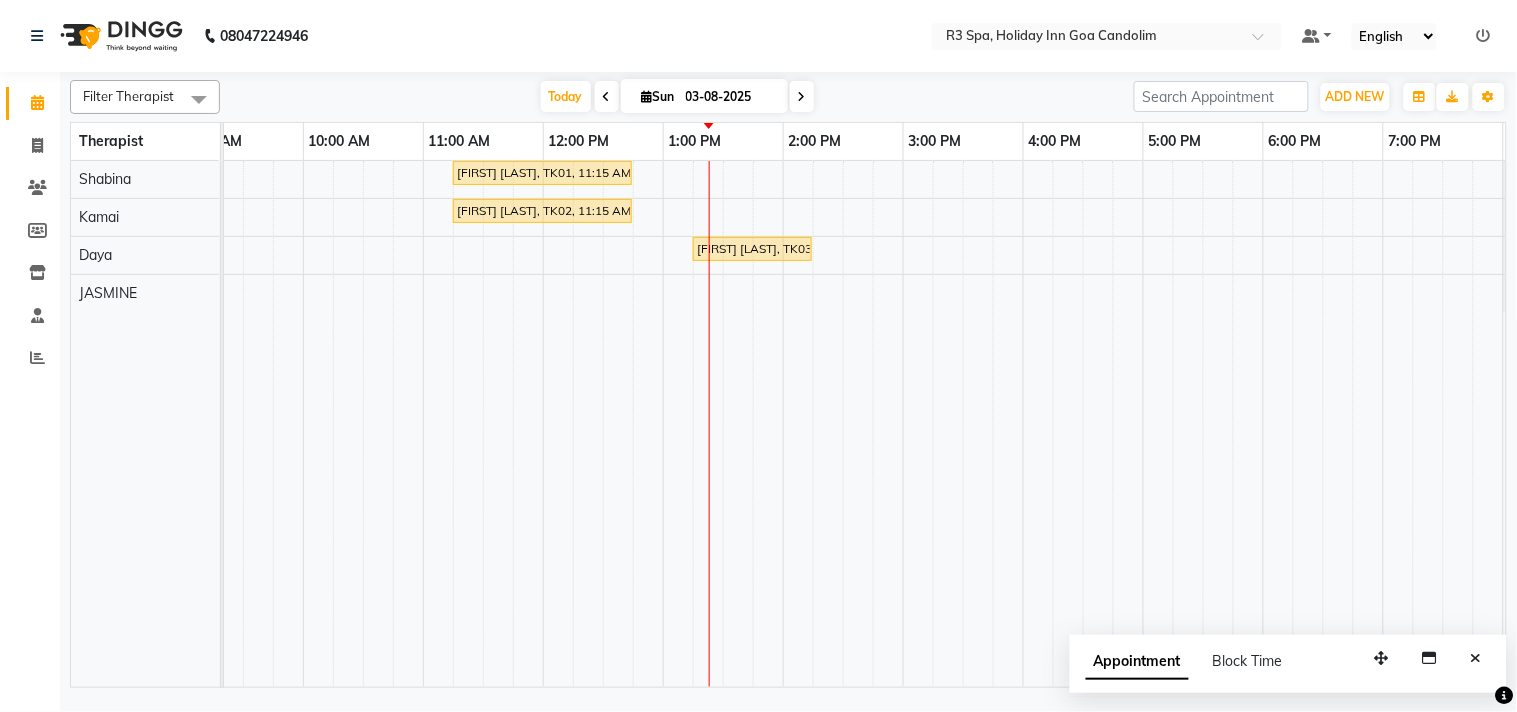 click on "[FIRST] [LAST], TK01, 11:15 AM-12:45 PM, Stress Relief Therapy 90 Min(Male)" at bounding box center (542, 173) 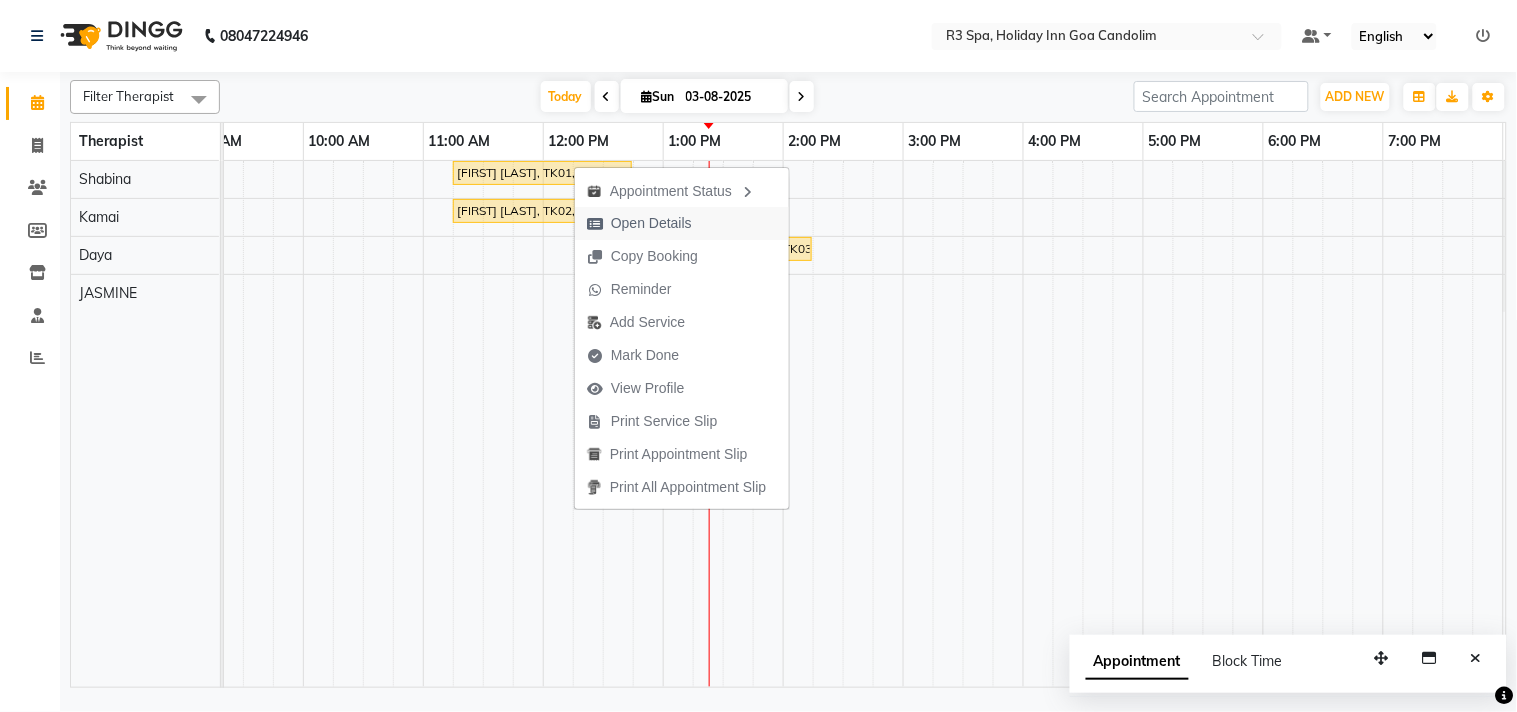click on "Open Details" at bounding box center [651, 223] 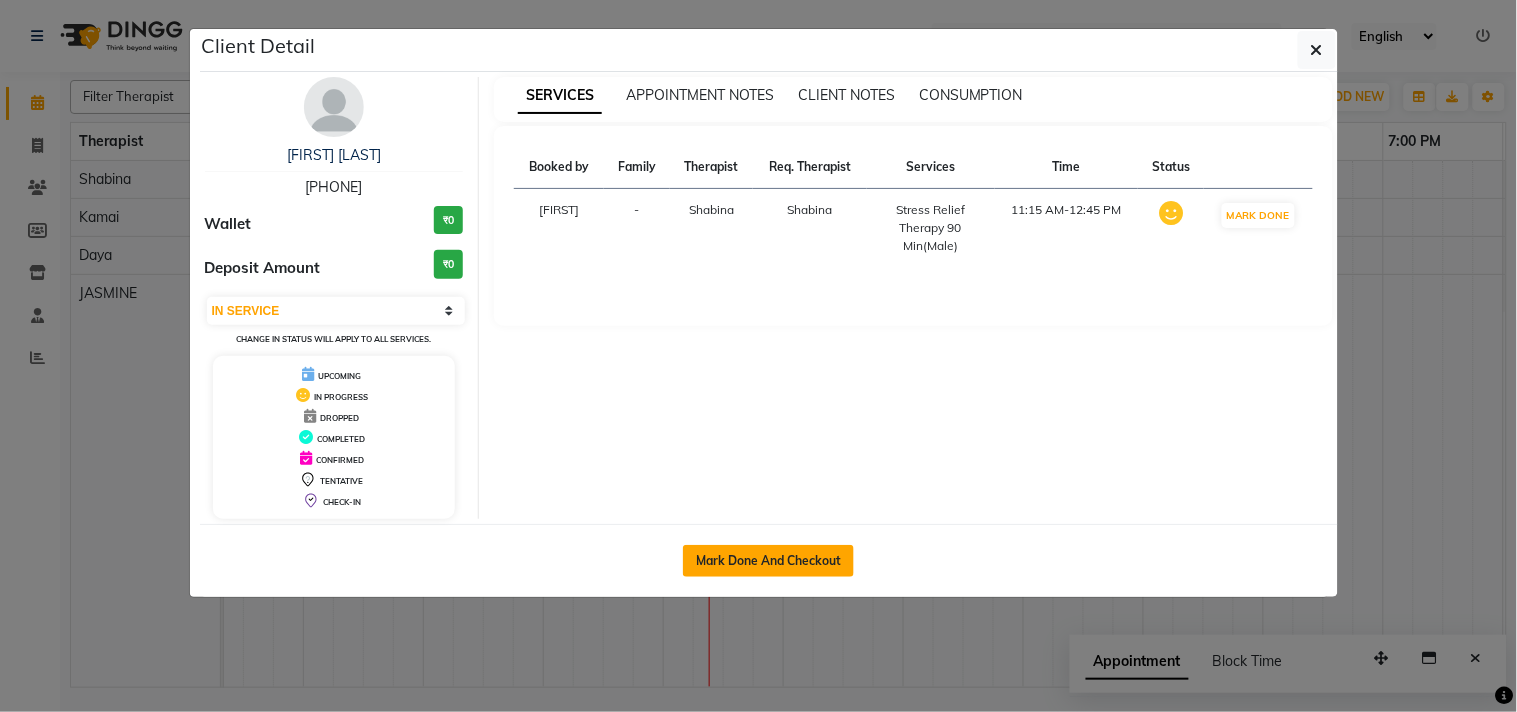 click on "Mark Done And Checkout" 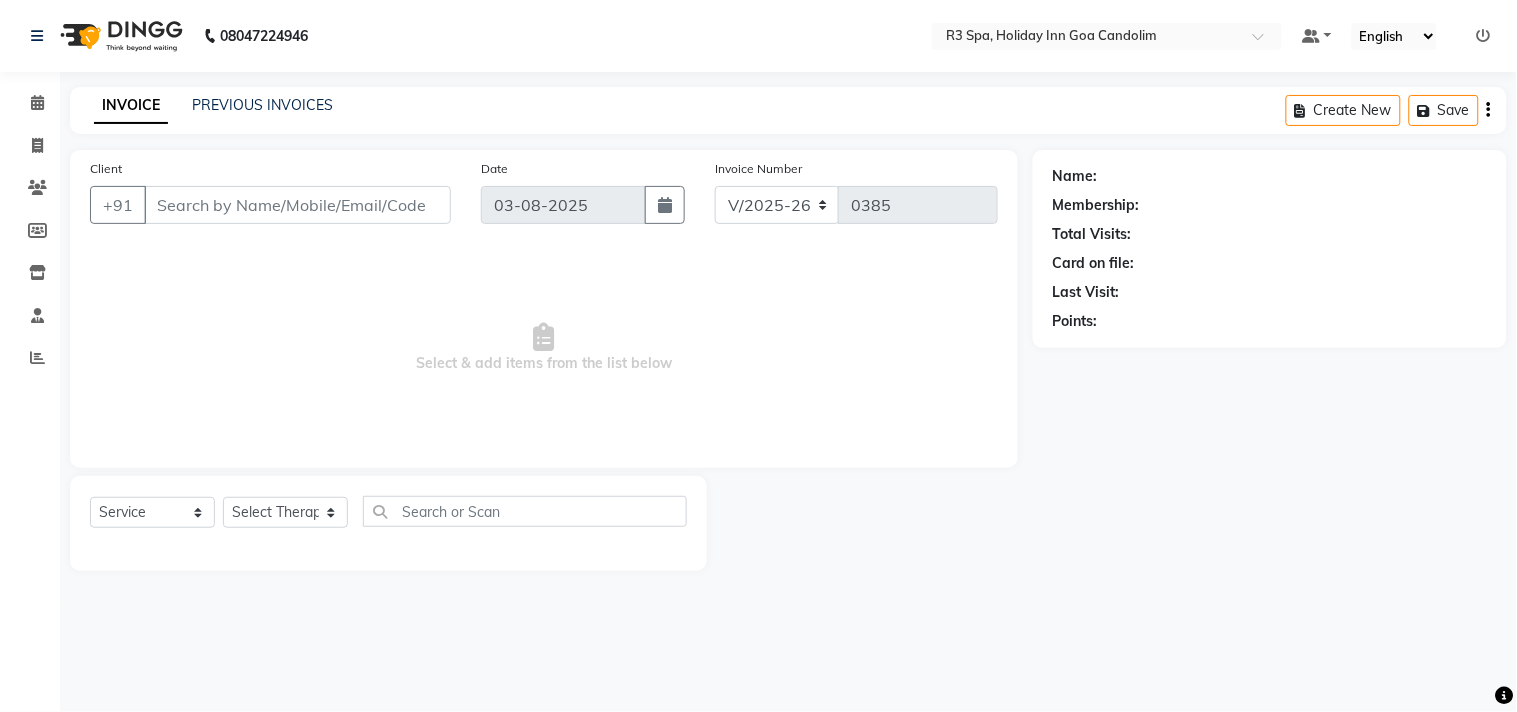 type on "94******22" 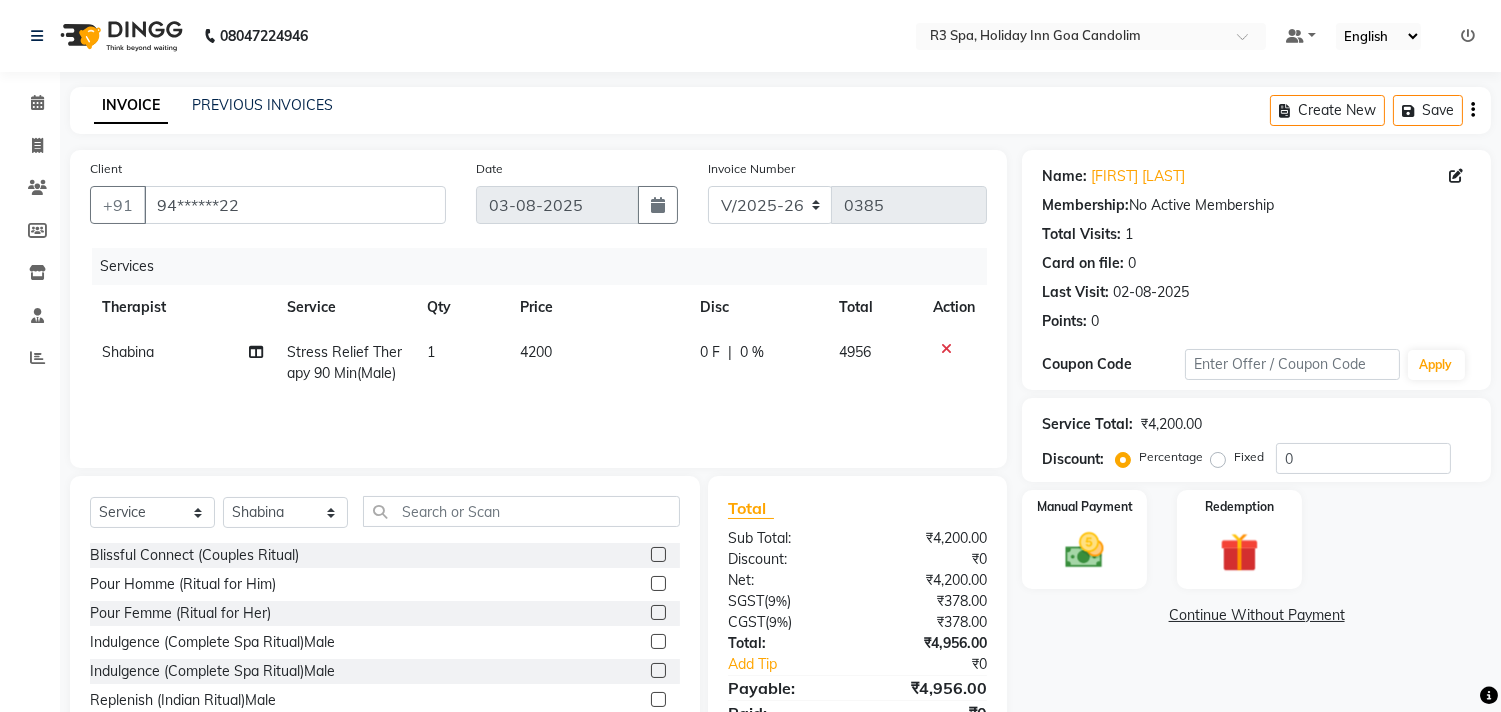 click on "Services Therapist Service Qty Price Disc Total Action [LAST] Stress Relief Therapy 90 Min(Male) 1 4200 0 F | 0 % 4956" 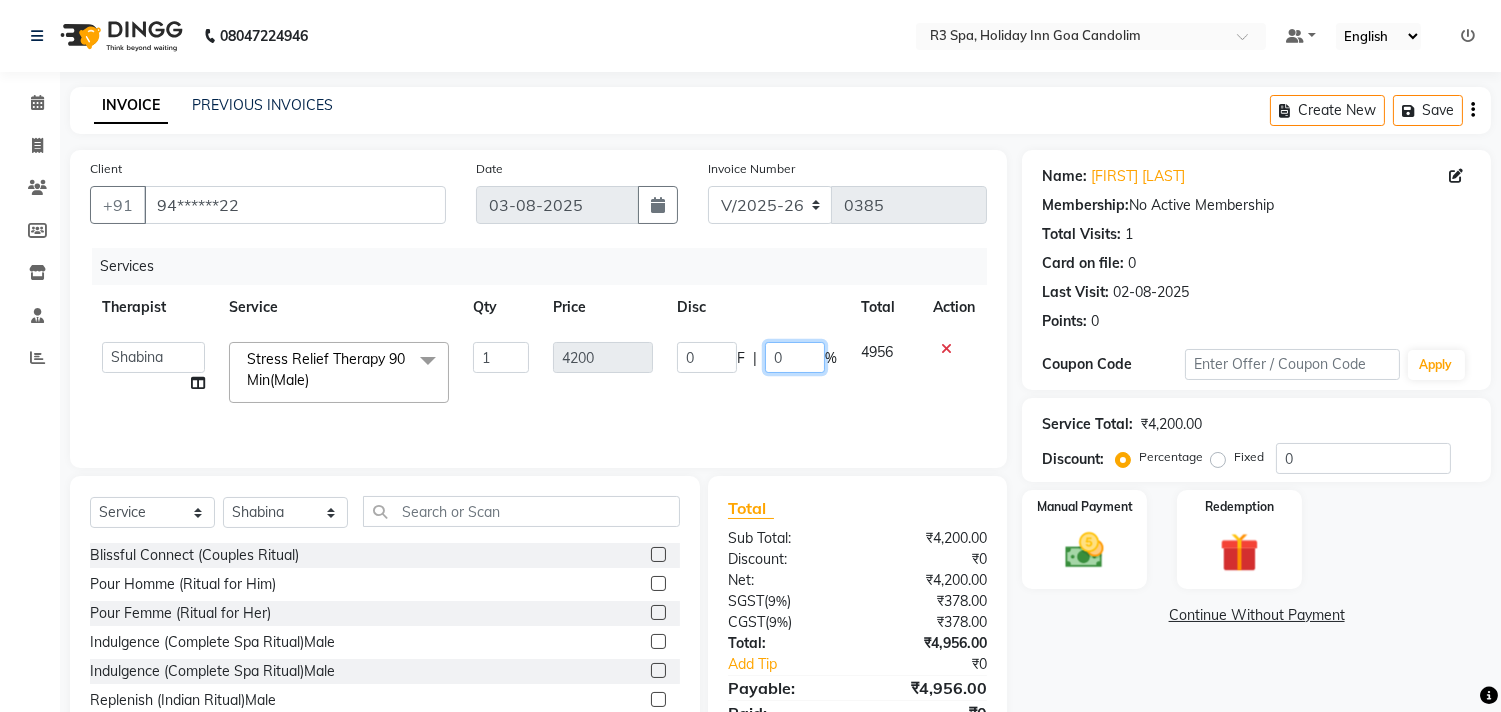 click on "0" 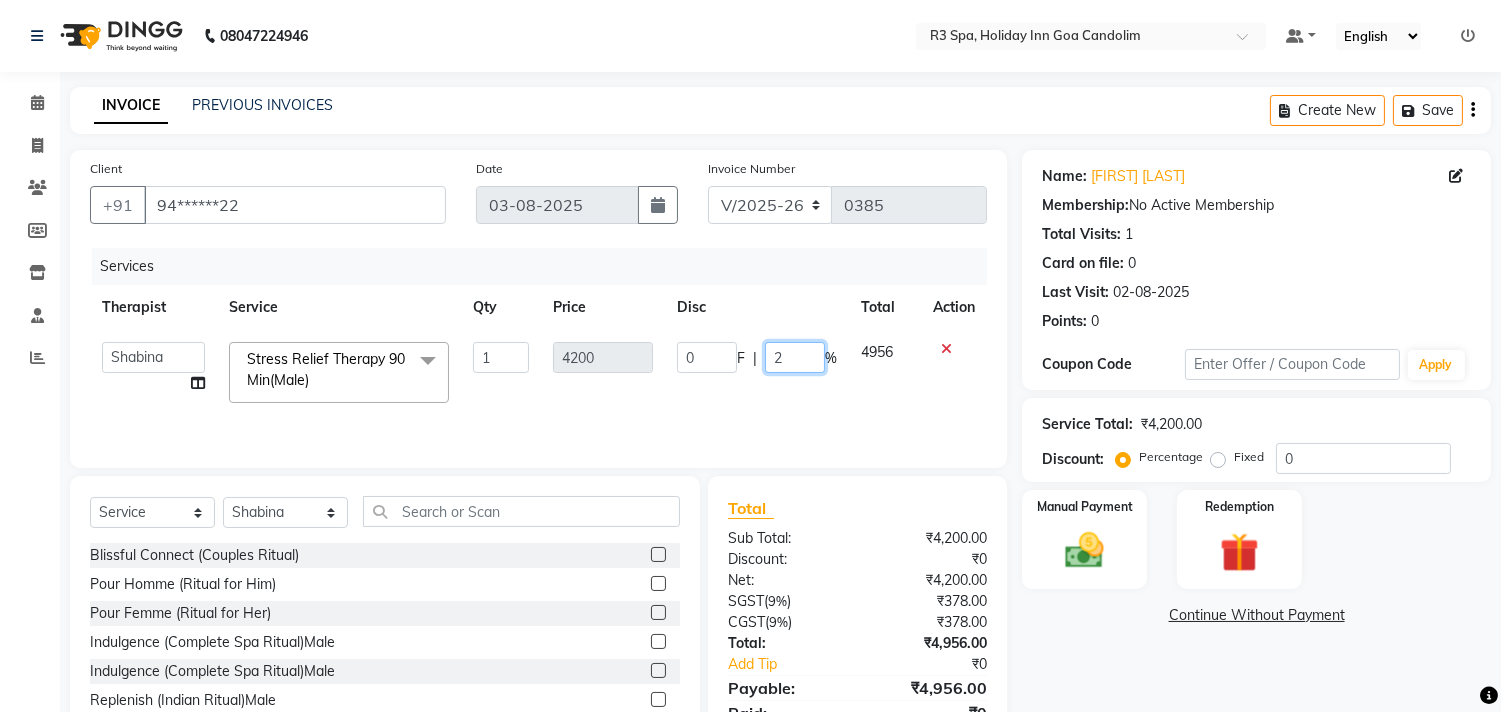 type on "20" 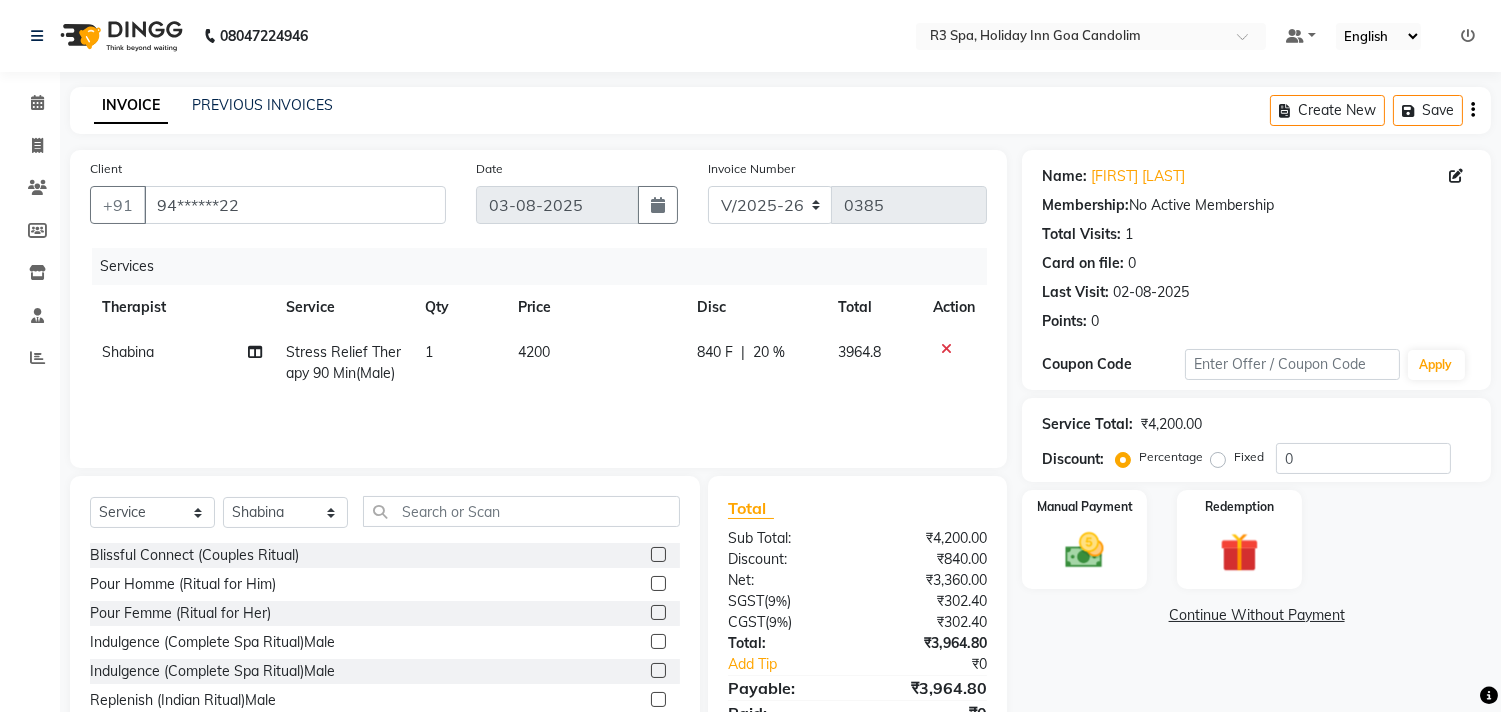 click on "Total" 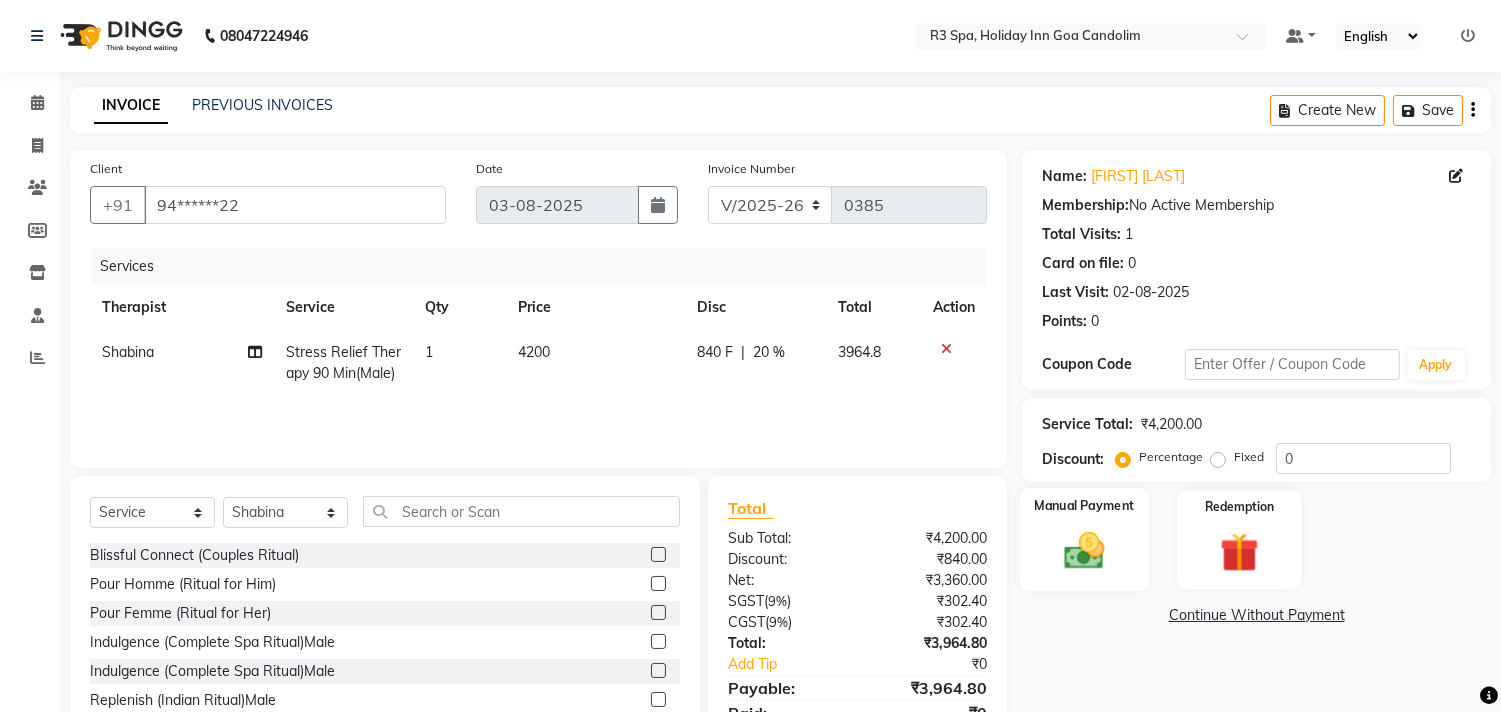 click on "Manual Payment" 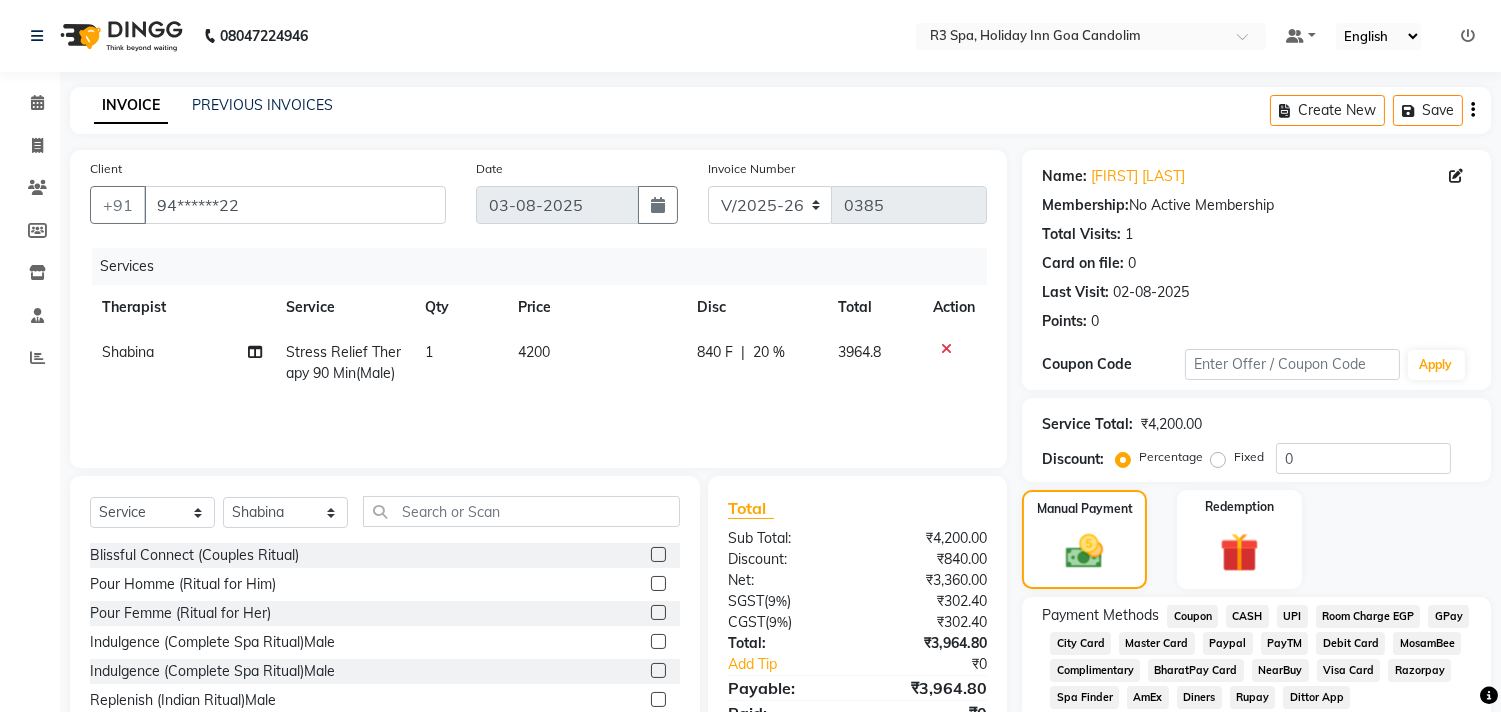 click on "UPI" 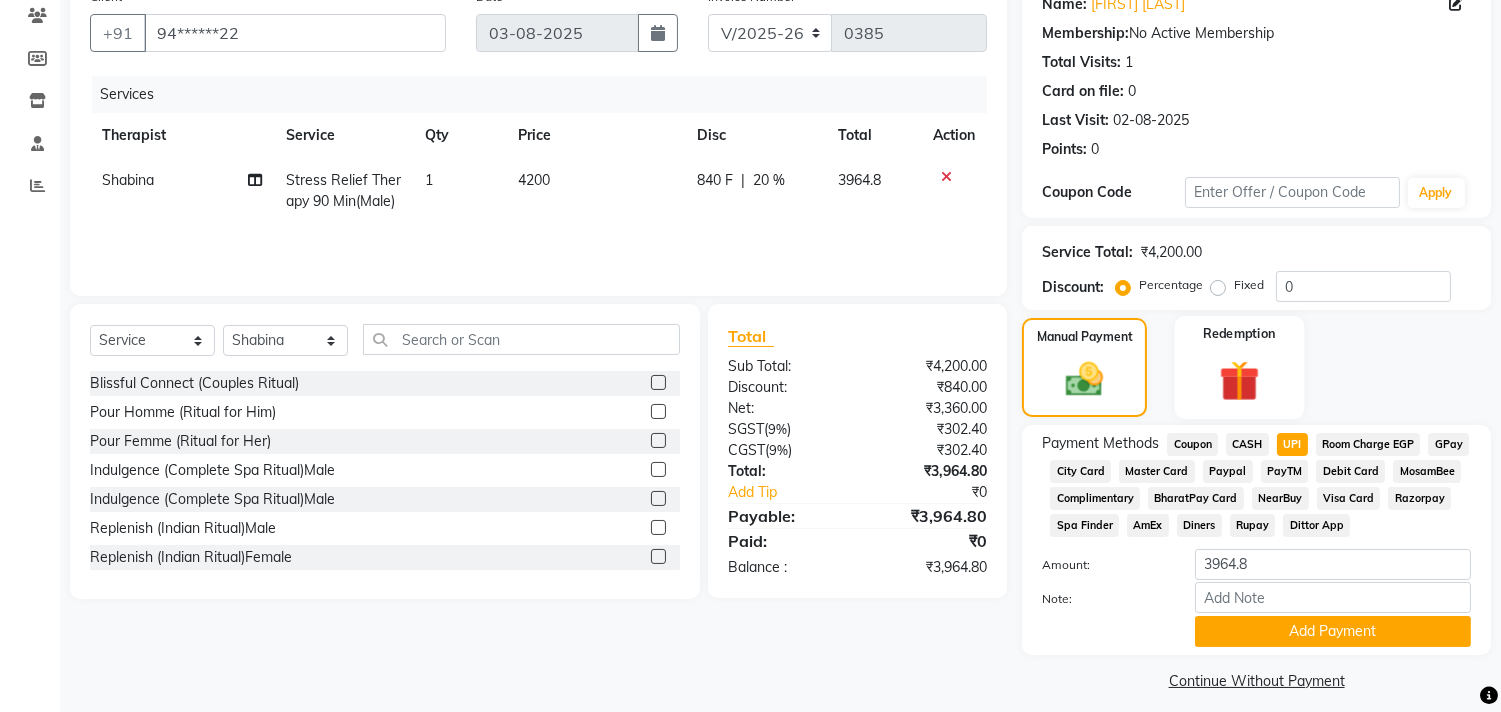 scroll, scrollTop: 186, scrollLeft: 0, axis: vertical 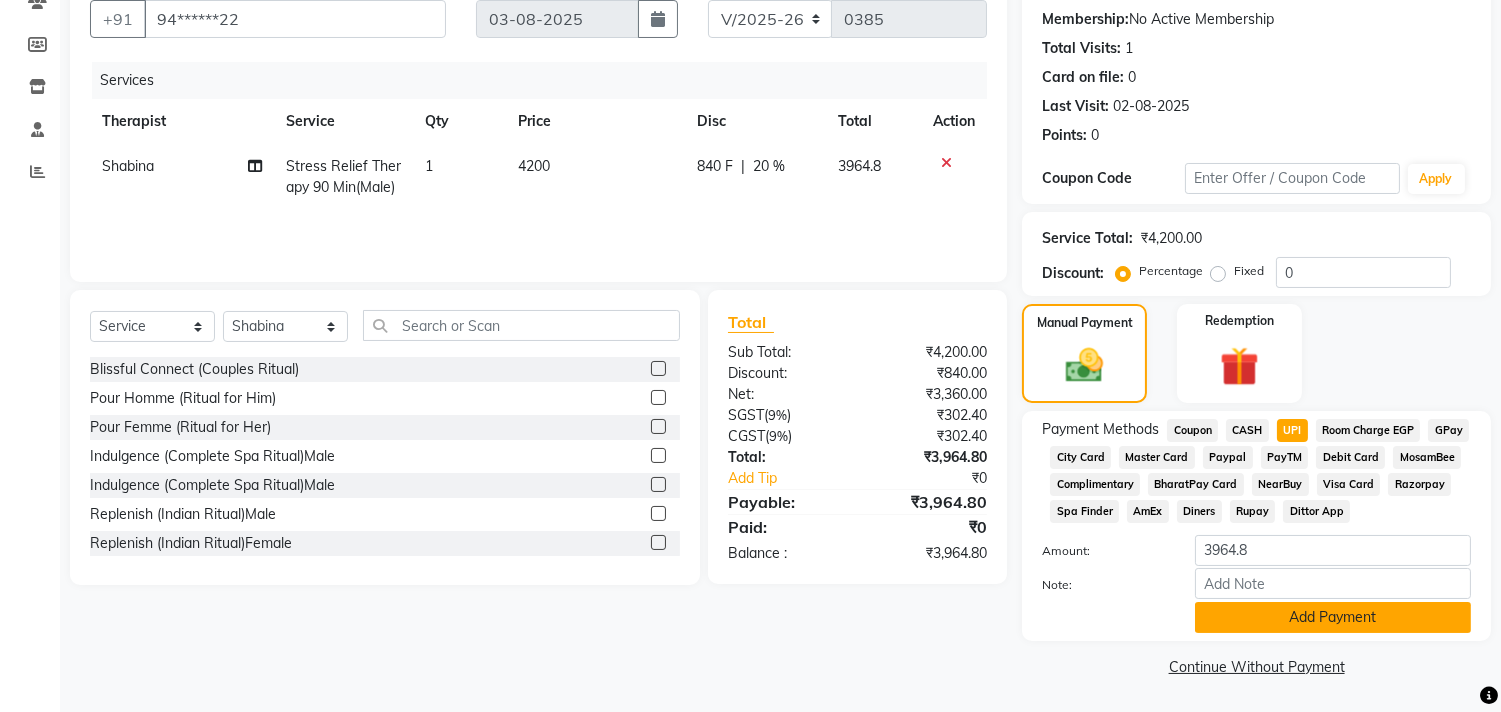 click on "Add Payment" 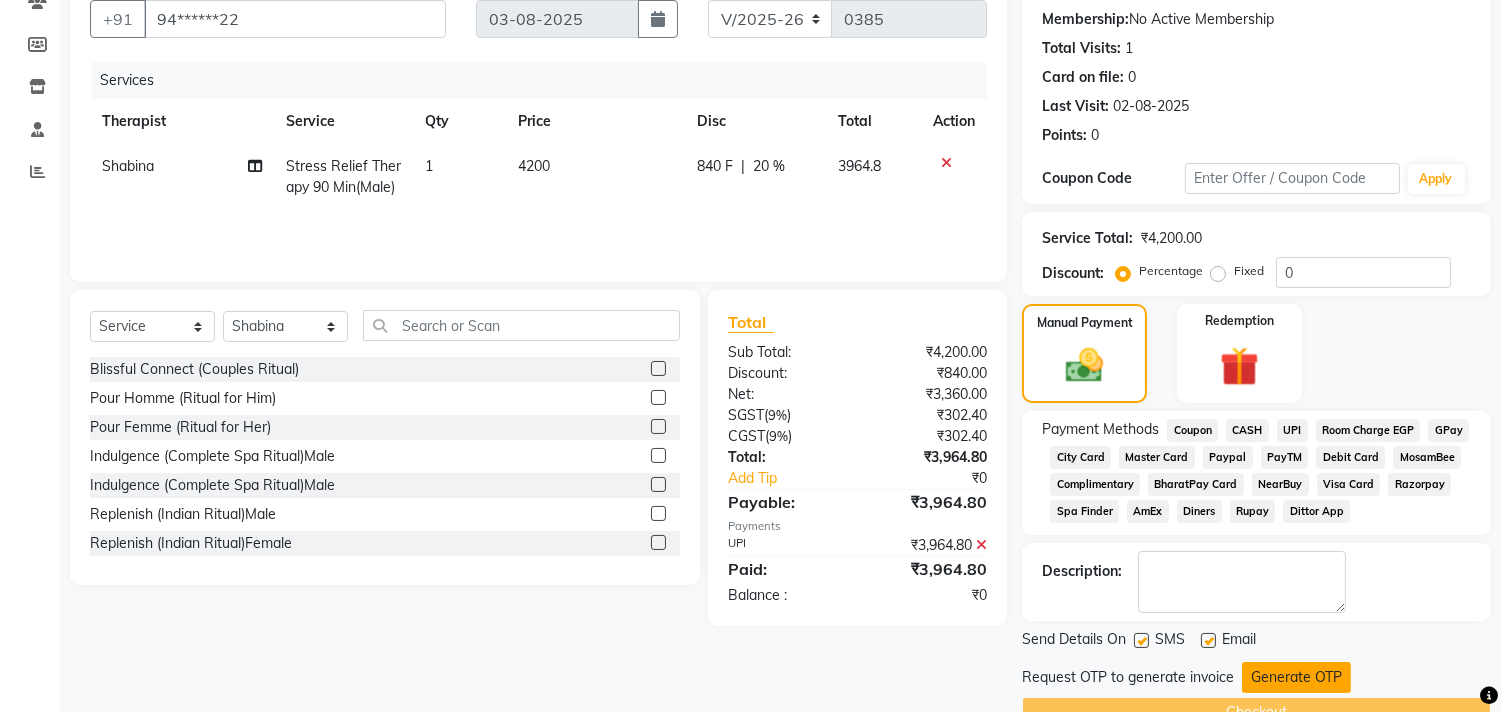 click on "Generate OTP" 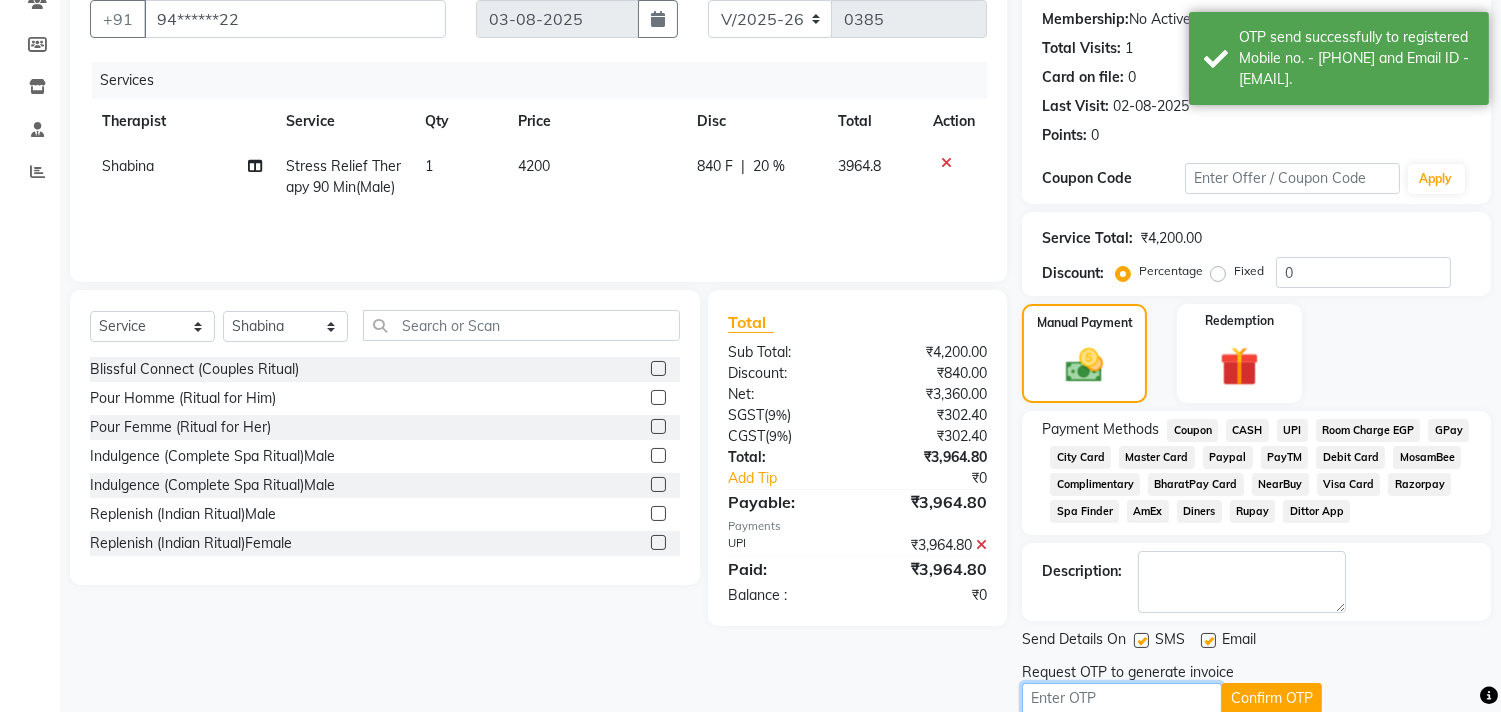 click at bounding box center [1122, 698] 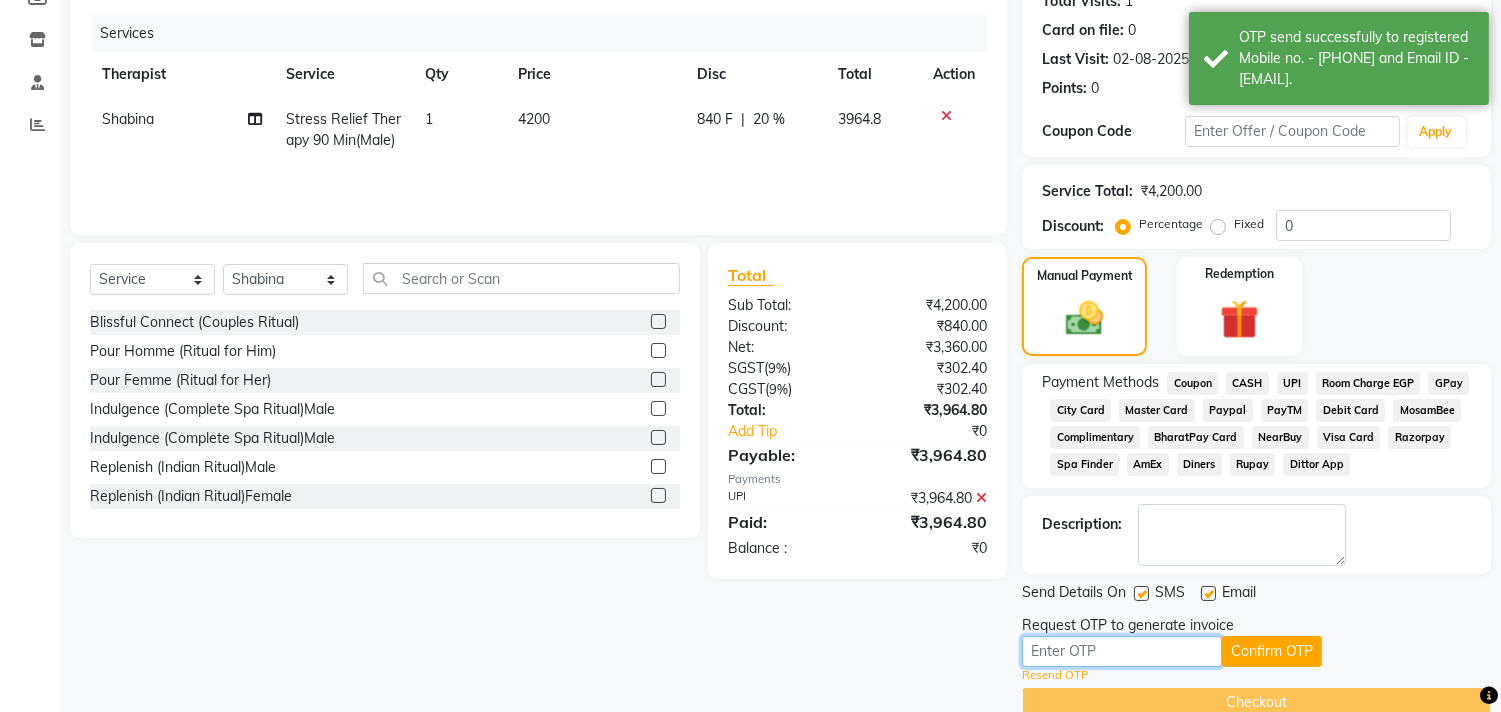 scroll, scrollTop: 270, scrollLeft: 0, axis: vertical 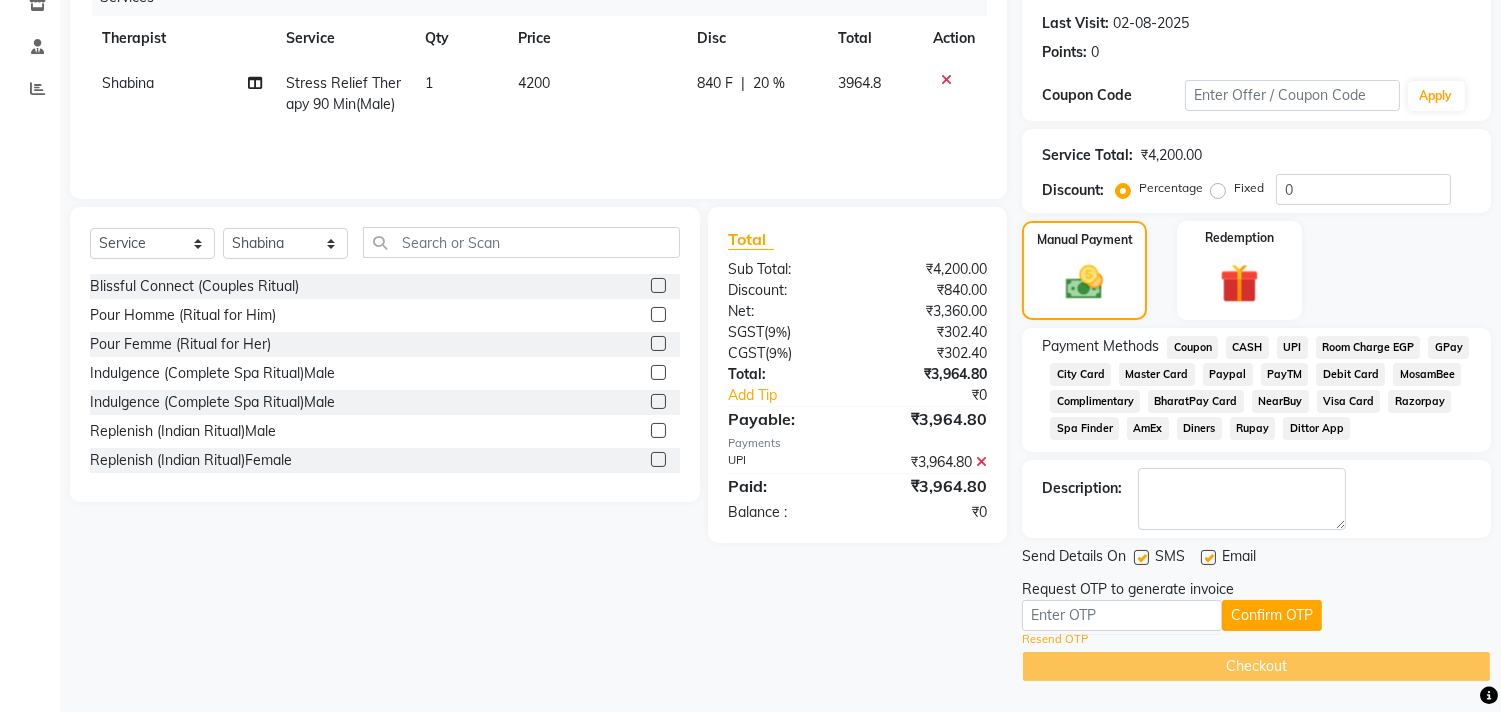 click on "Resend OTP" 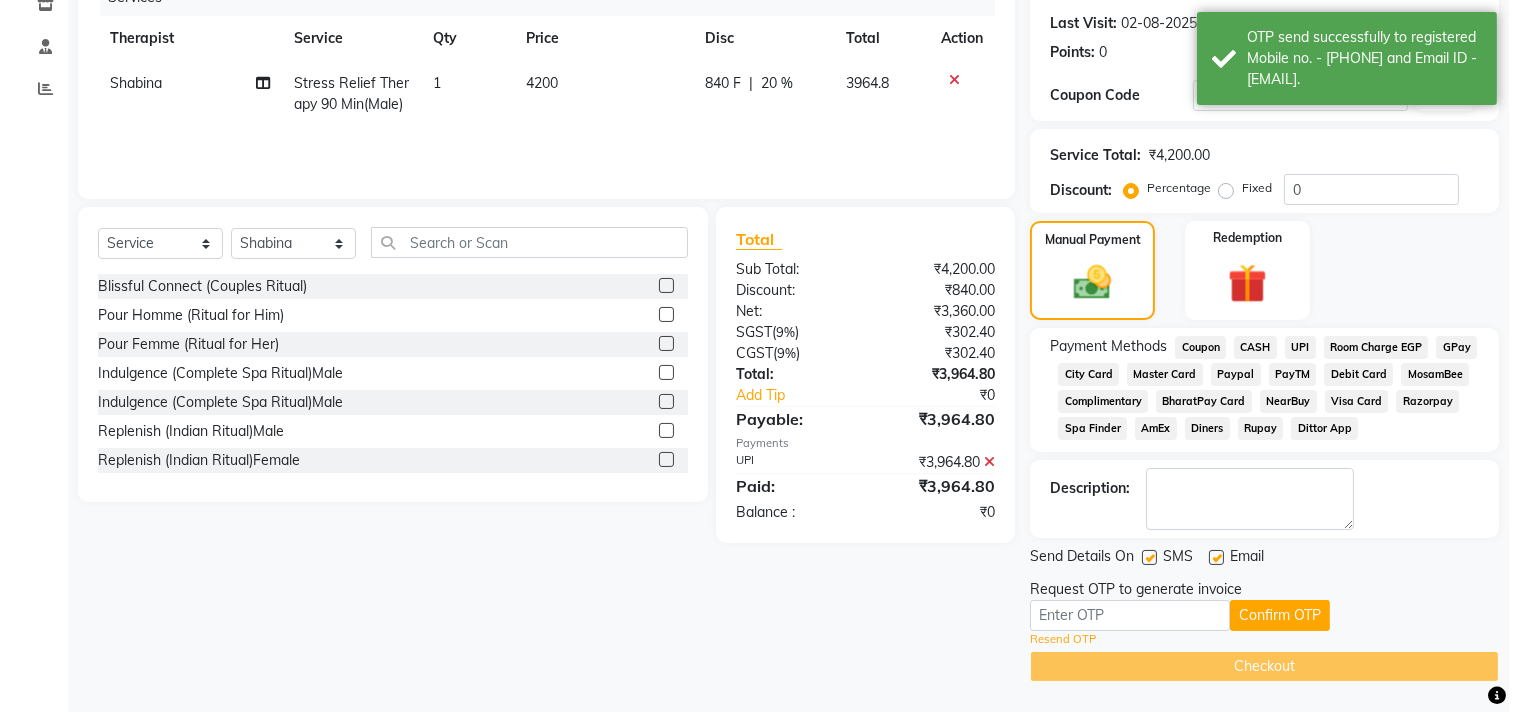 scroll, scrollTop: 0, scrollLeft: 0, axis: both 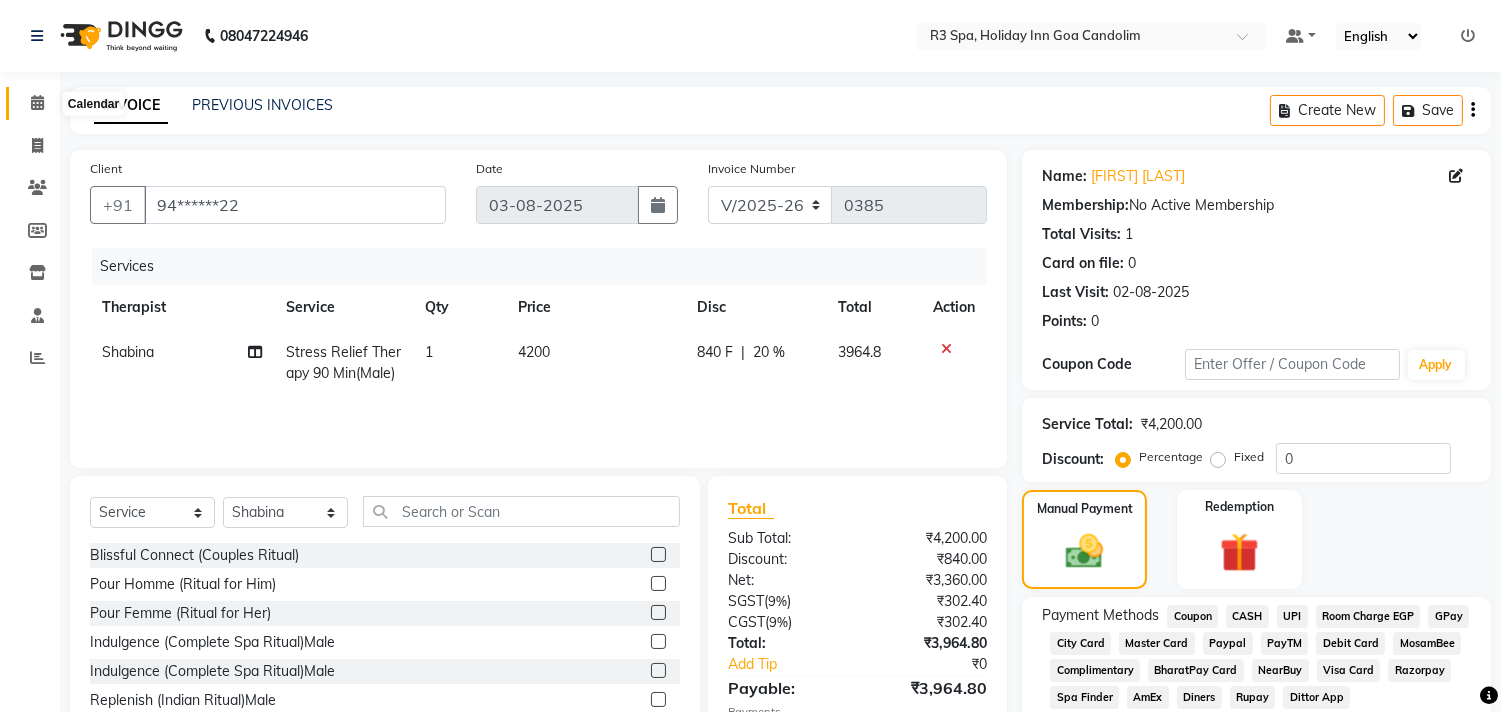 click 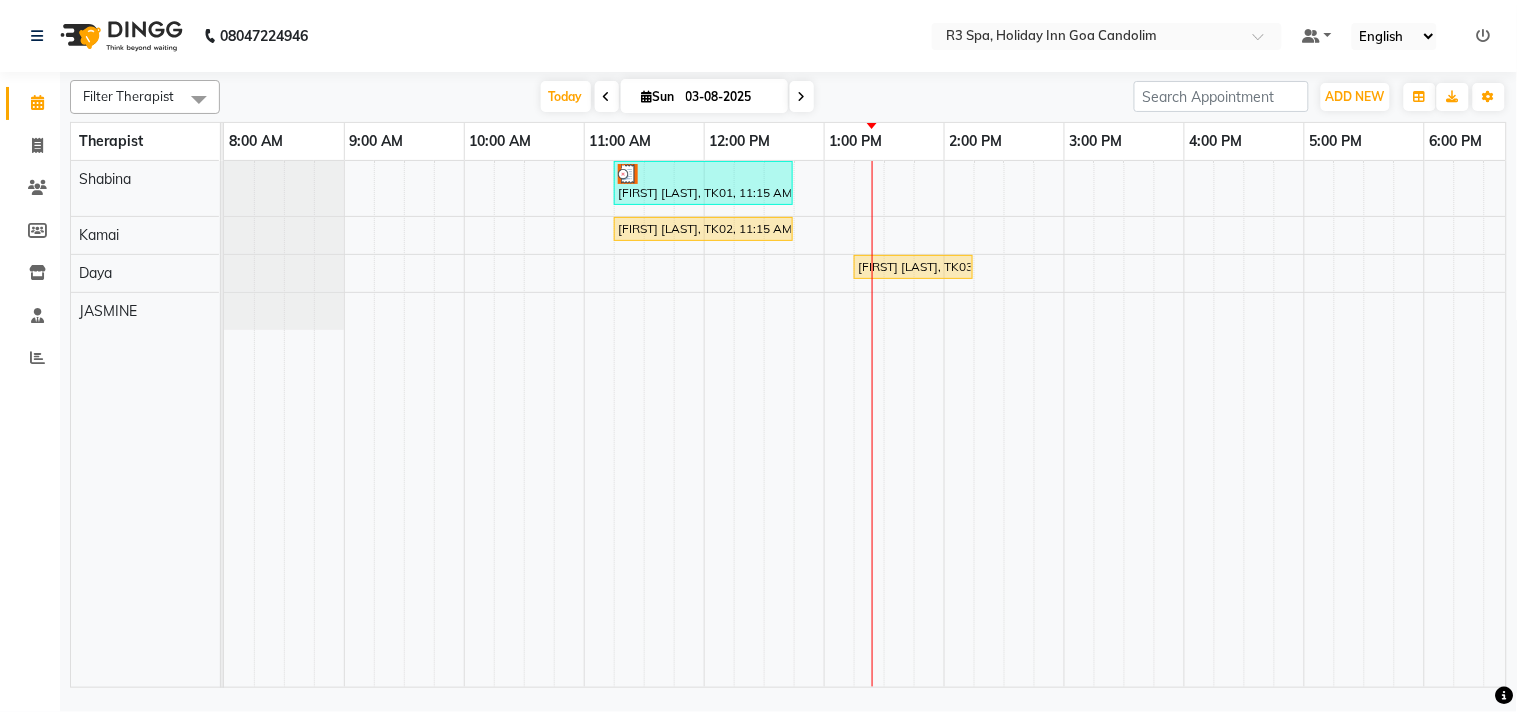 click at bounding box center [703, 174] 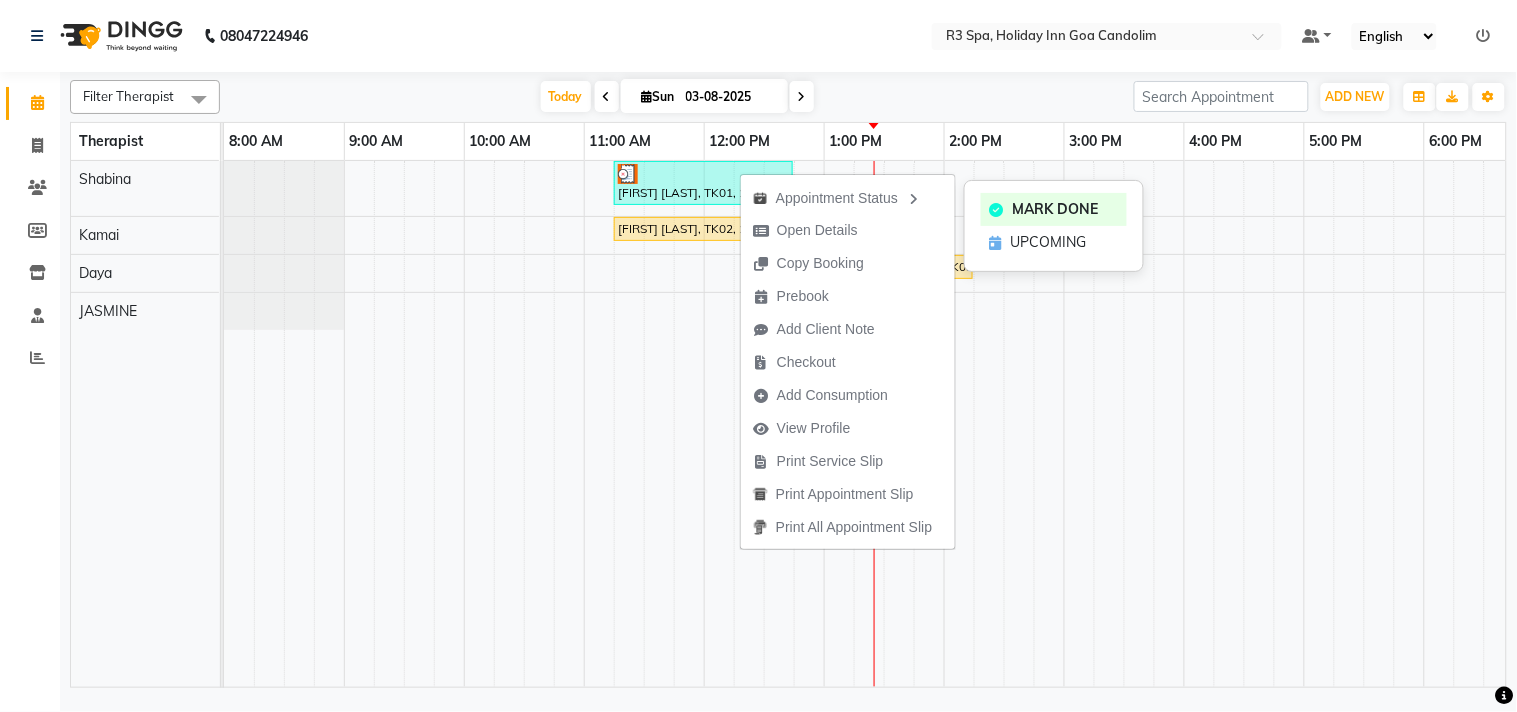 click at bounding box center (914, 199) 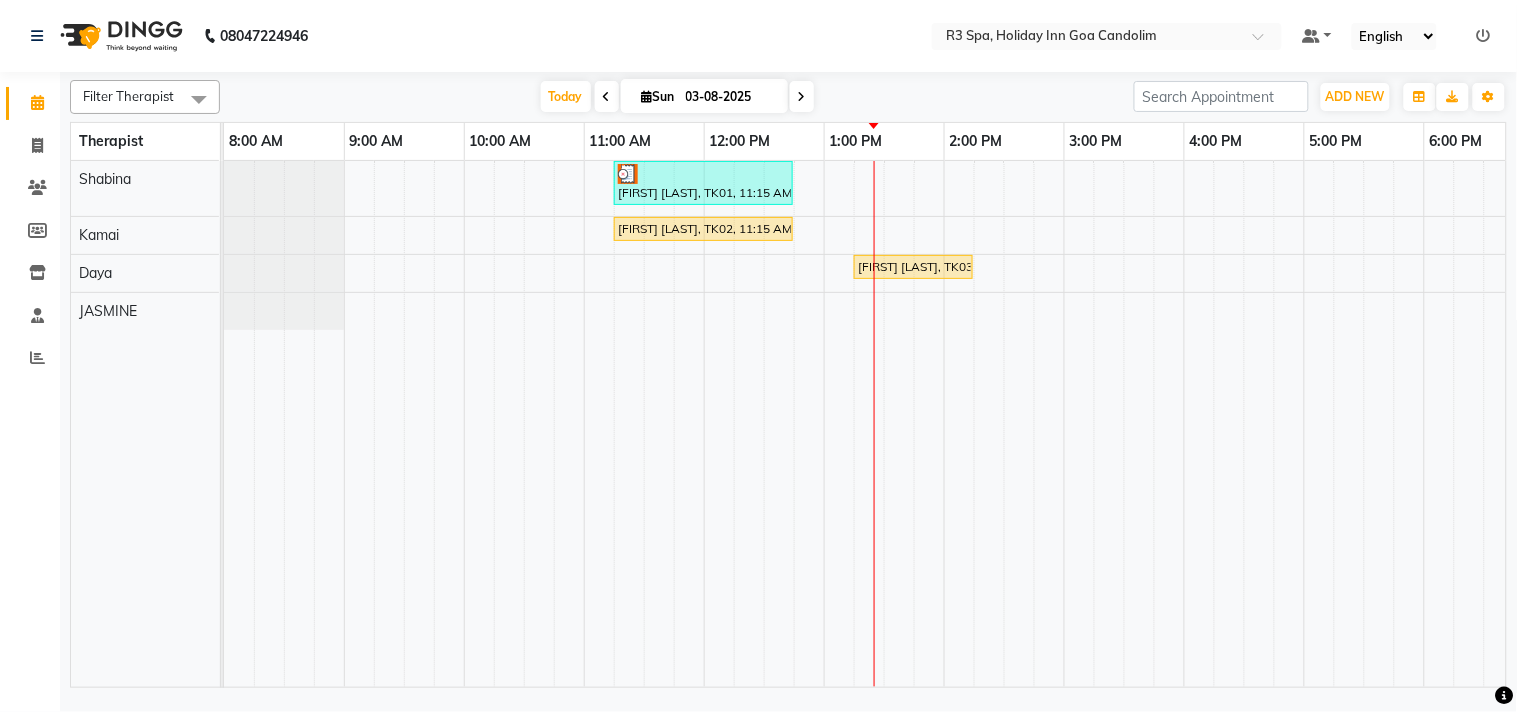 click at bounding box center (703, 174) 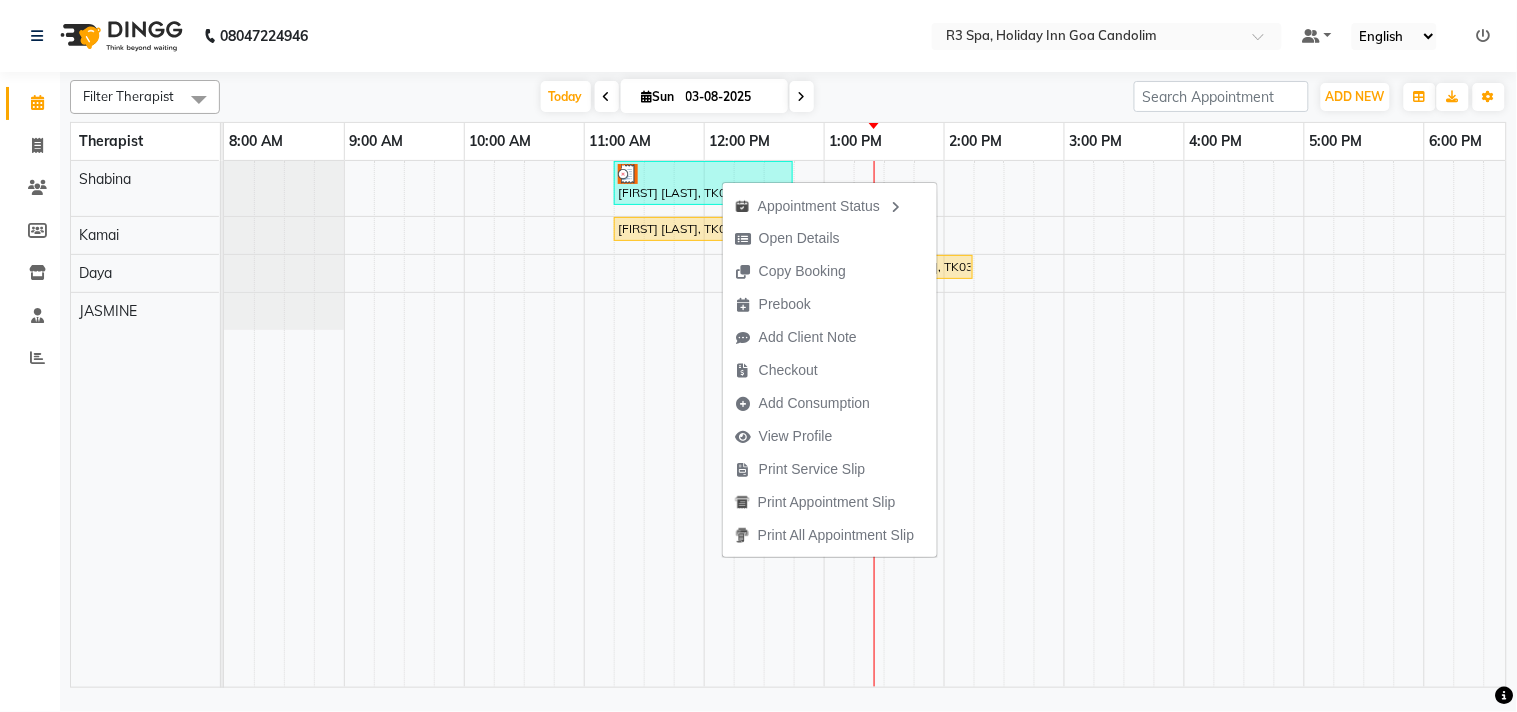 click on "Appointment Status
Open Details
Copy Booking
Prebook
Add Client Note
Checkout
Add Consumption
View Profile
Print Service Slip
Print Appointment Slip
Print All Appointment Slip" at bounding box center [830, 369] 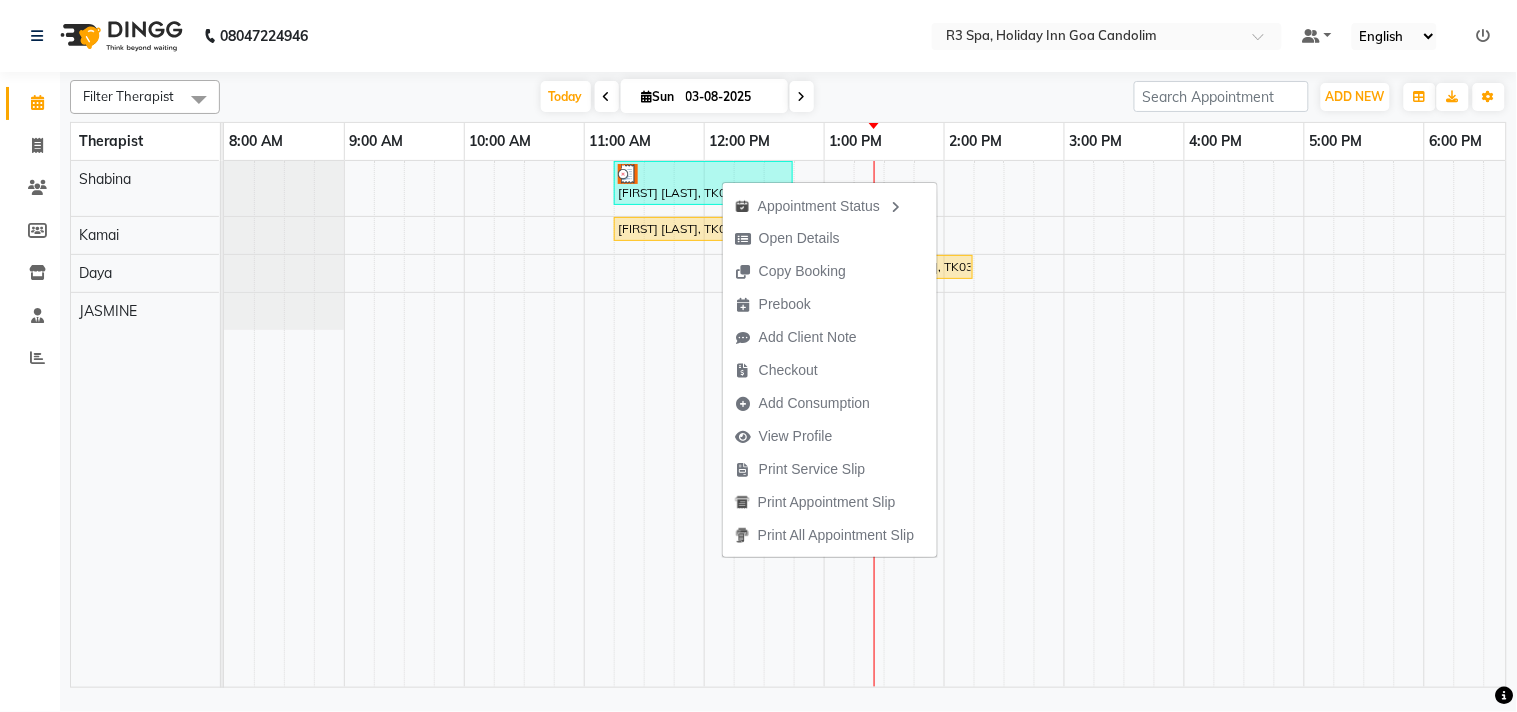 click on "[FIRST] [LAST], TK02, 11:15 AM-12:45 PM, Stress Relief Therapy 90 Min(Female)" at bounding box center [703, 229] 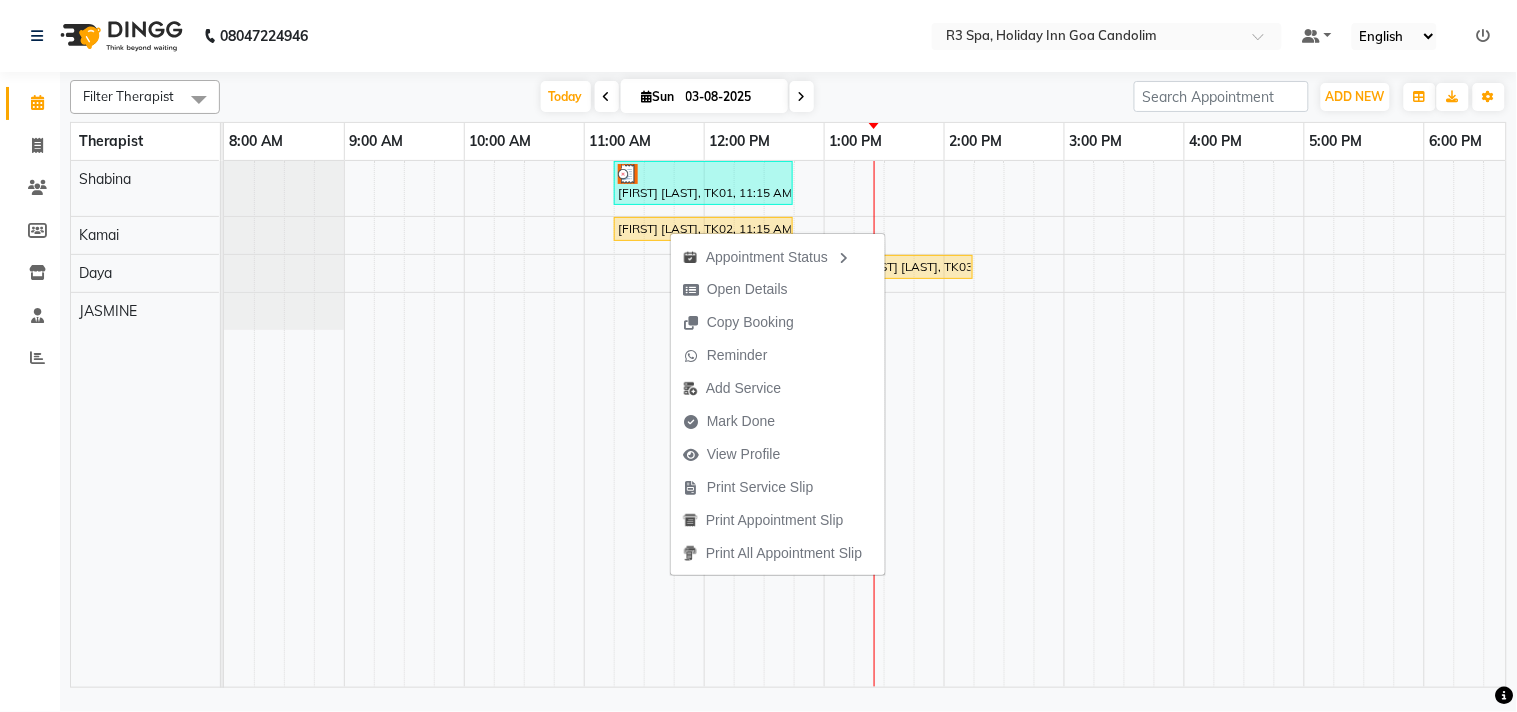 click at bounding box center (703, 174) 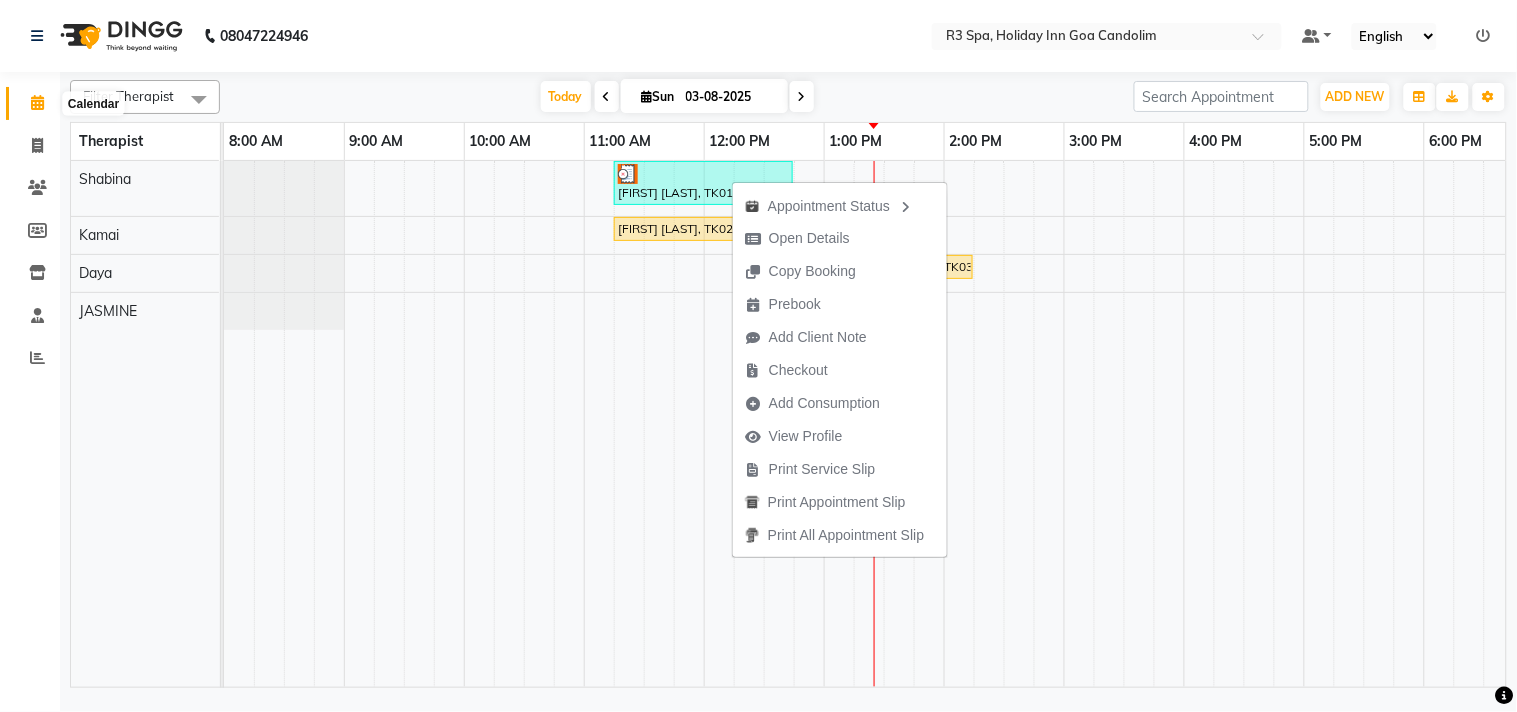 click 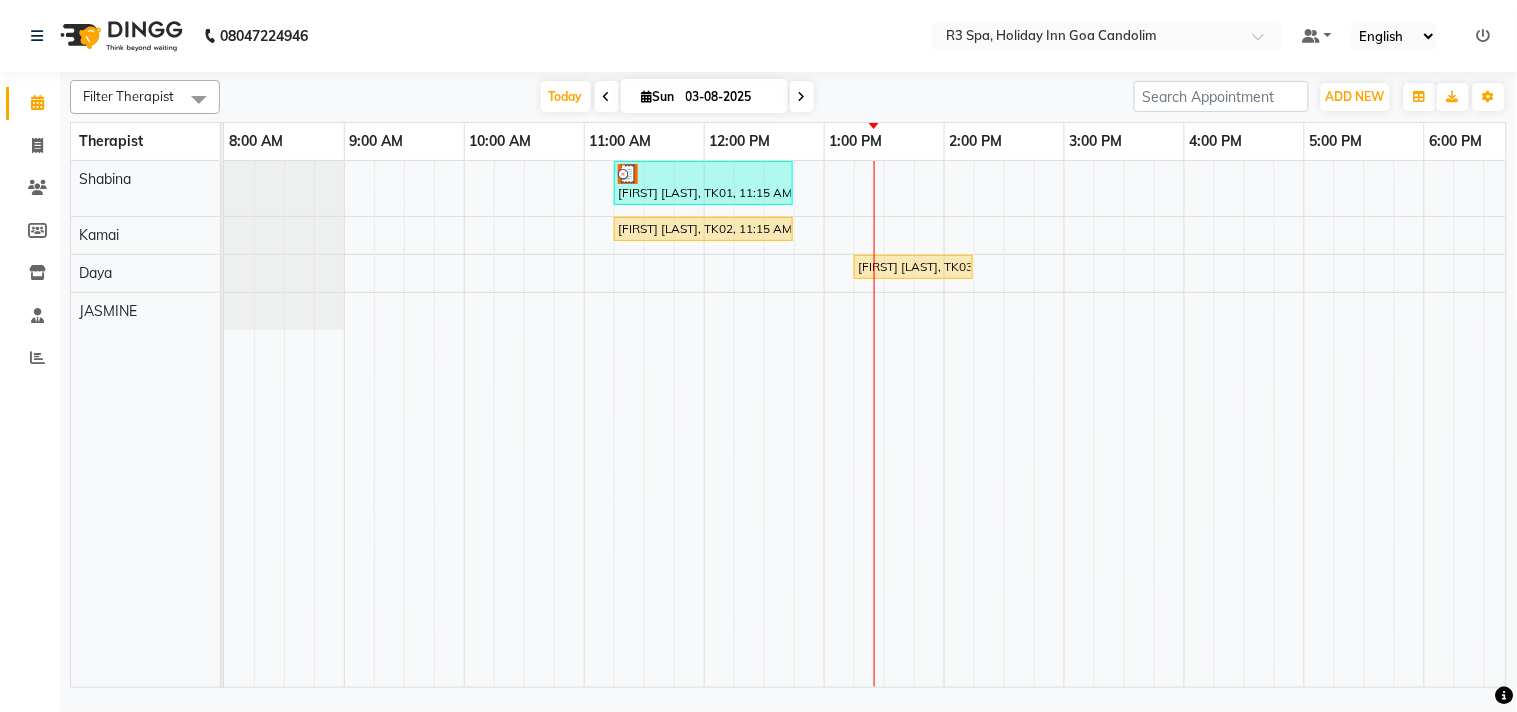 click at bounding box center [703, 174] 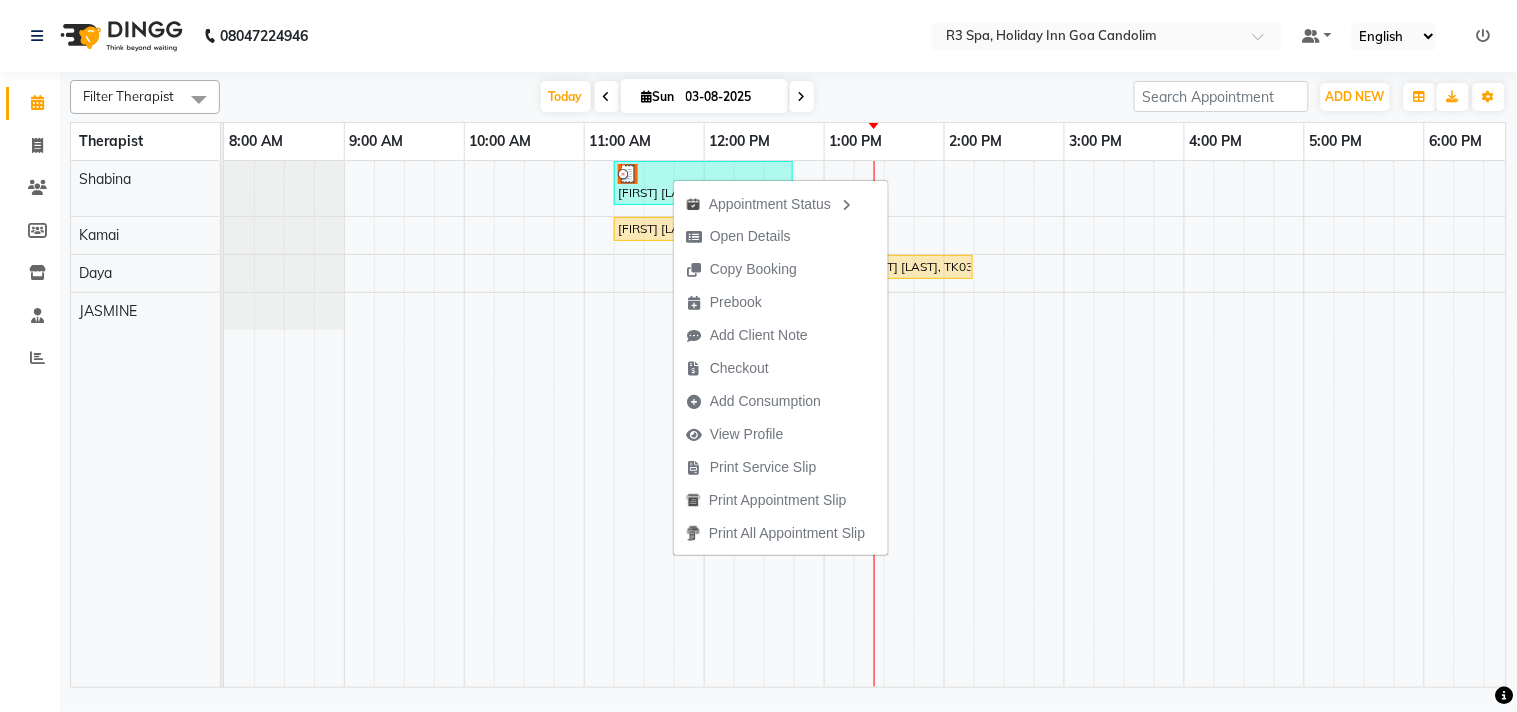 click at bounding box center (703, 174) 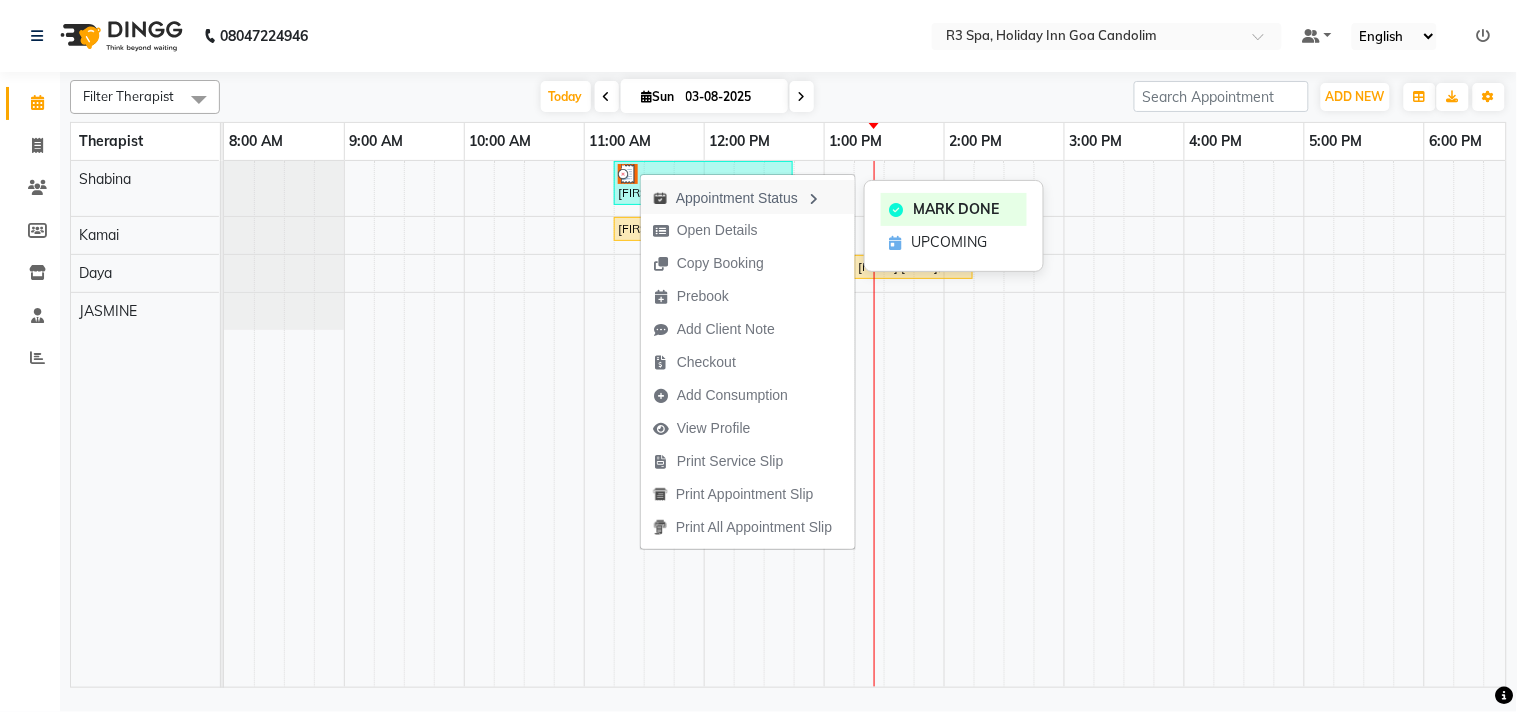 click at bounding box center [814, 199] 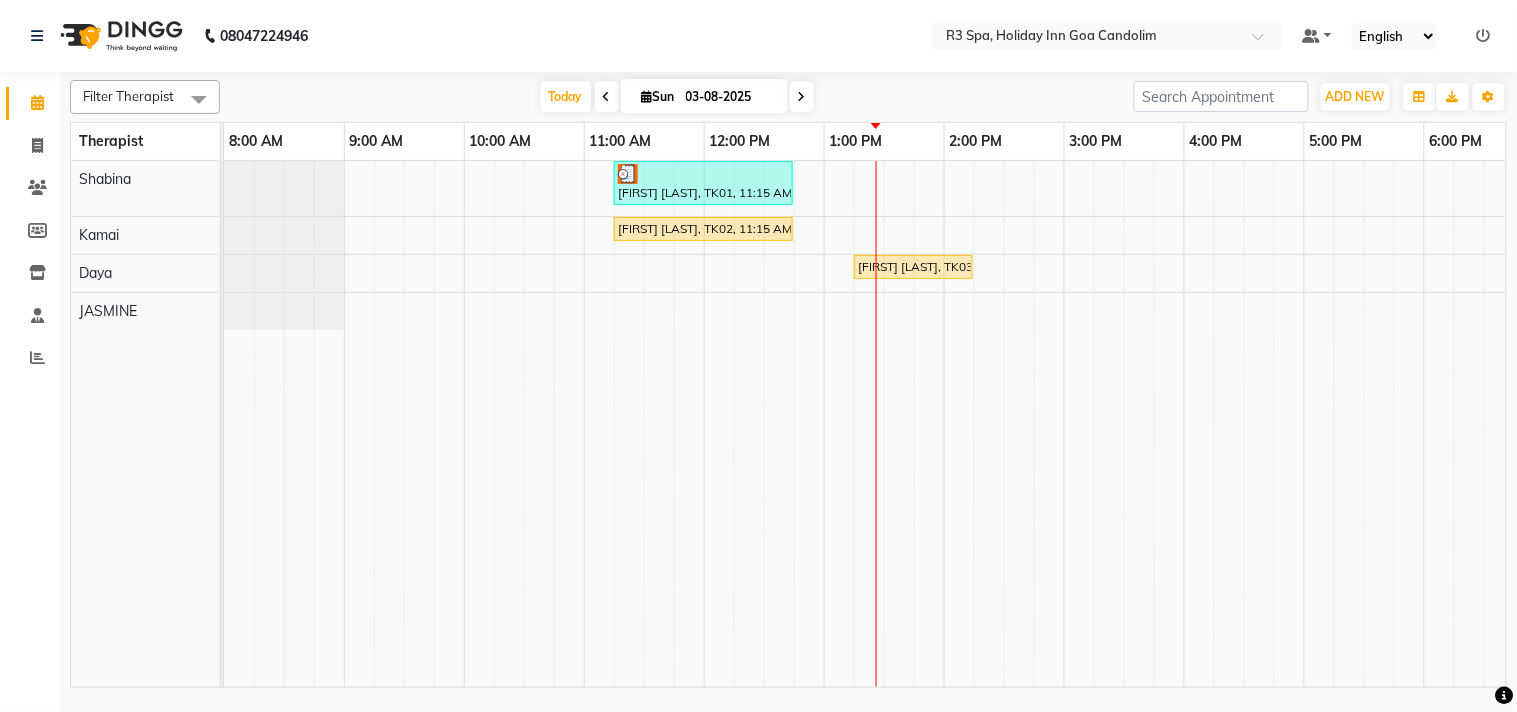 click on "[FIRST]  [LAST], TK01, 11:15 AM-12:45 PM, Stress Relief Therapy 90 Min(Male)    [FIRST] [LAST], TK02, 11:15 AM-12:45 PM, Stress Relief Therapy 90 Min(Female)    [FIRST] [LAST], TK03, 01:15 PM-02:15 PM, Traditional Swedish Relaxation Therapy 60 Min(Male)" at bounding box center (1004, 424) 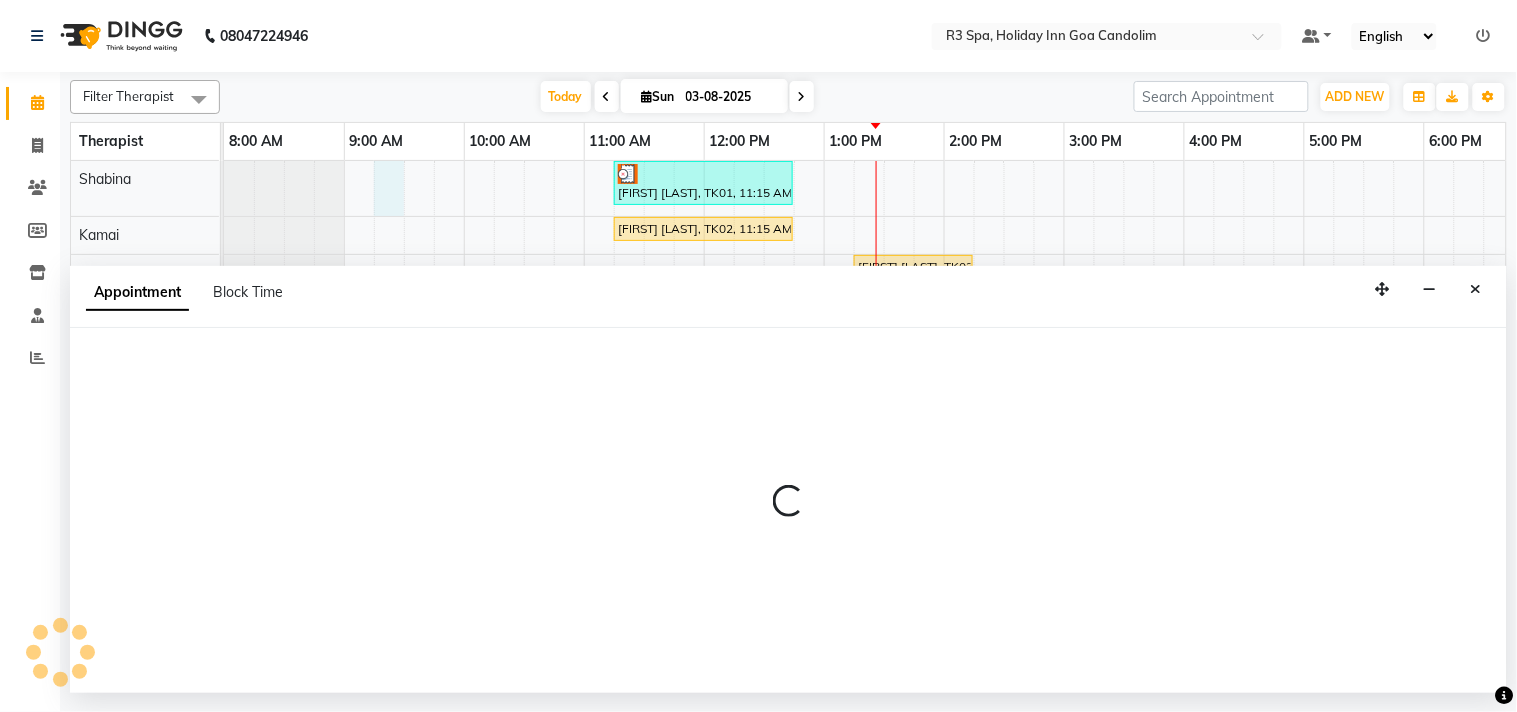 select on "71357" 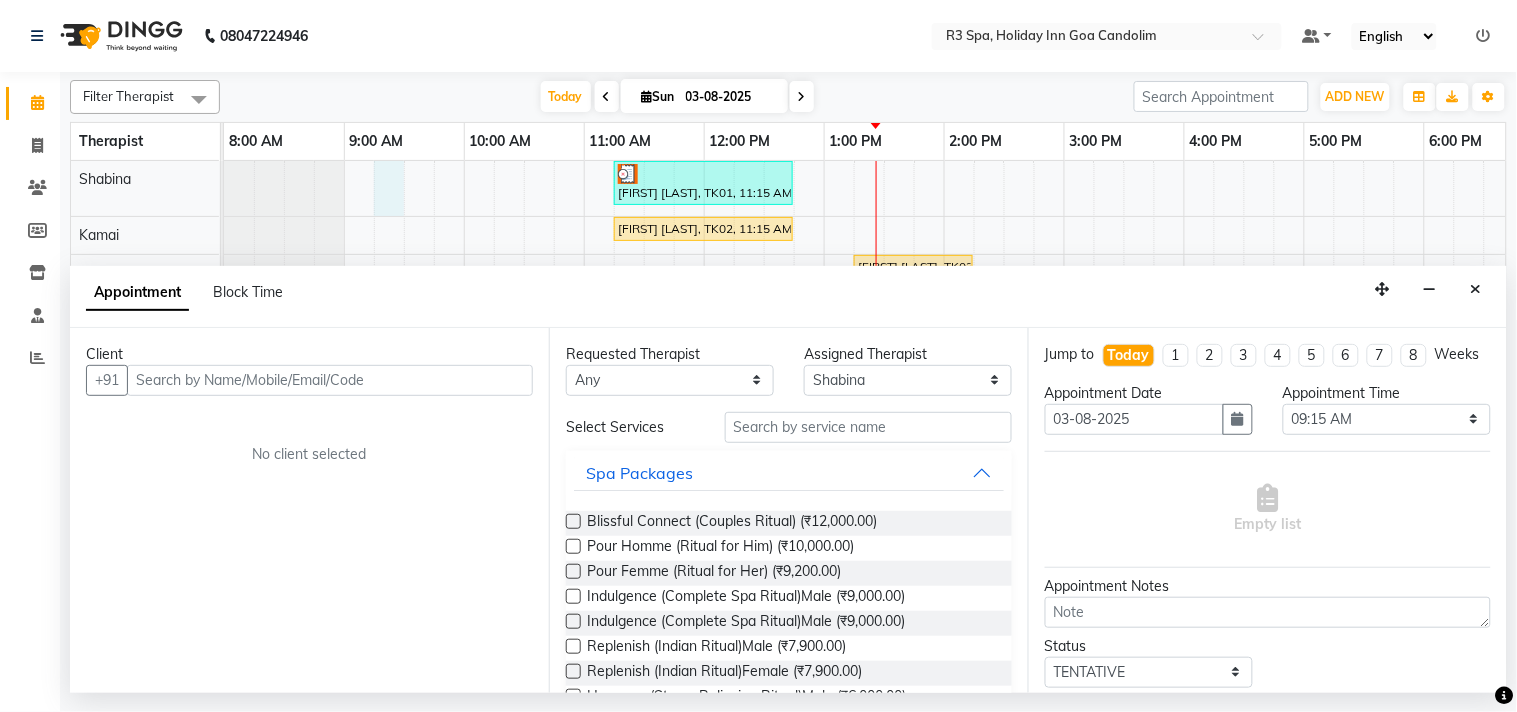 click at bounding box center (330, 380) 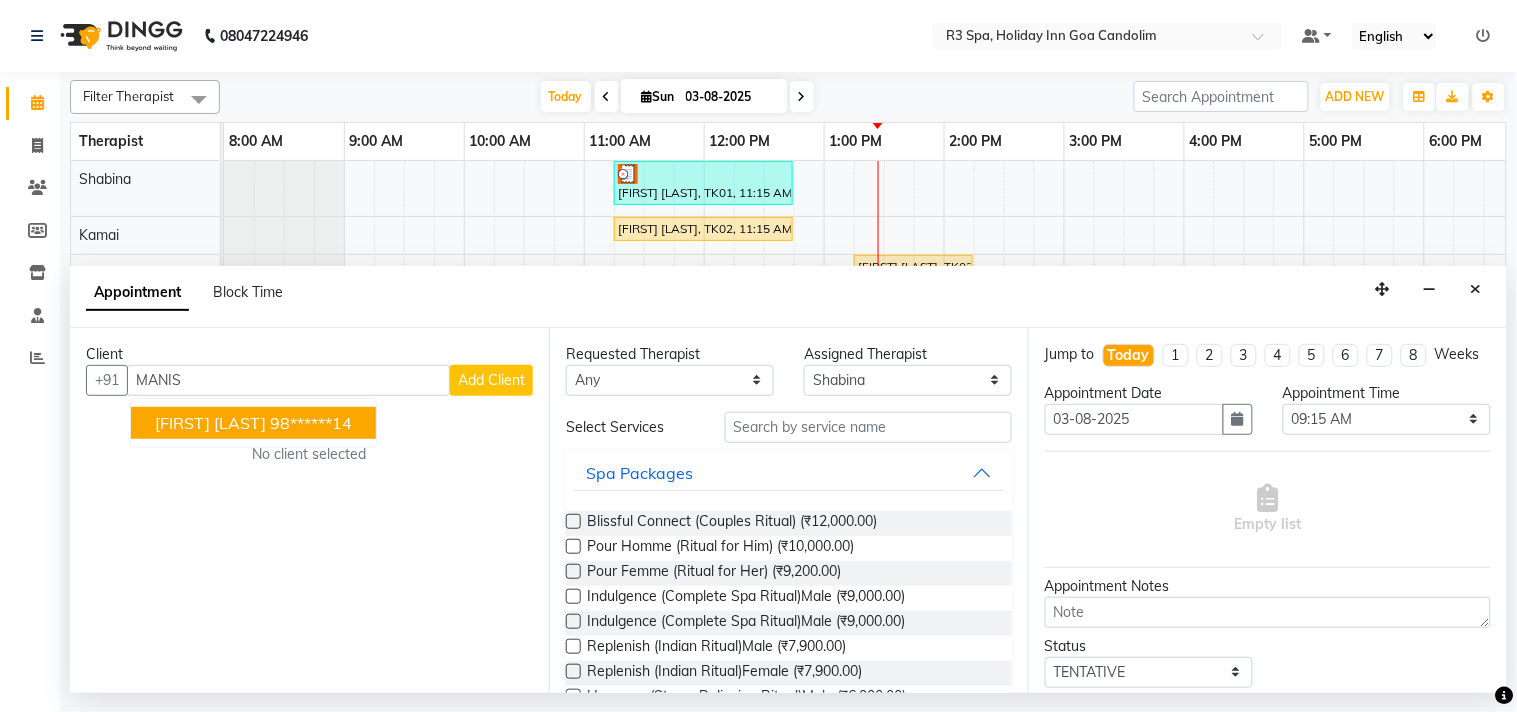 click on "[FIRST]  [LAST]" at bounding box center [210, 423] 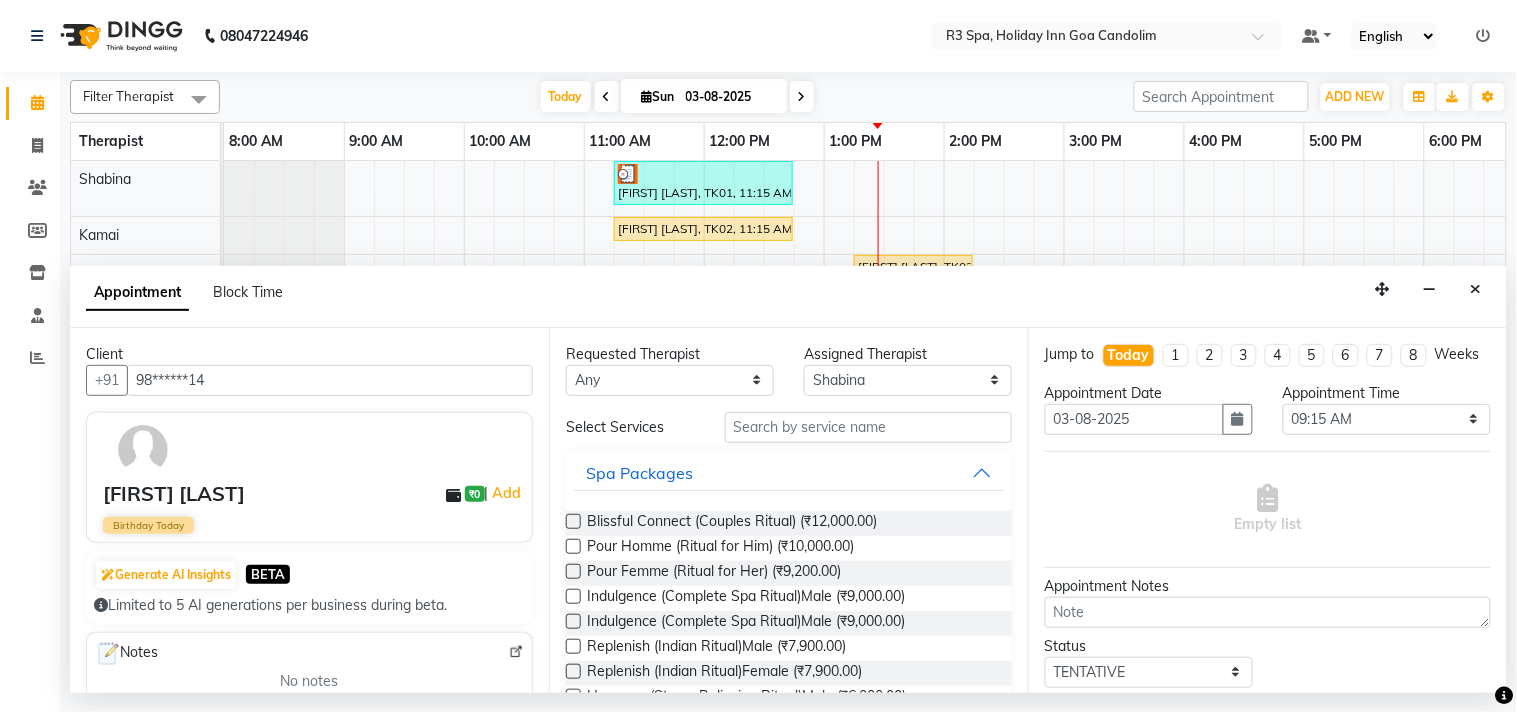 type on "98******14" 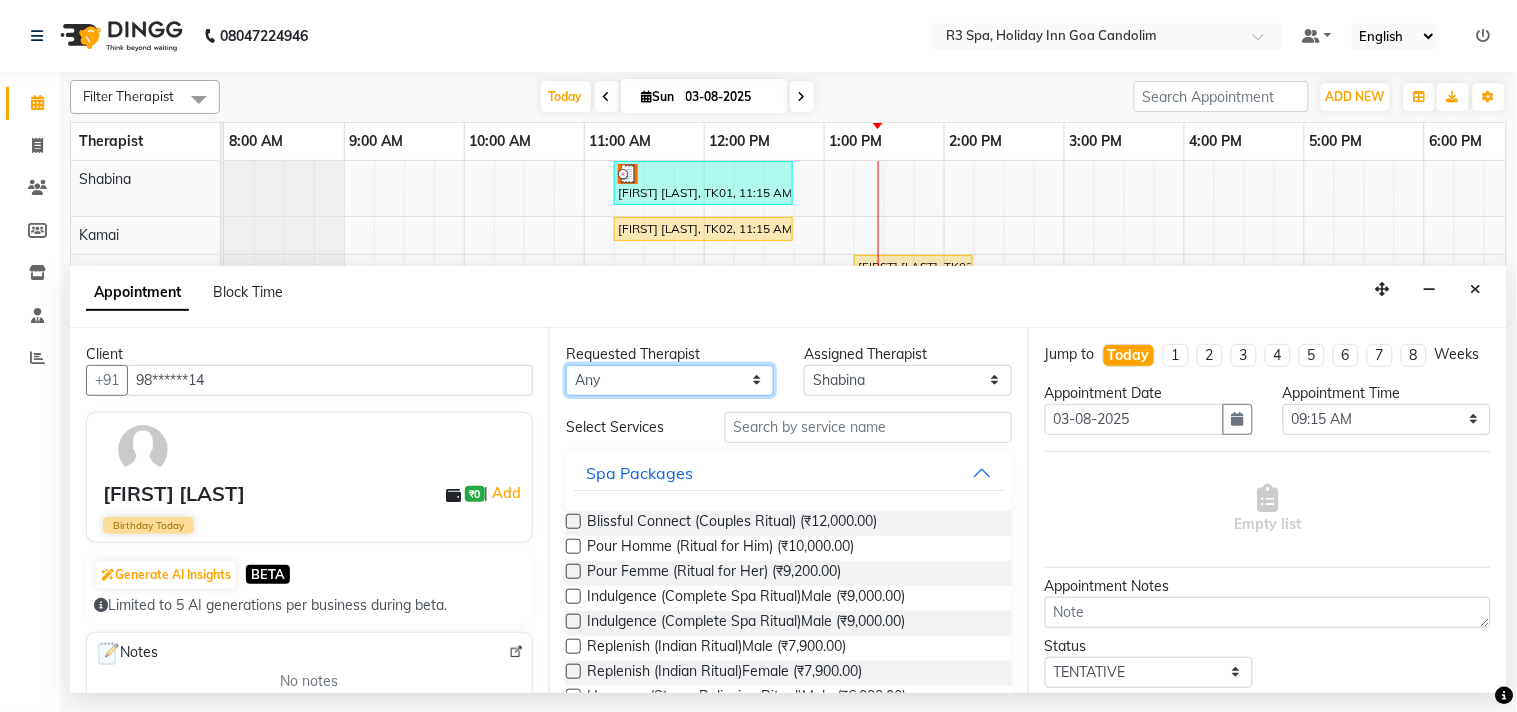 click on "Any Daya JASMINE Kamai Shabina" at bounding box center [670, 380] 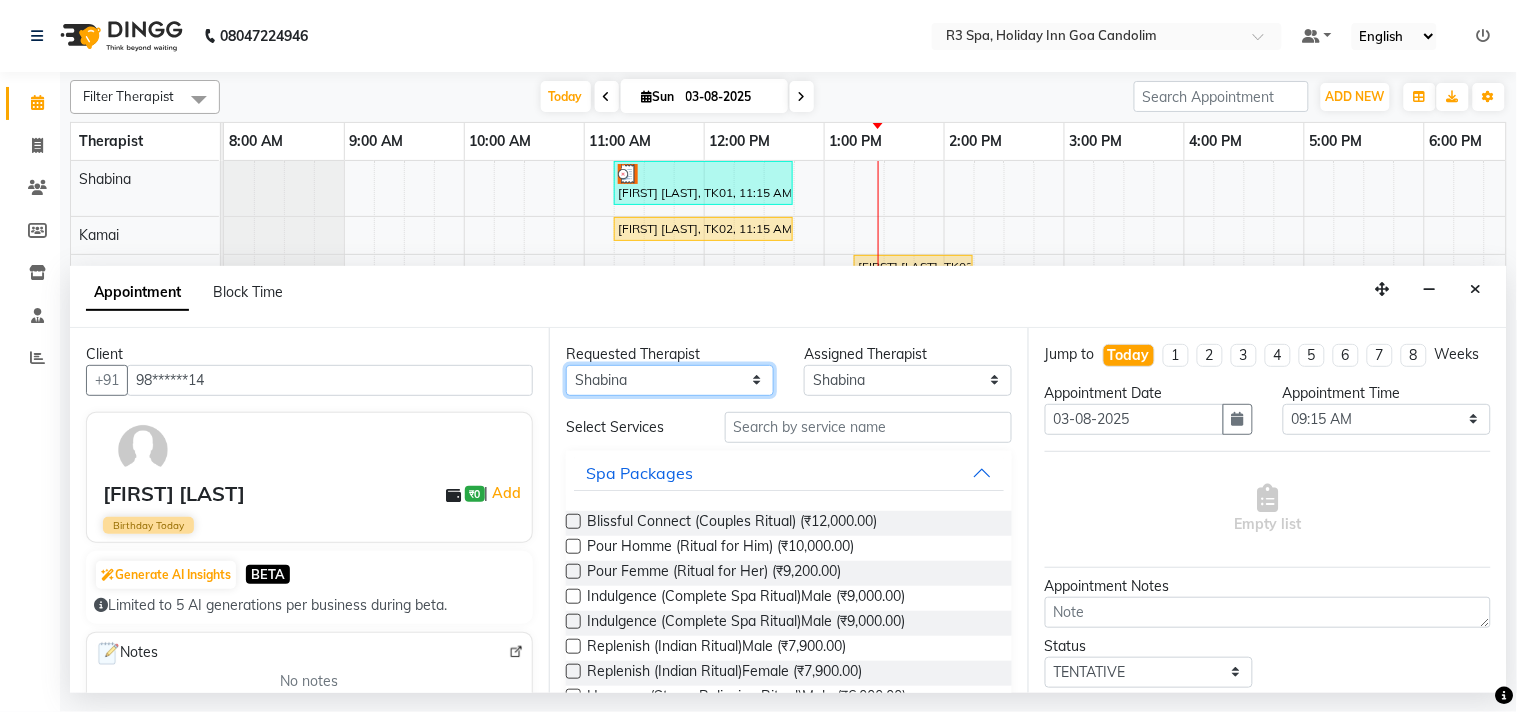 click on "Any Daya JASMINE Kamai Shabina" at bounding box center [670, 380] 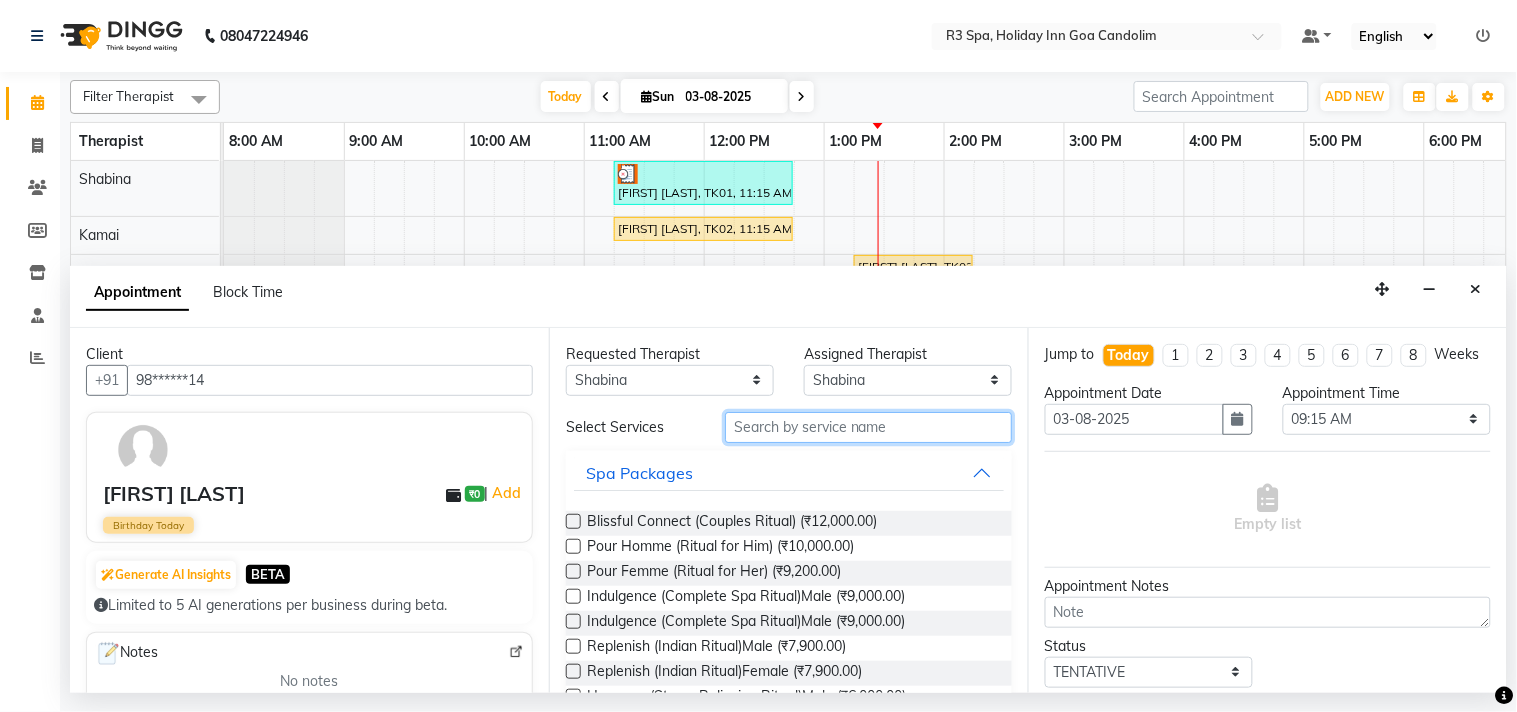 click at bounding box center [868, 427] 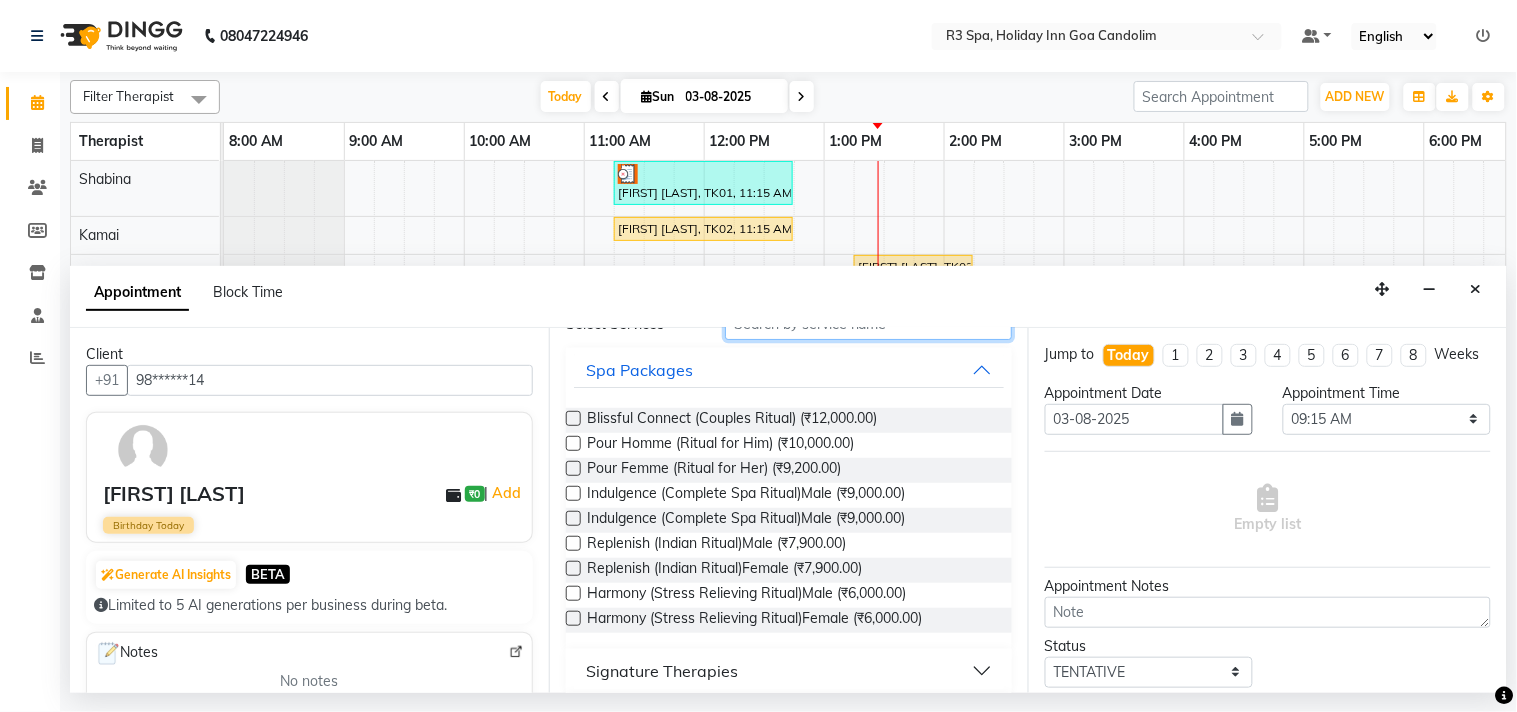 scroll, scrollTop: 294, scrollLeft: 0, axis: vertical 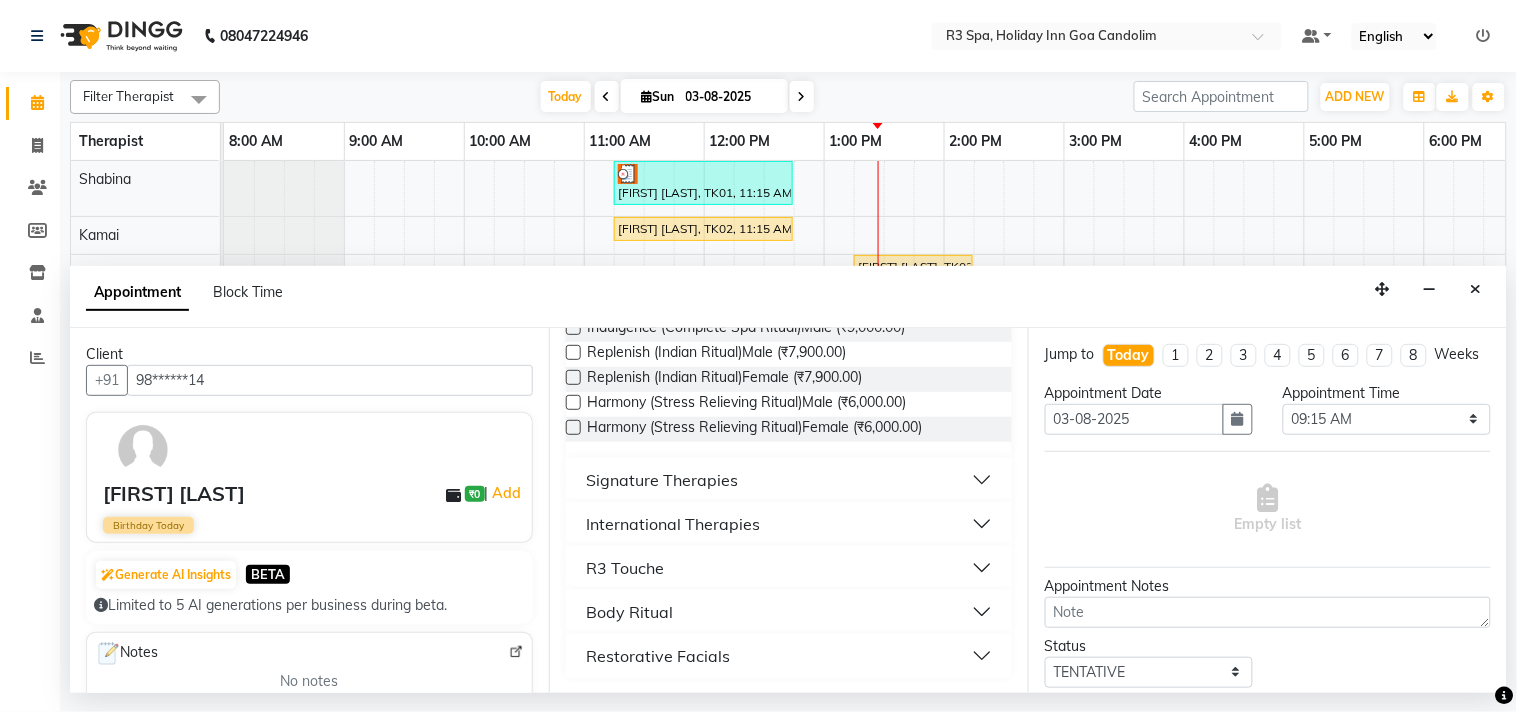 click on "Signature Therapies" at bounding box center (662, 480) 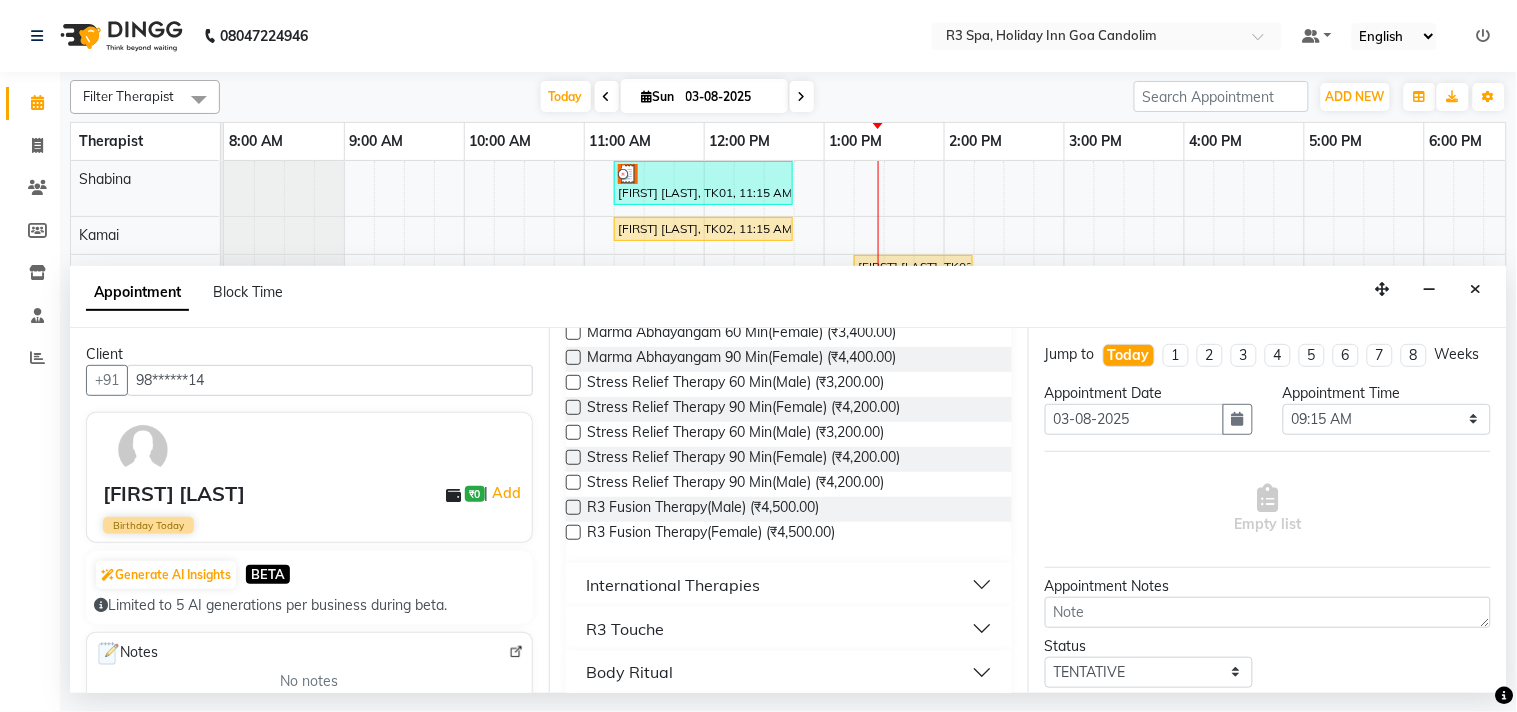 scroll, scrollTop: 627, scrollLeft: 0, axis: vertical 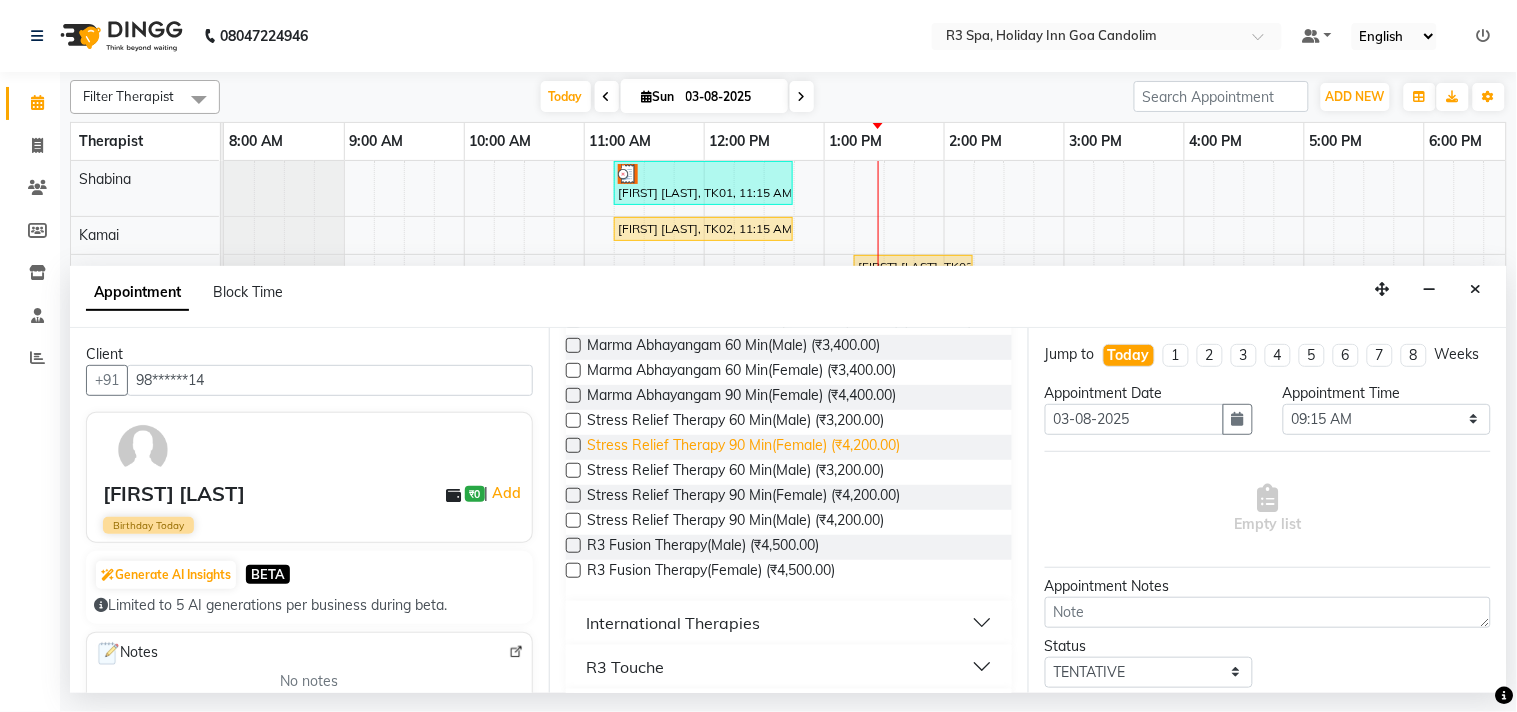 click on "Stress Relief Therapy 90 Min(Female) (₹4,200.00)" at bounding box center [743, 447] 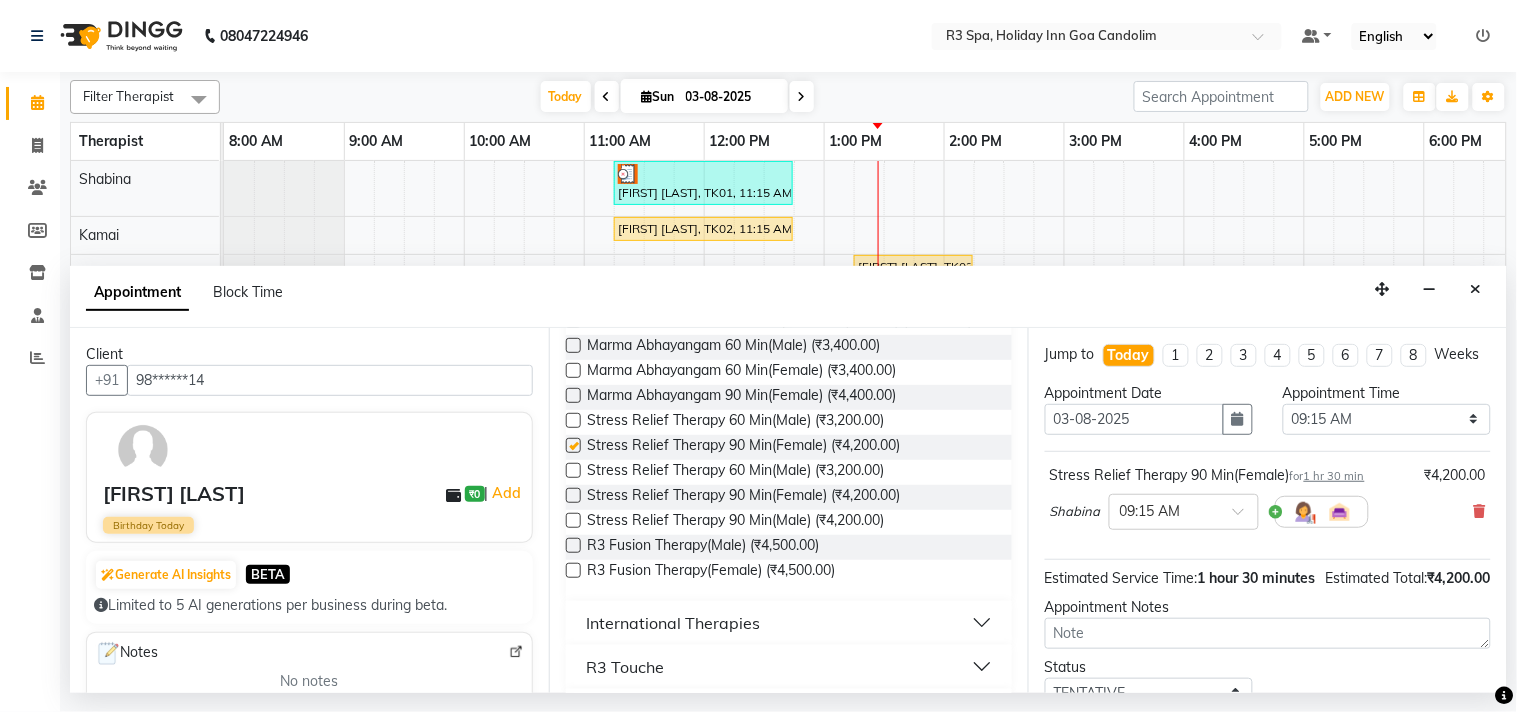 checkbox on "false" 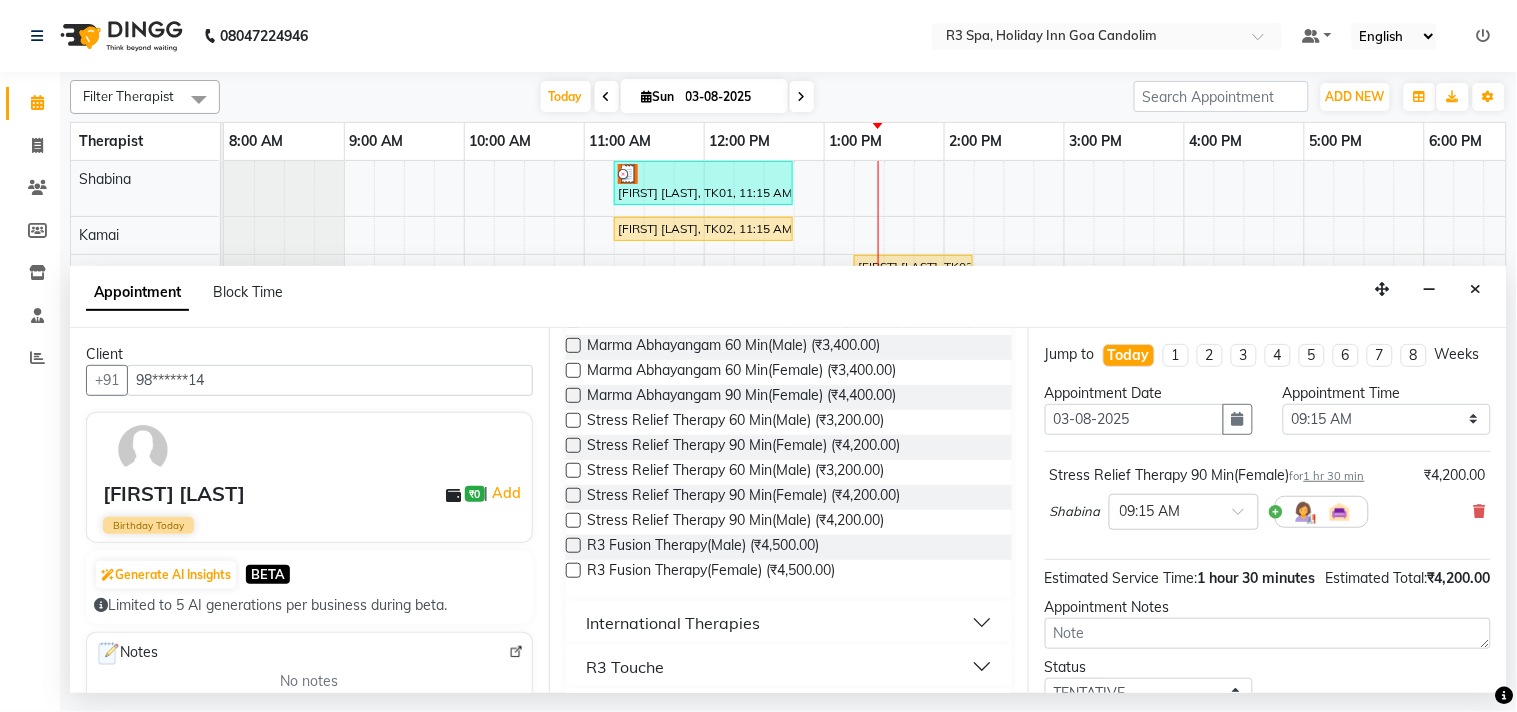 scroll, scrollTop: 181, scrollLeft: 0, axis: vertical 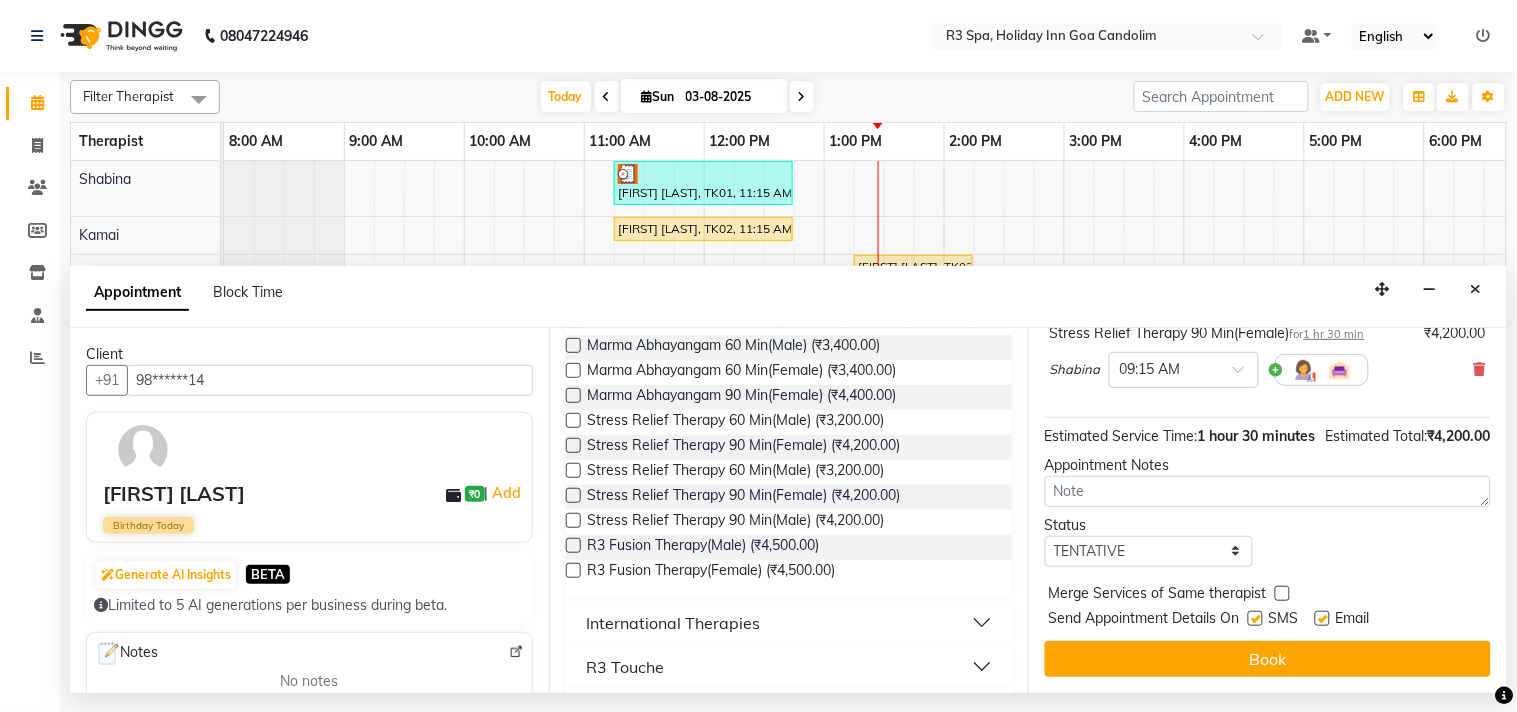 click on "Book" at bounding box center (1268, 659) 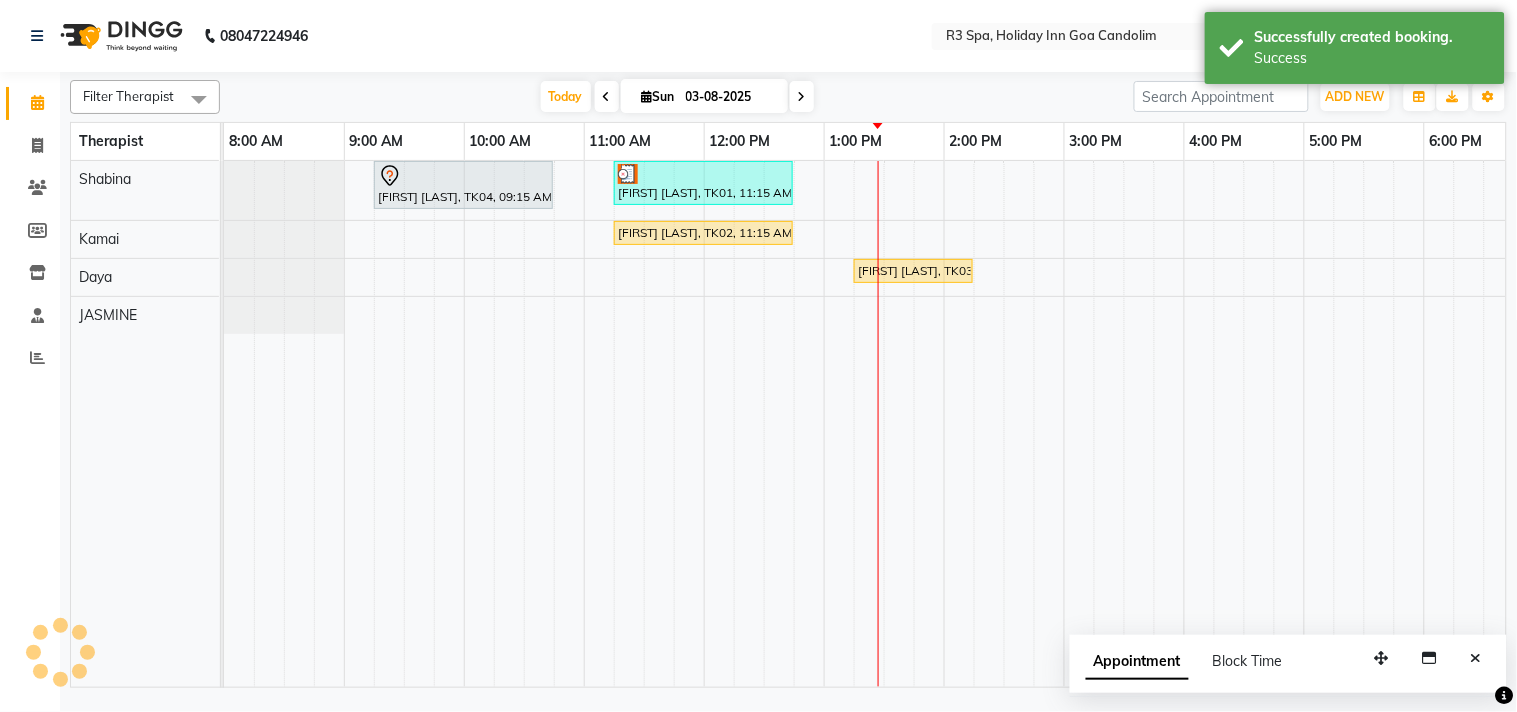 click on "[FIRST]  [LAST], TK04, 09:15 AM-10:45 AM, Stress Relief Therapy 90 Min(Female)     [FIRST] [LAST], TK01, 11:15 AM-12:45 PM, Stress Relief Therapy 90 Min(Male)    [FIRST] [LAST], TK02, 11:15 AM-12:45 PM, Stress Relief Therapy 90 Min(Female)    [FIRST] [LAST], TK03, 01:15 PM-02:15 PM, Traditional Swedish Relaxation Therapy 60 Min(Male)" at bounding box center [1004, 424] 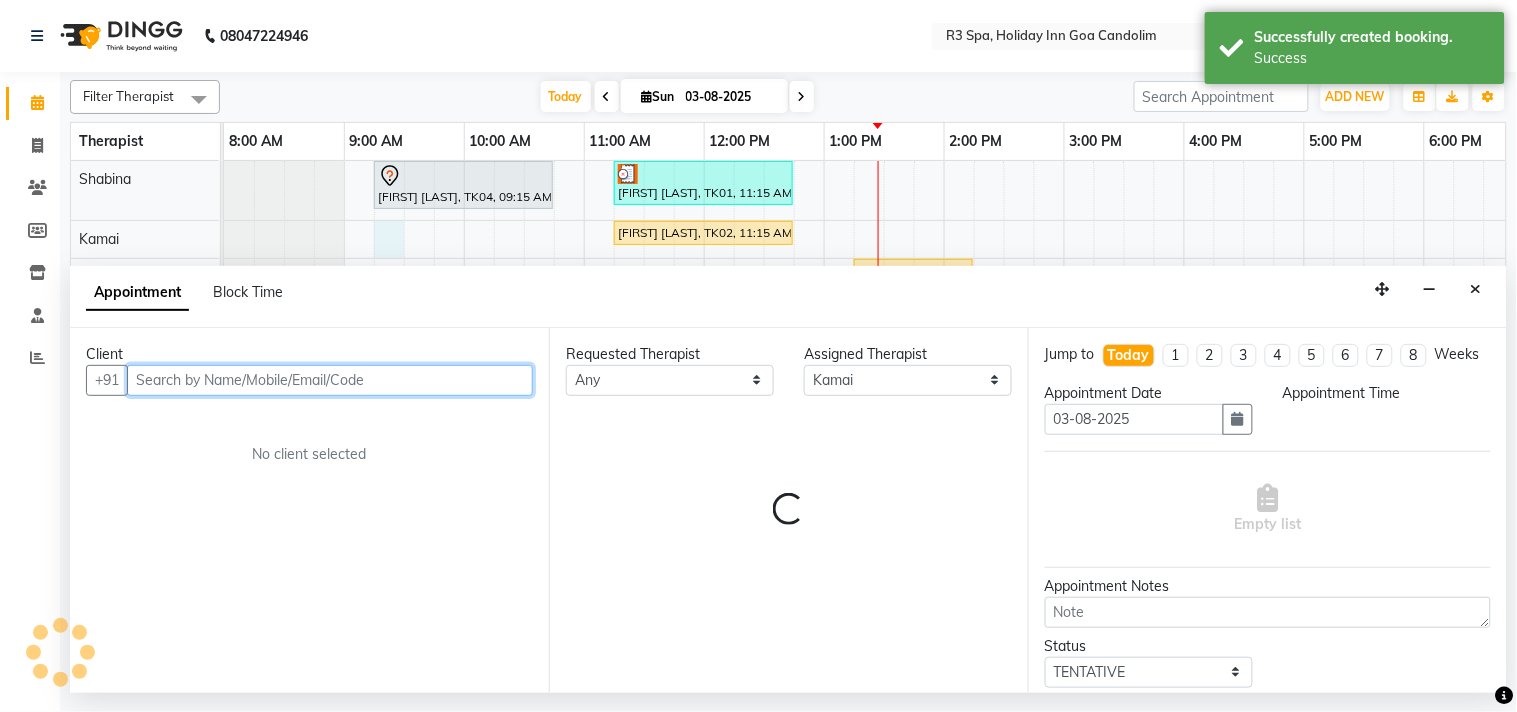 select on "555" 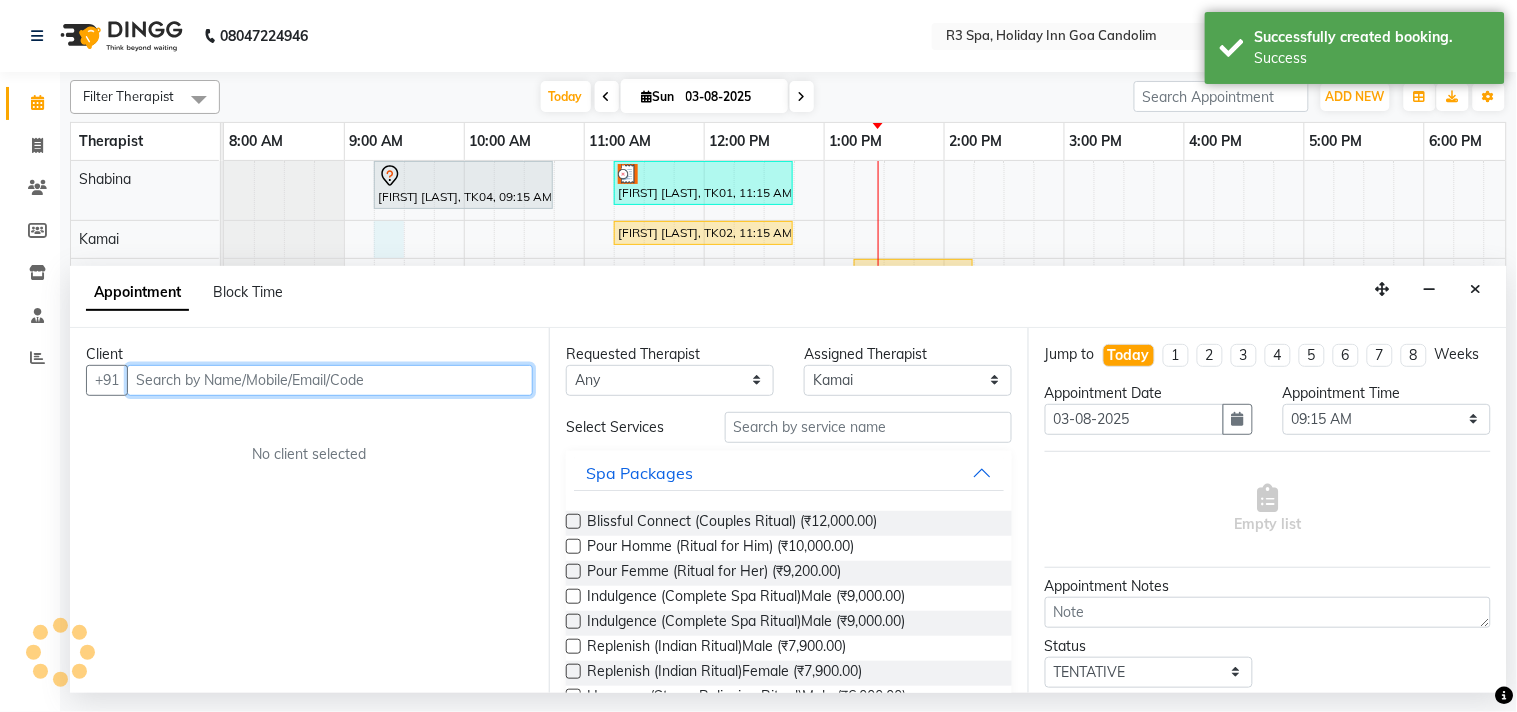 click at bounding box center (330, 380) 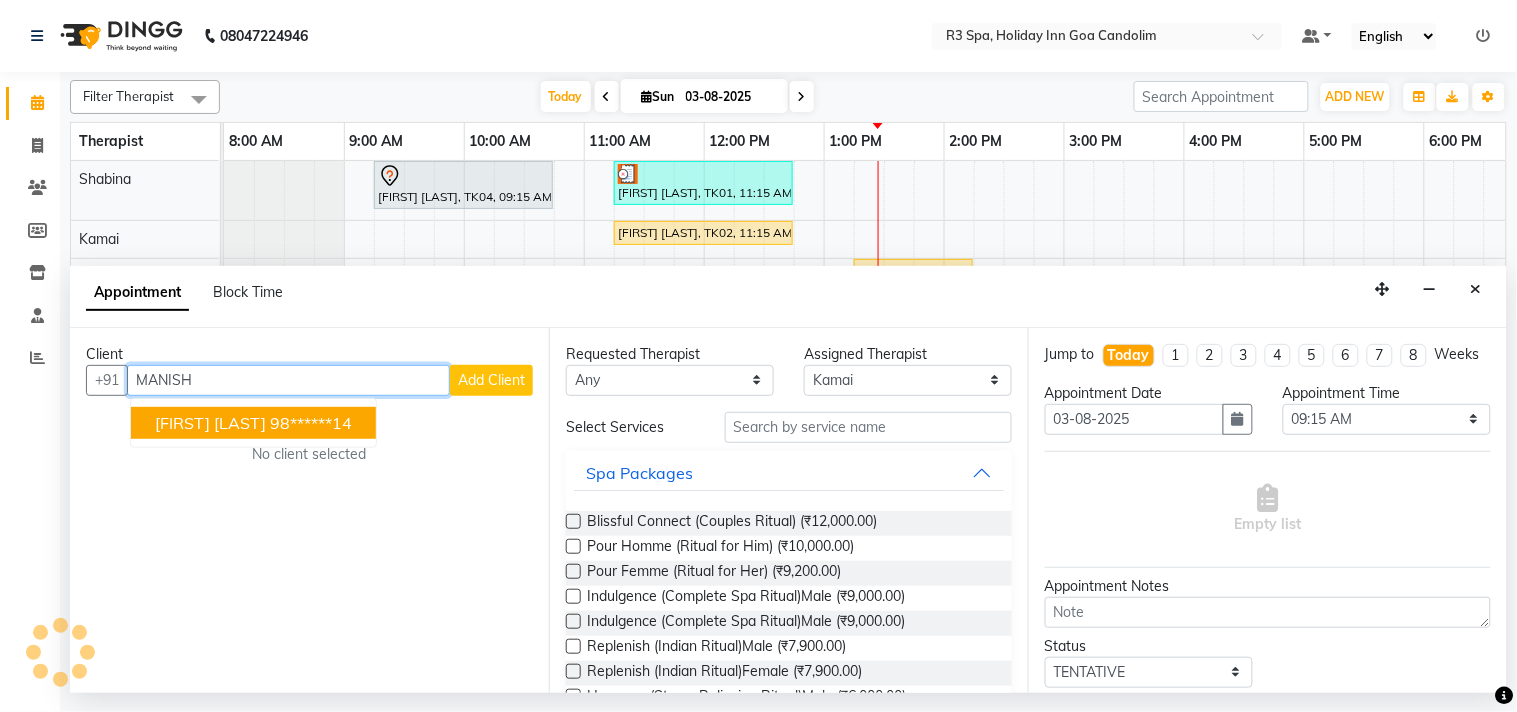 drag, startPoint x: 320, startPoint y: 425, endPoint x: 415, endPoint y: 410, distance: 96.17692 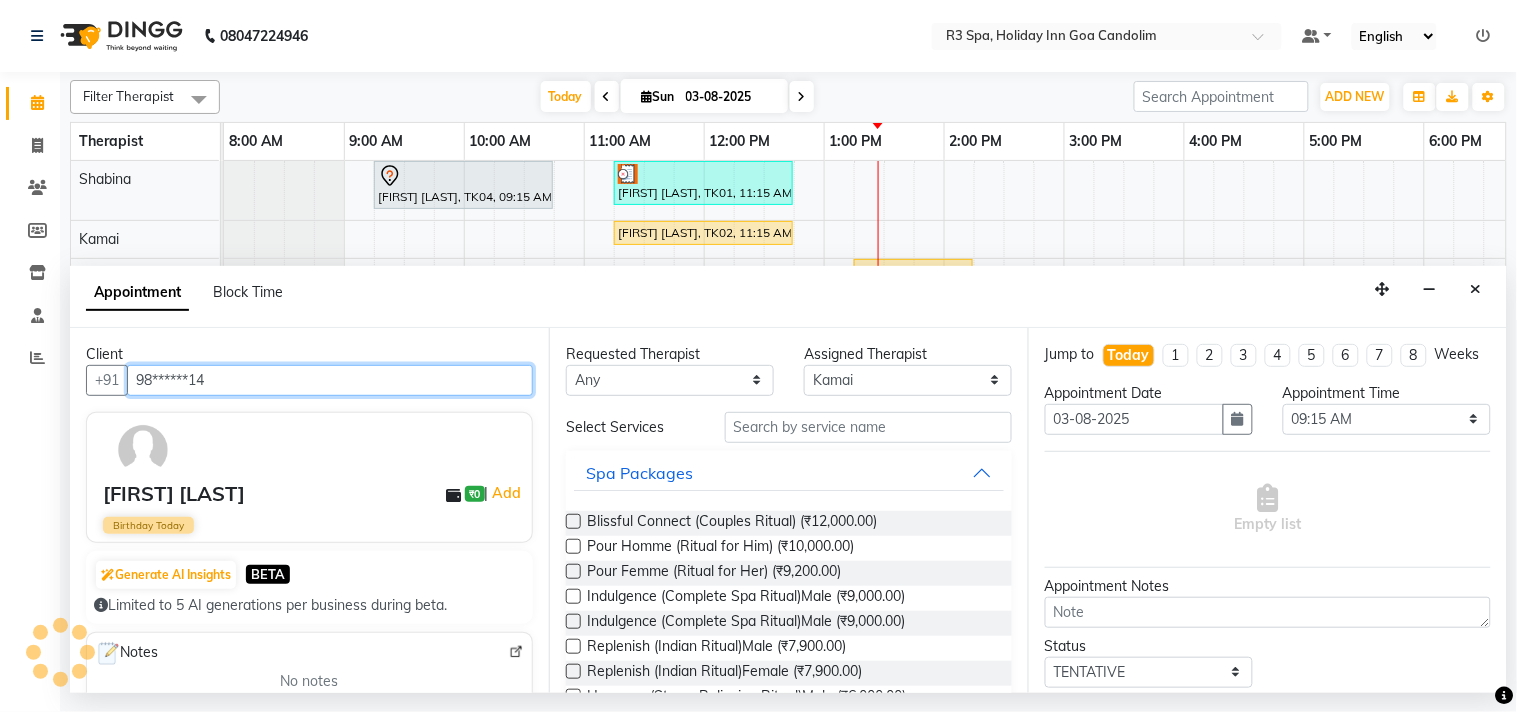 type on "98******14" 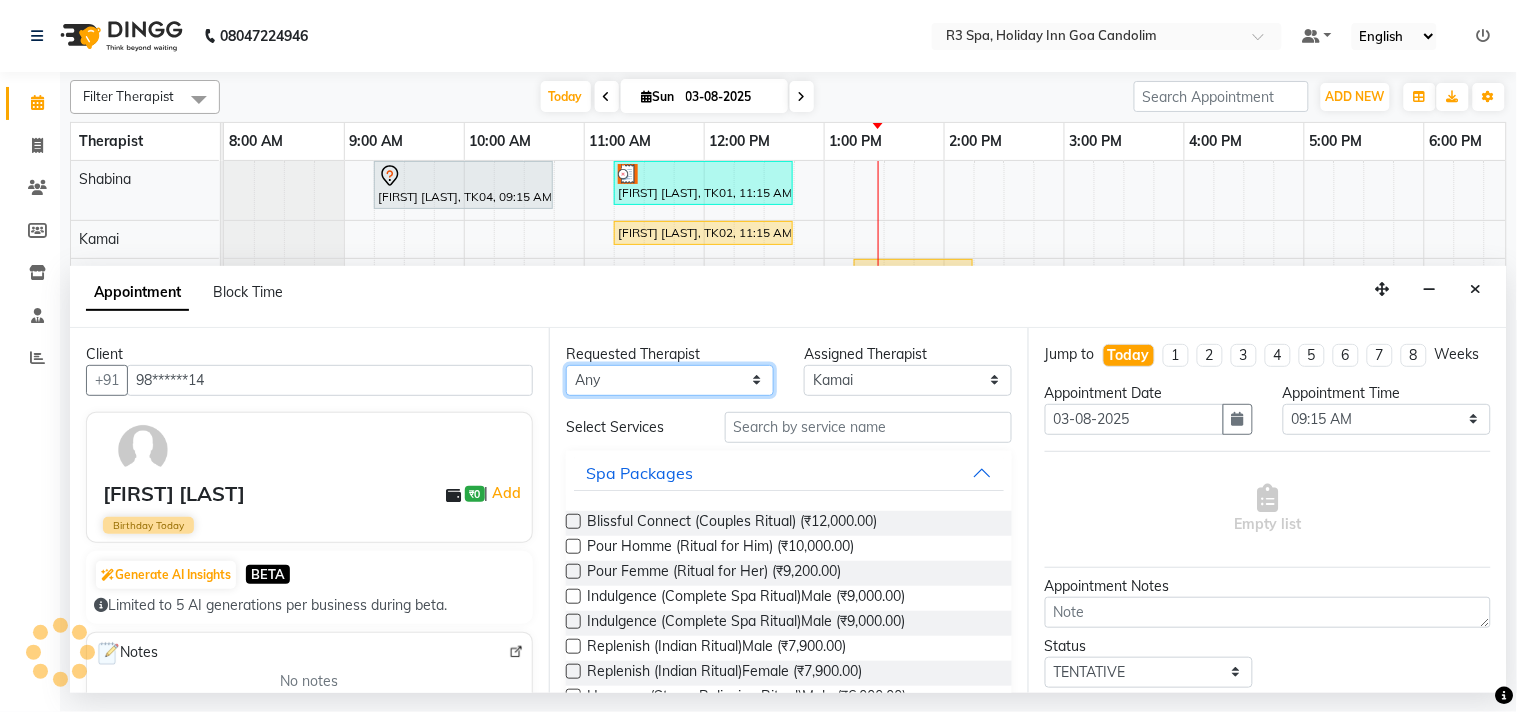 click on "Any Daya JASMINE Kamai Shabina" at bounding box center (670, 380) 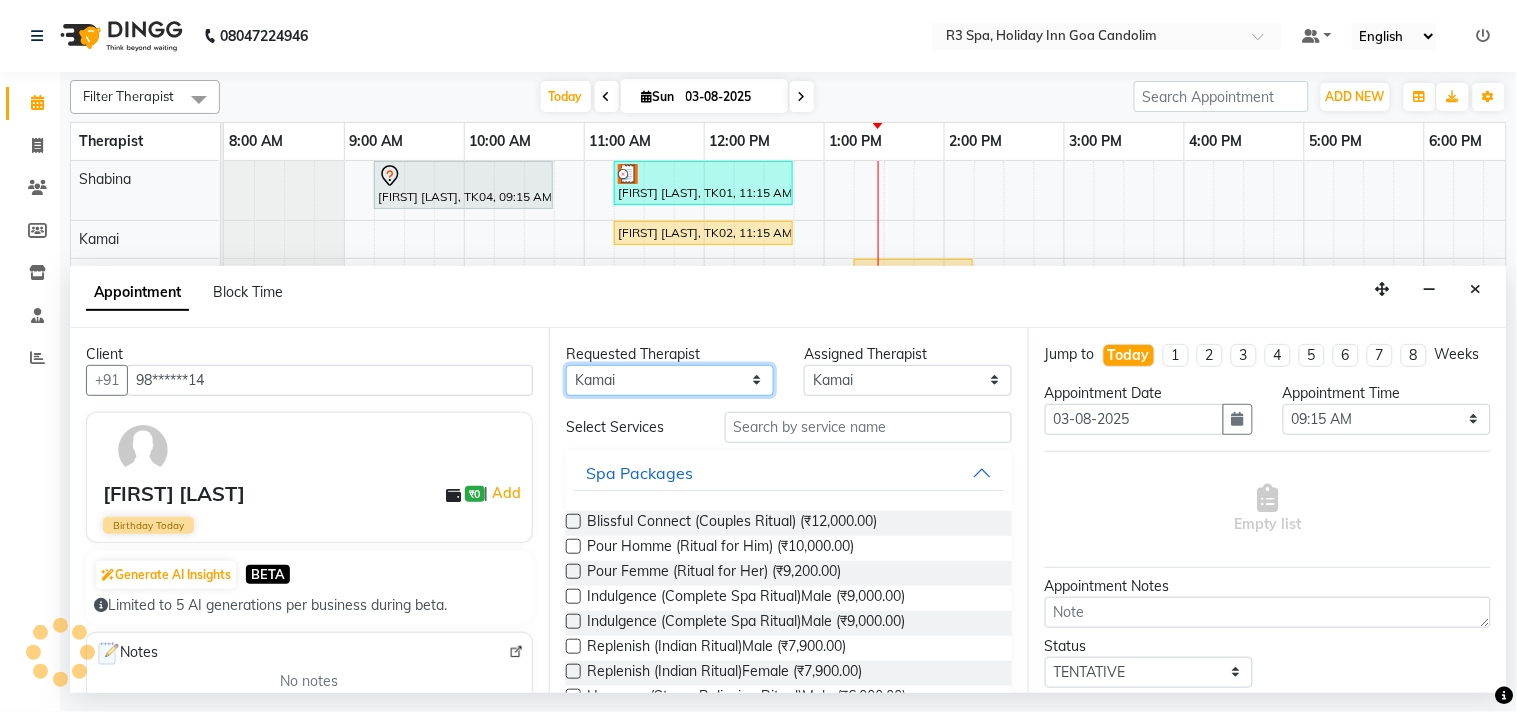 click on "Any Daya JASMINE Kamai Shabina" at bounding box center [670, 380] 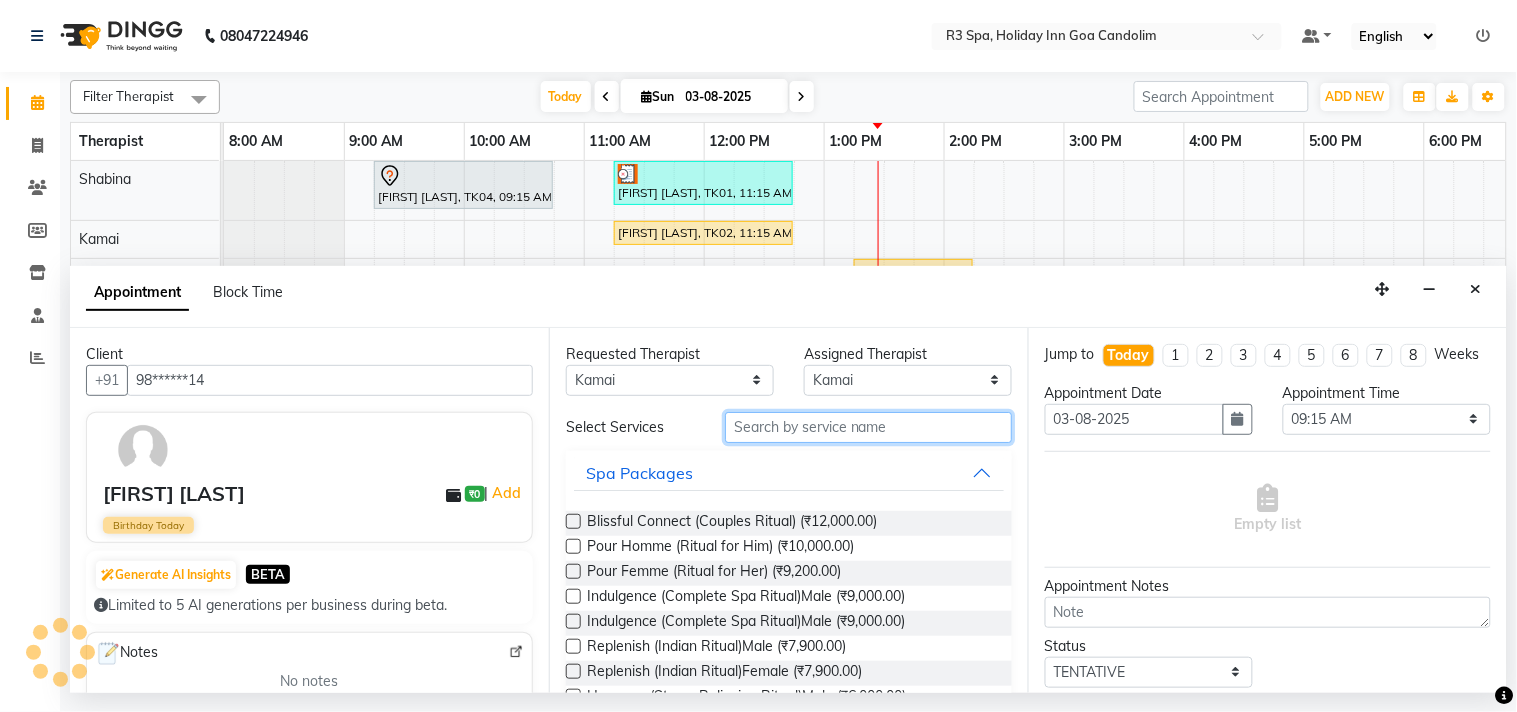 click at bounding box center (868, 427) 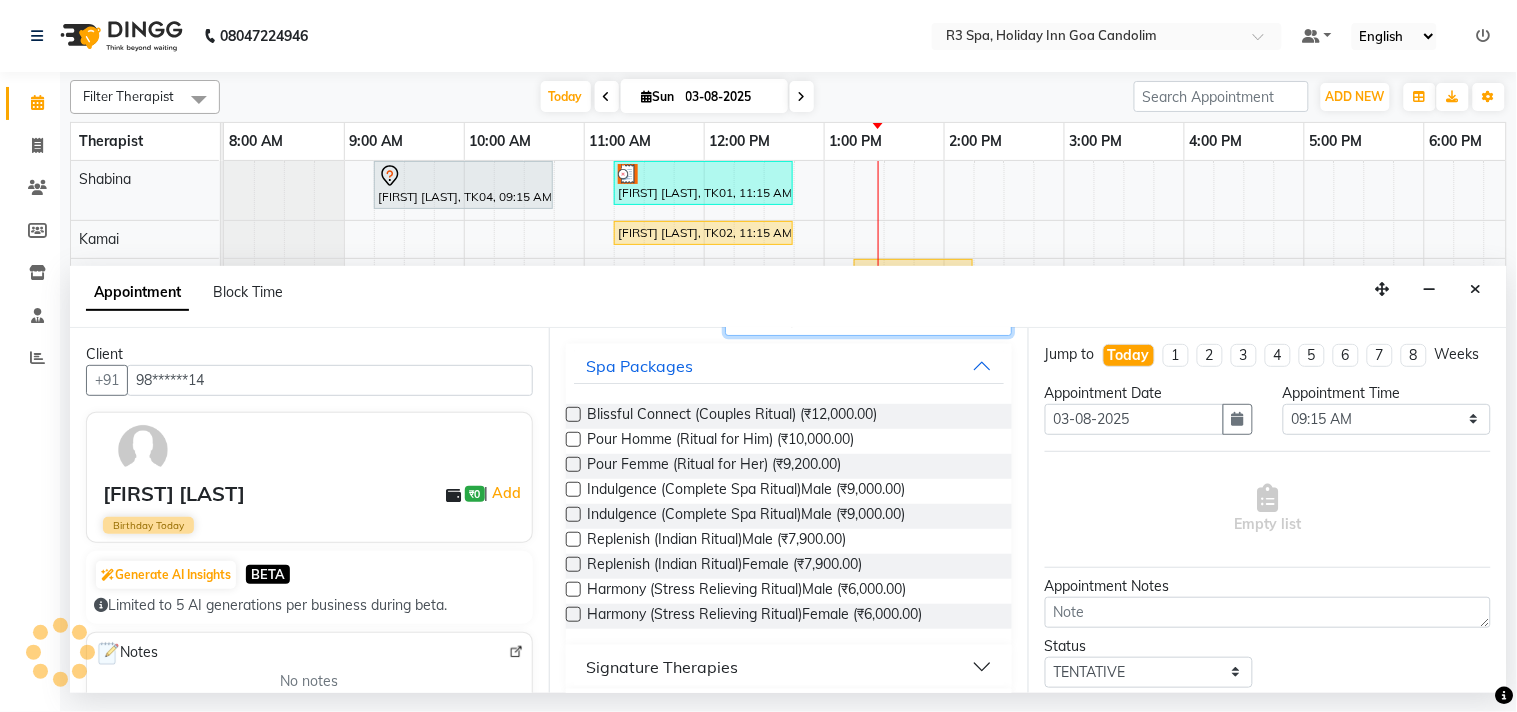 scroll, scrollTop: 294, scrollLeft: 0, axis: vertical 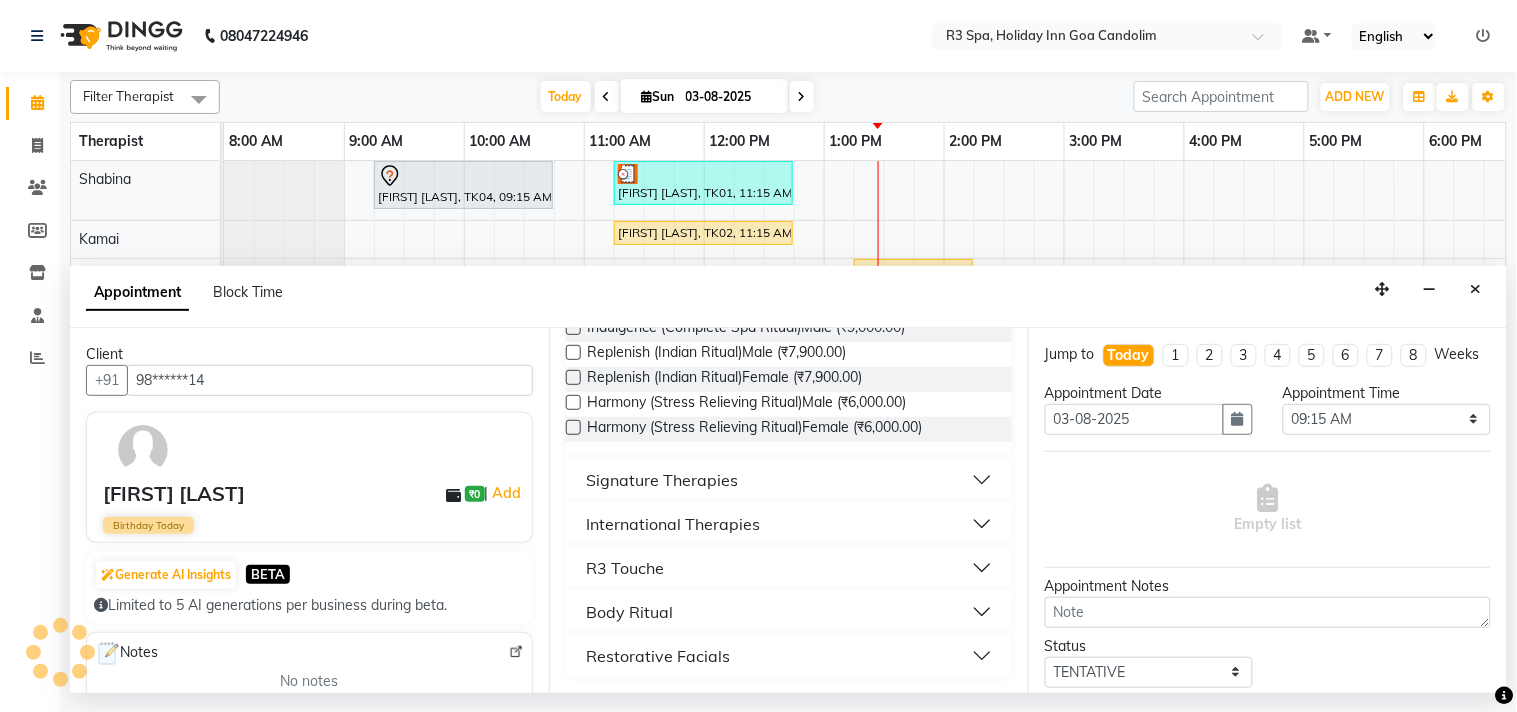 click on "Signature Therapies" at bounding box center (662, 480) 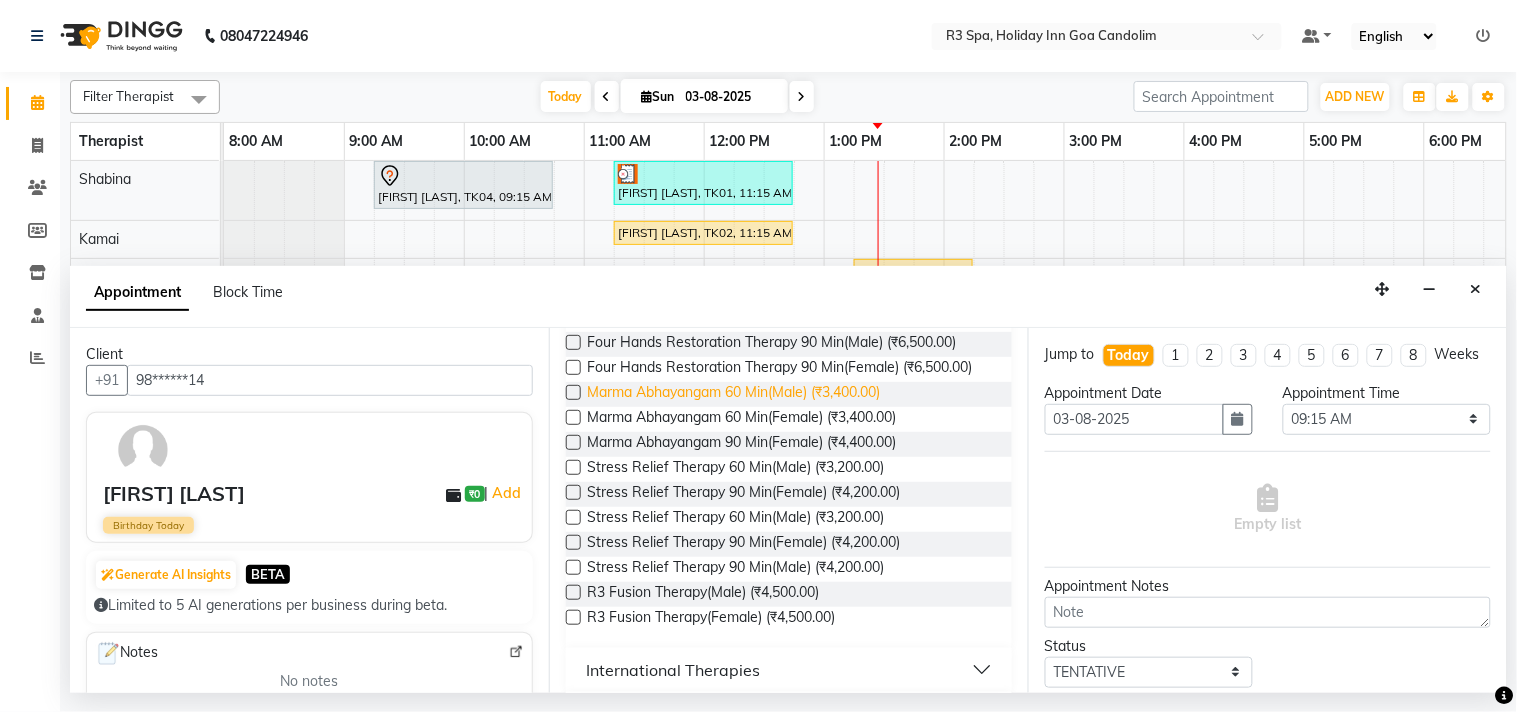 scroll, scrollTop: 627, scrollLeft: 0, axis: vertical 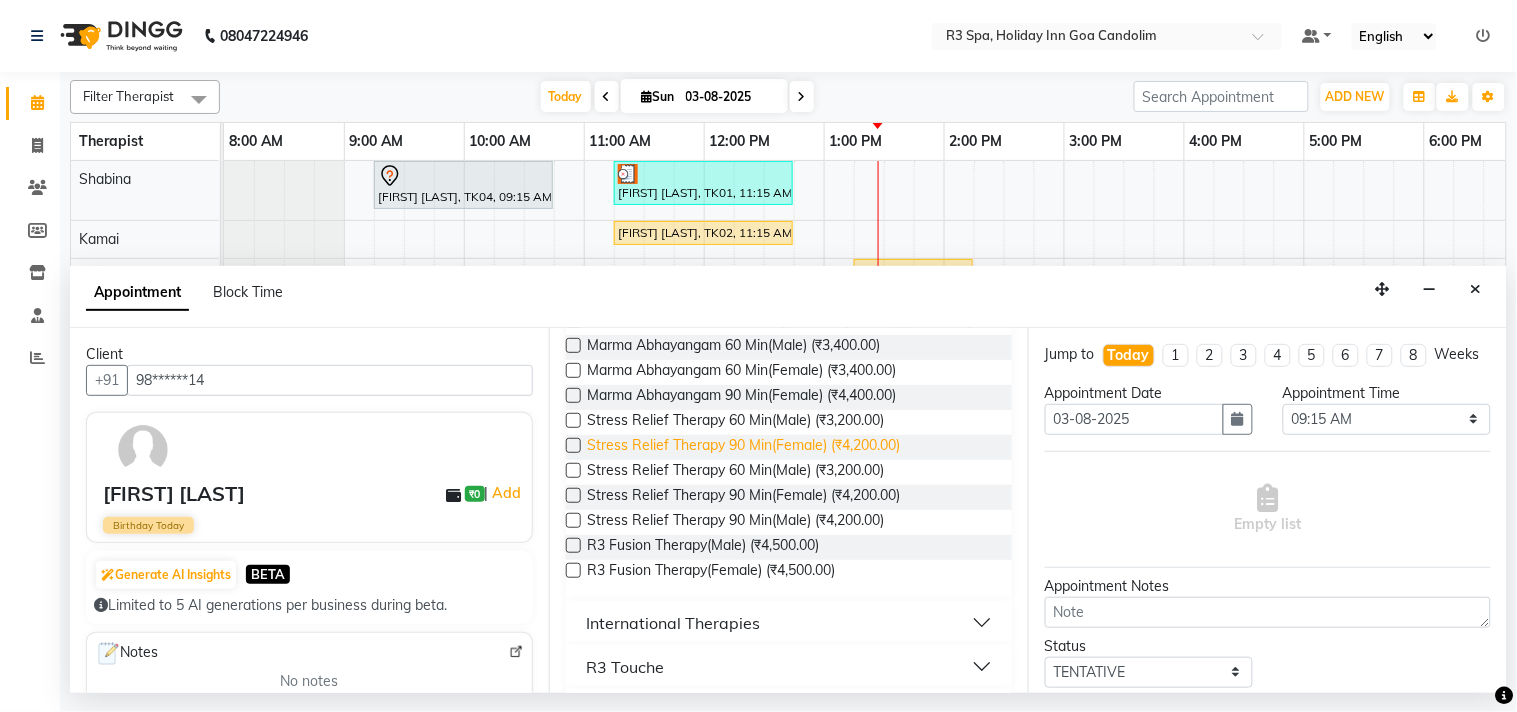 drag, startPoint x: 761, startPoint y: 458, endPoint x: 800, endPoint y: 458, distance: 39 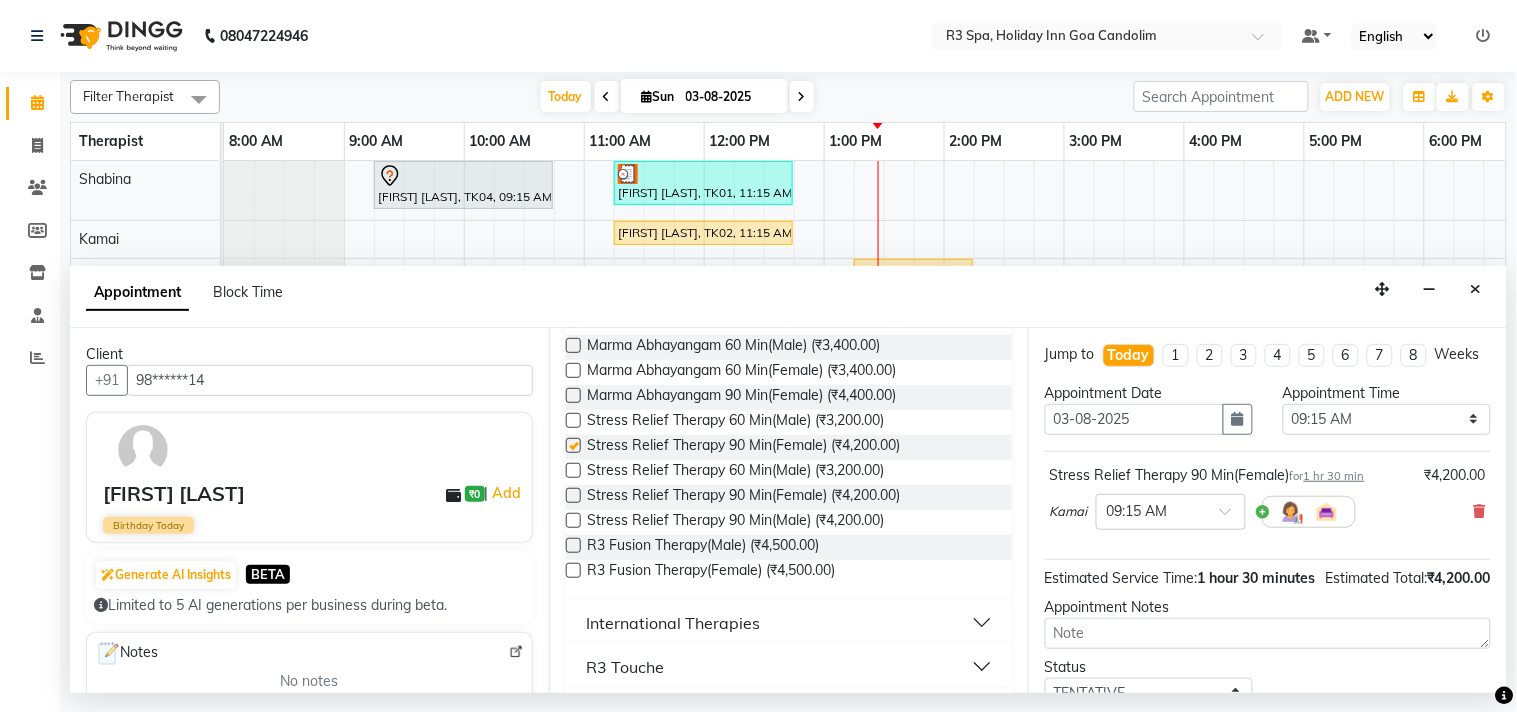 checkbox on "false" 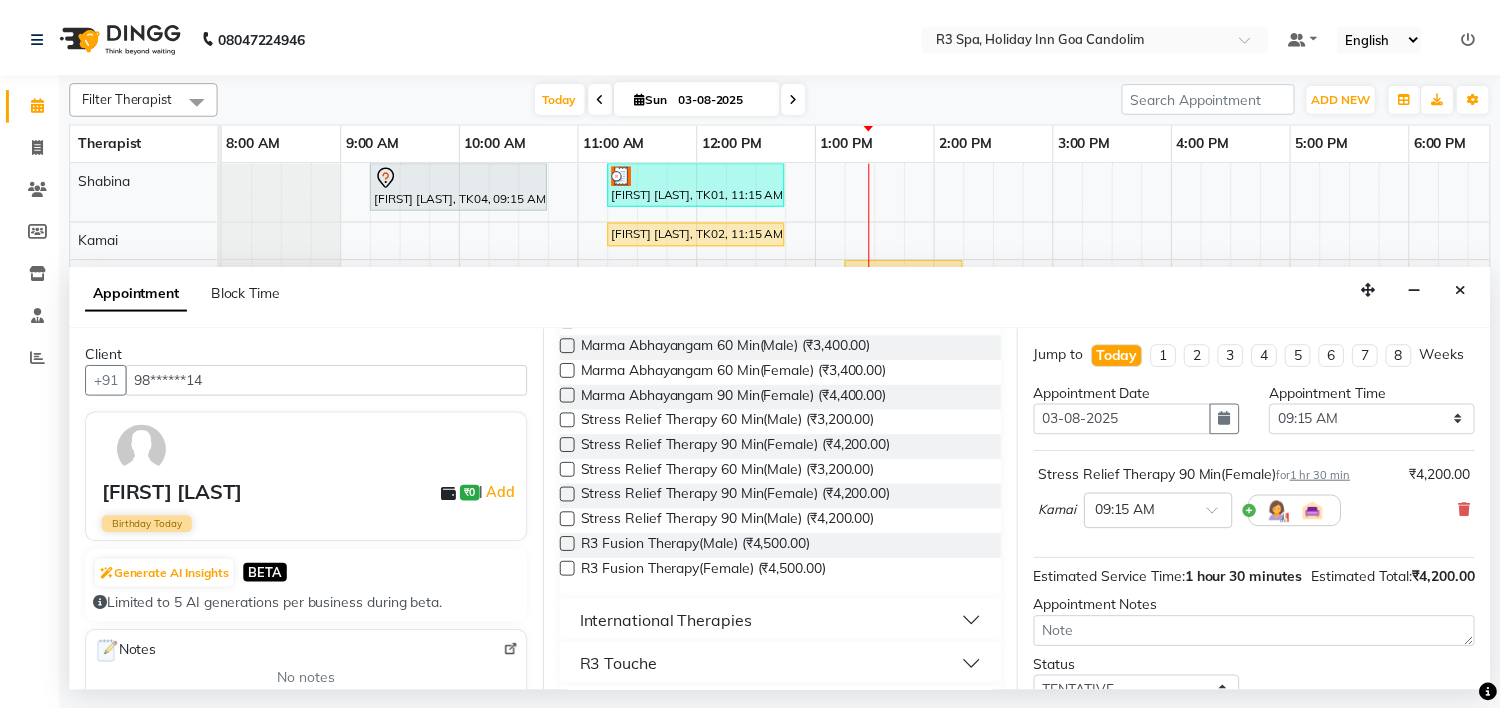 scroll, scrollTop: 181, scrollLeft: 0, axis: vertical 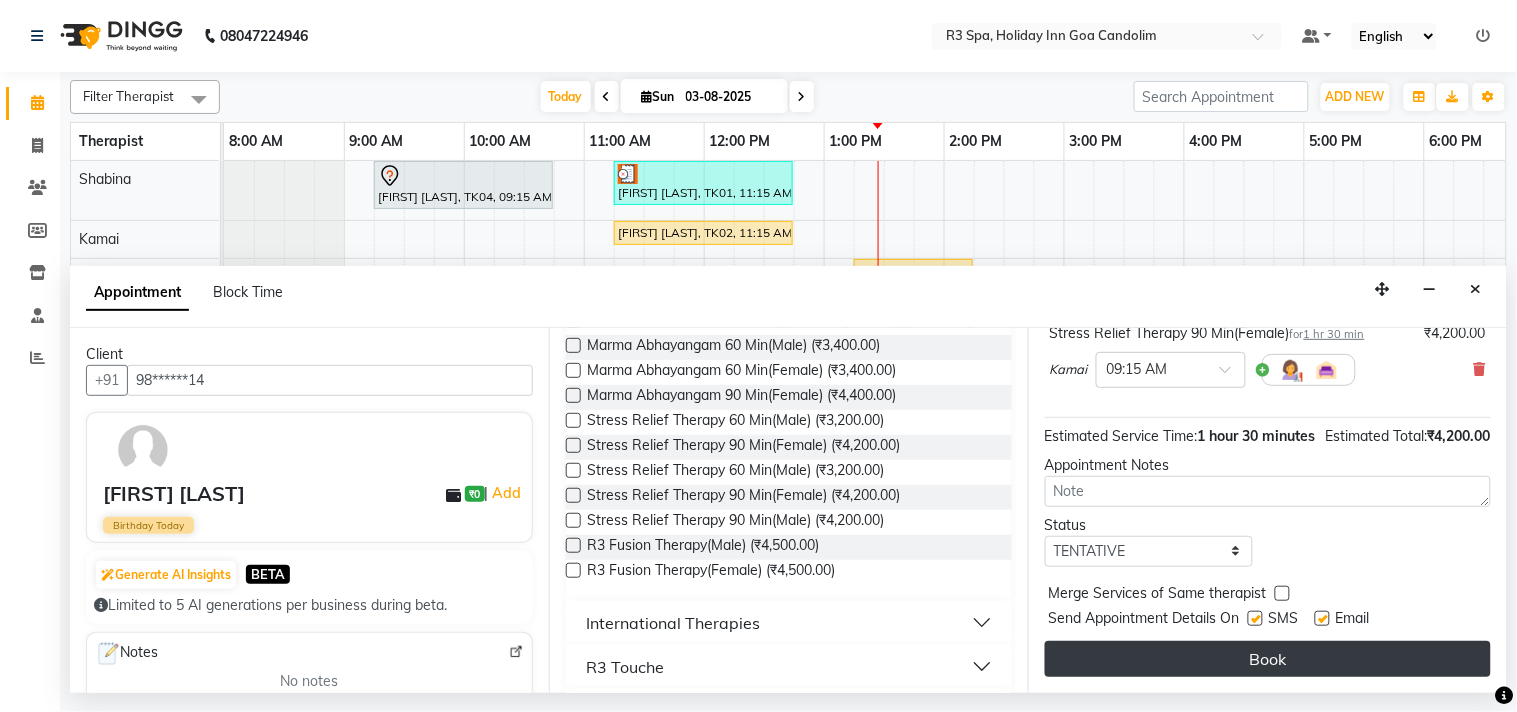 click on "Book" at bounding box center (1268, 659) 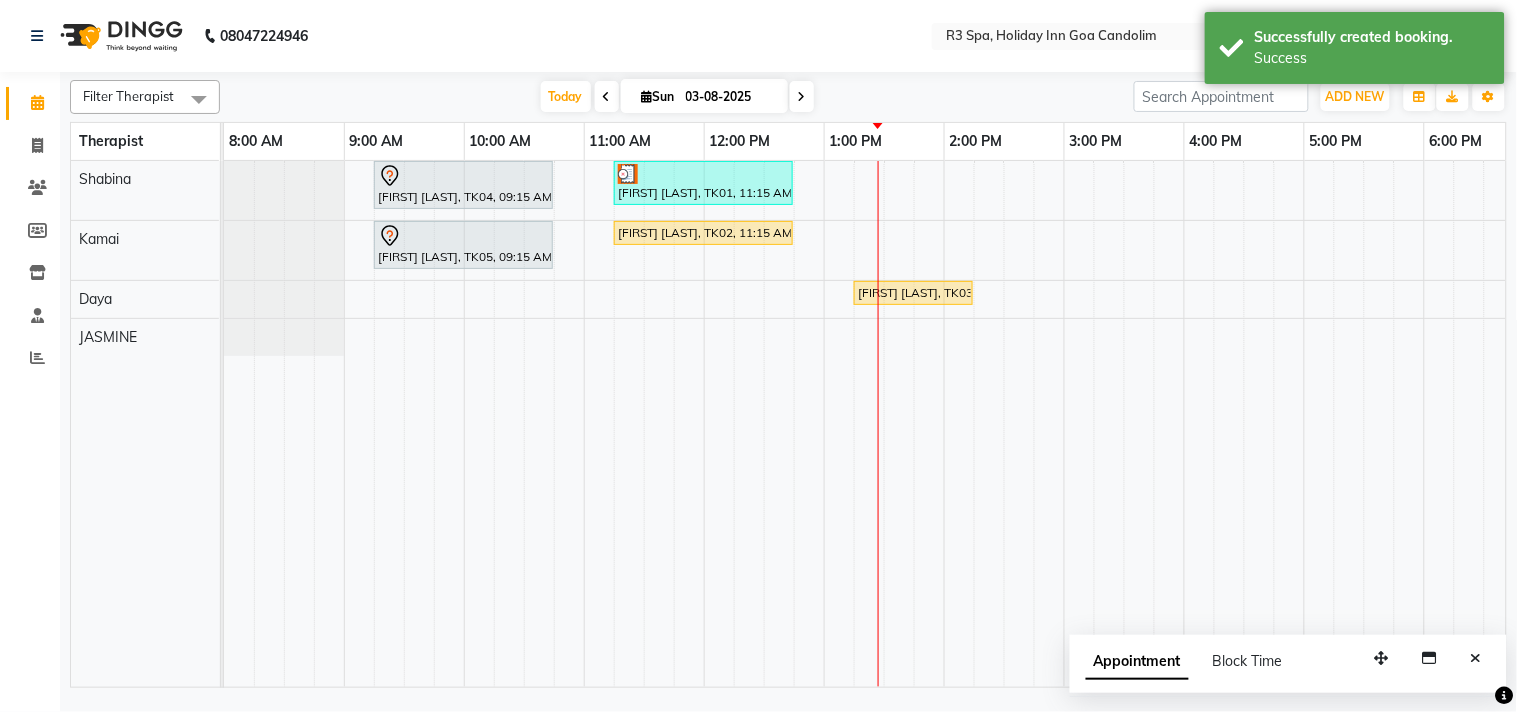 click at bounding box center (463, 176) 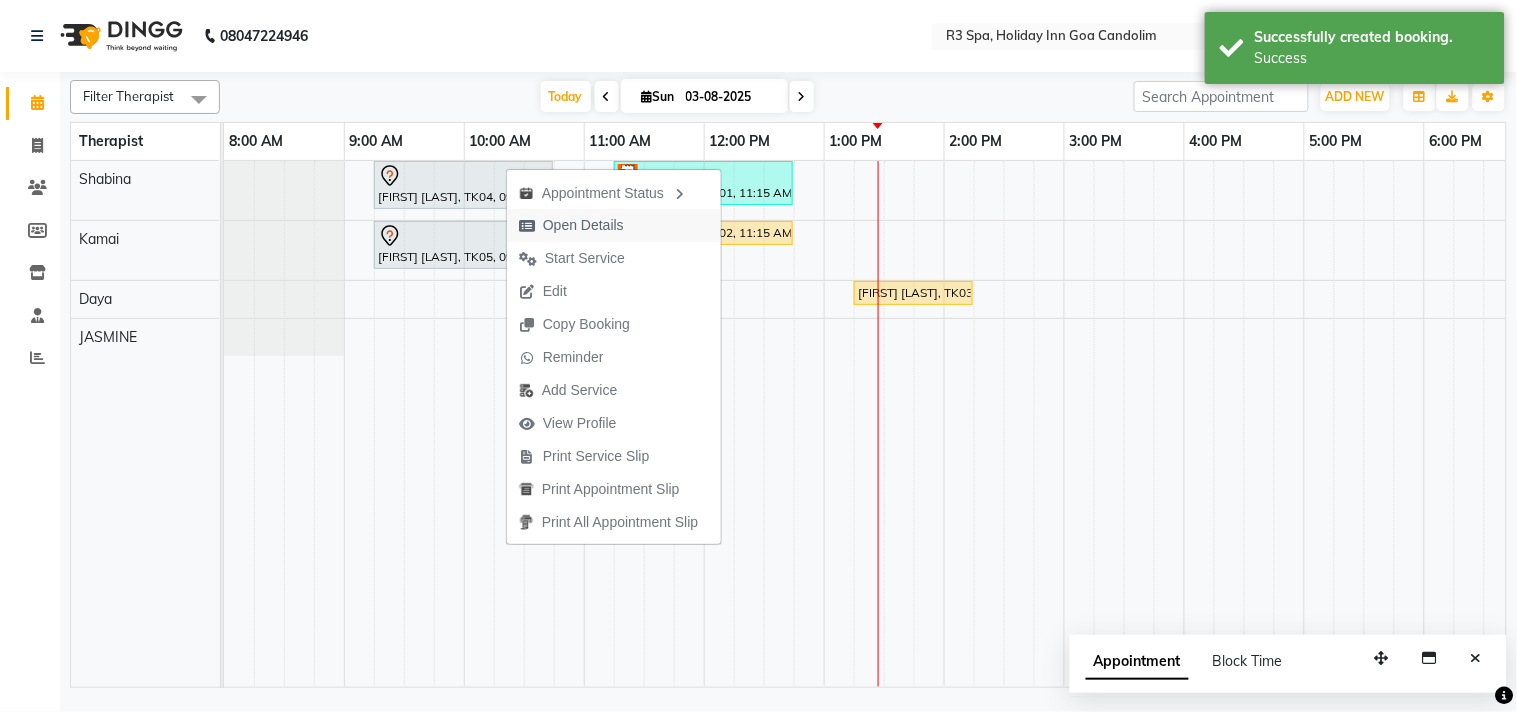 click on "Open Details" at bounding box center [583, 225] 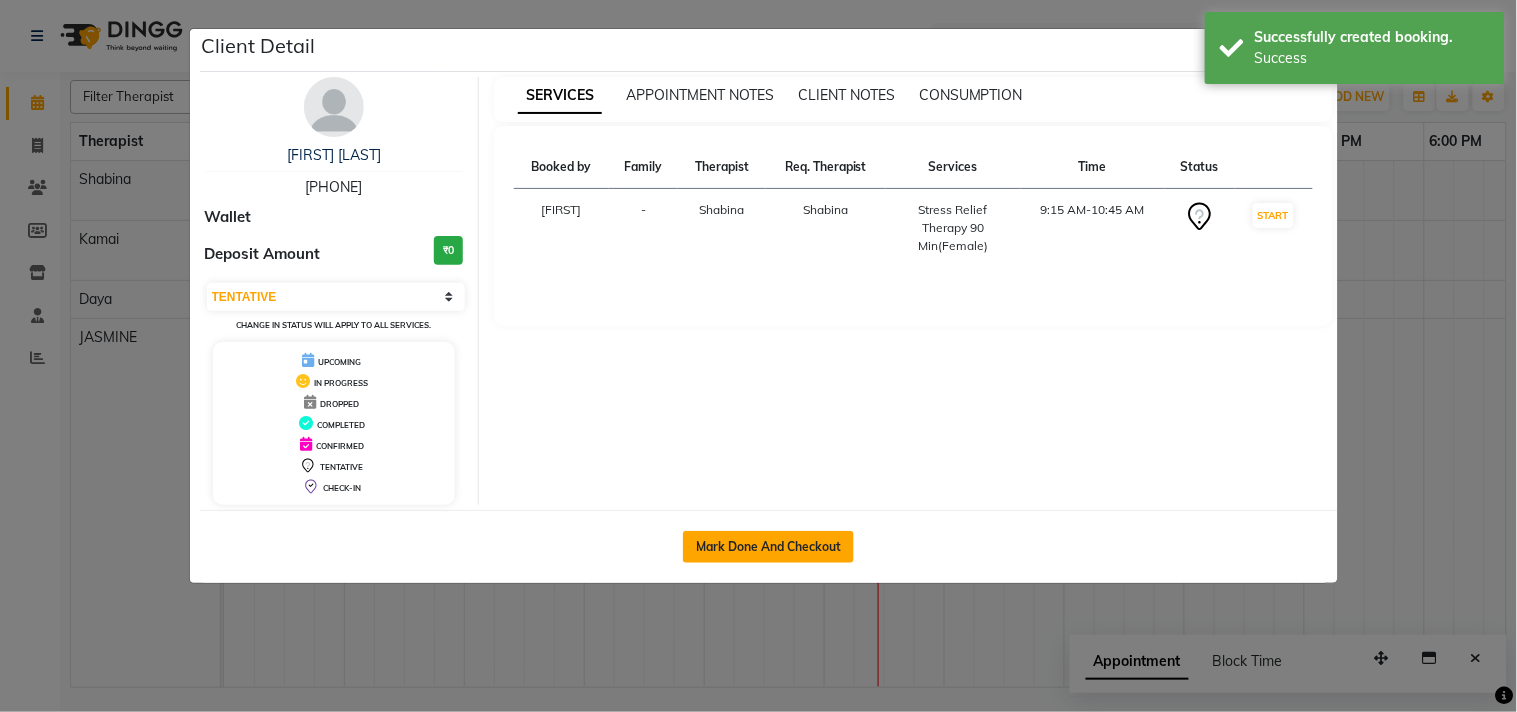 click on "Mark Done And Checkout" 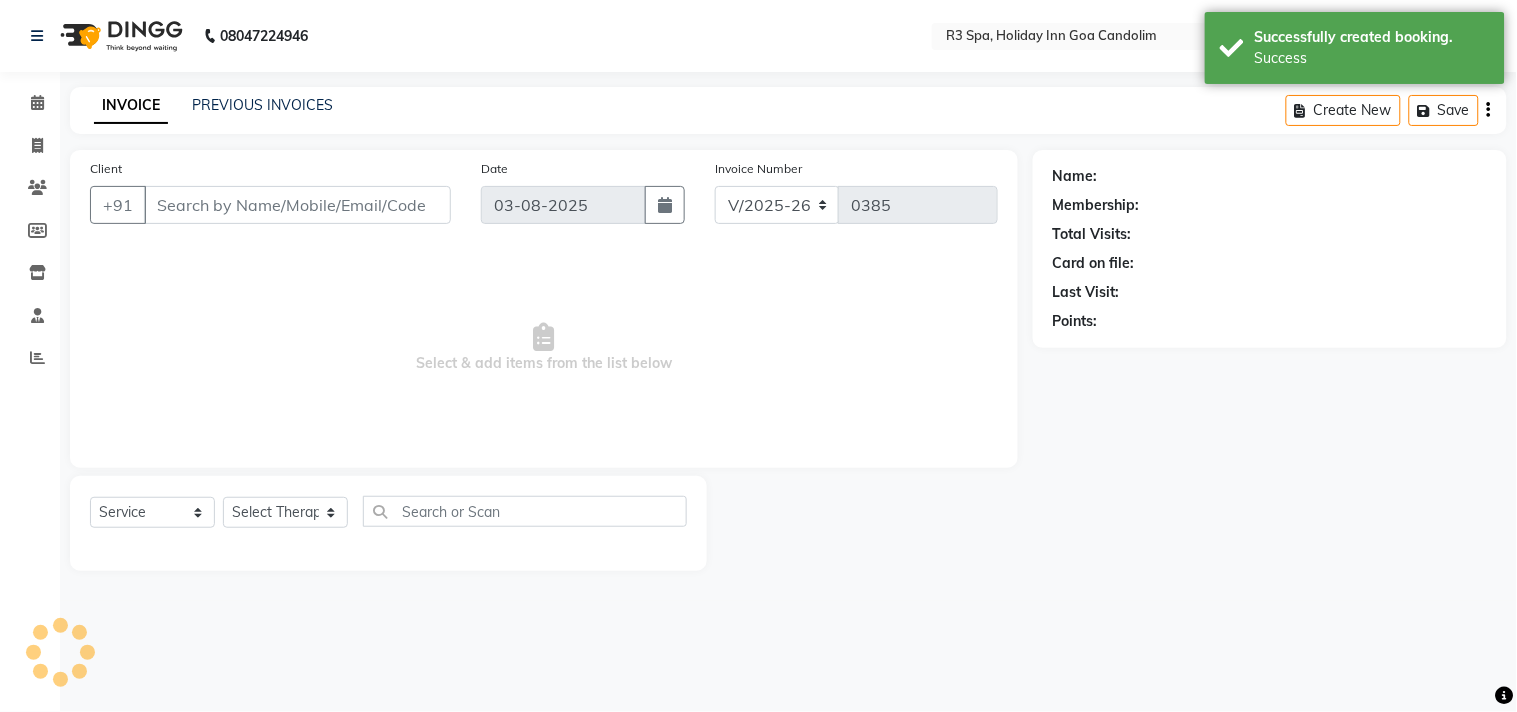 type on "98******14" 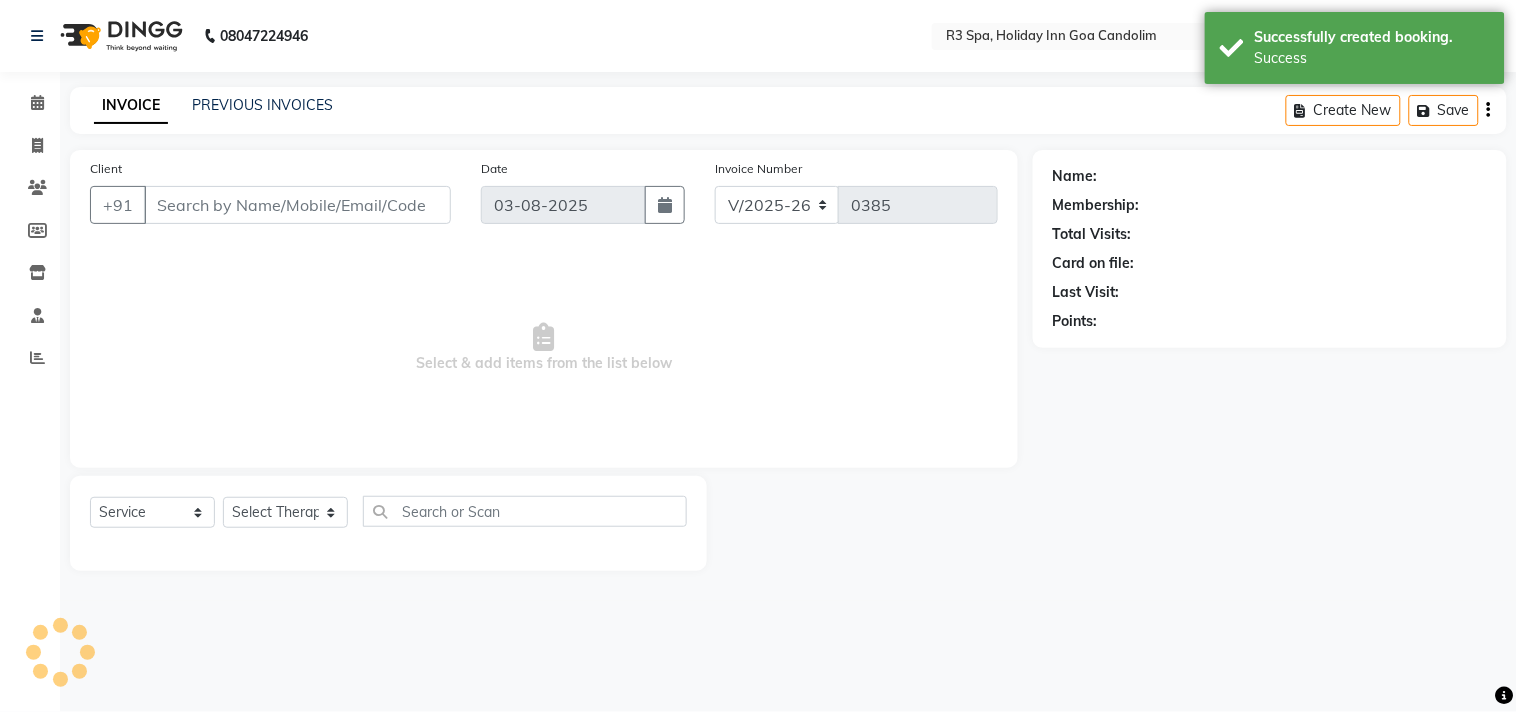 select on "71357" 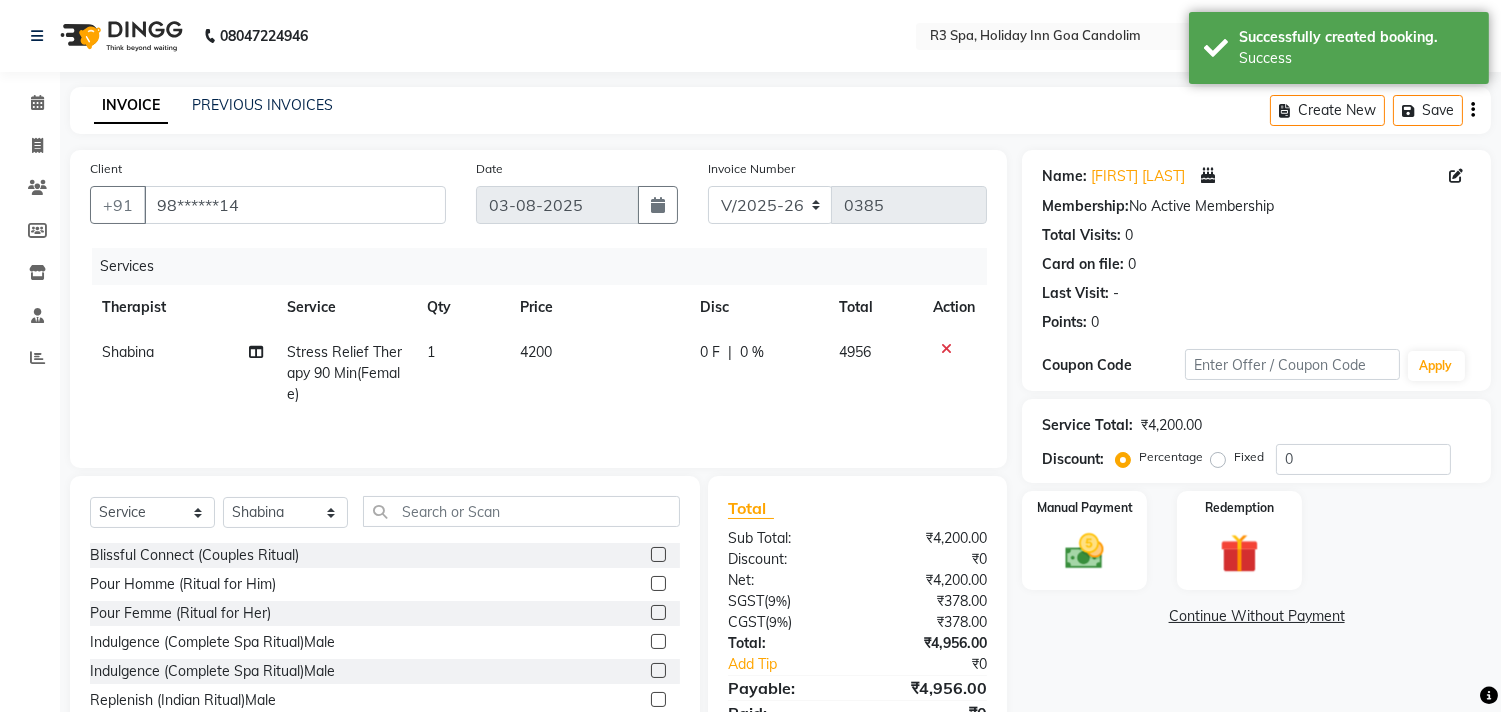 click on "0 F | 0 %" 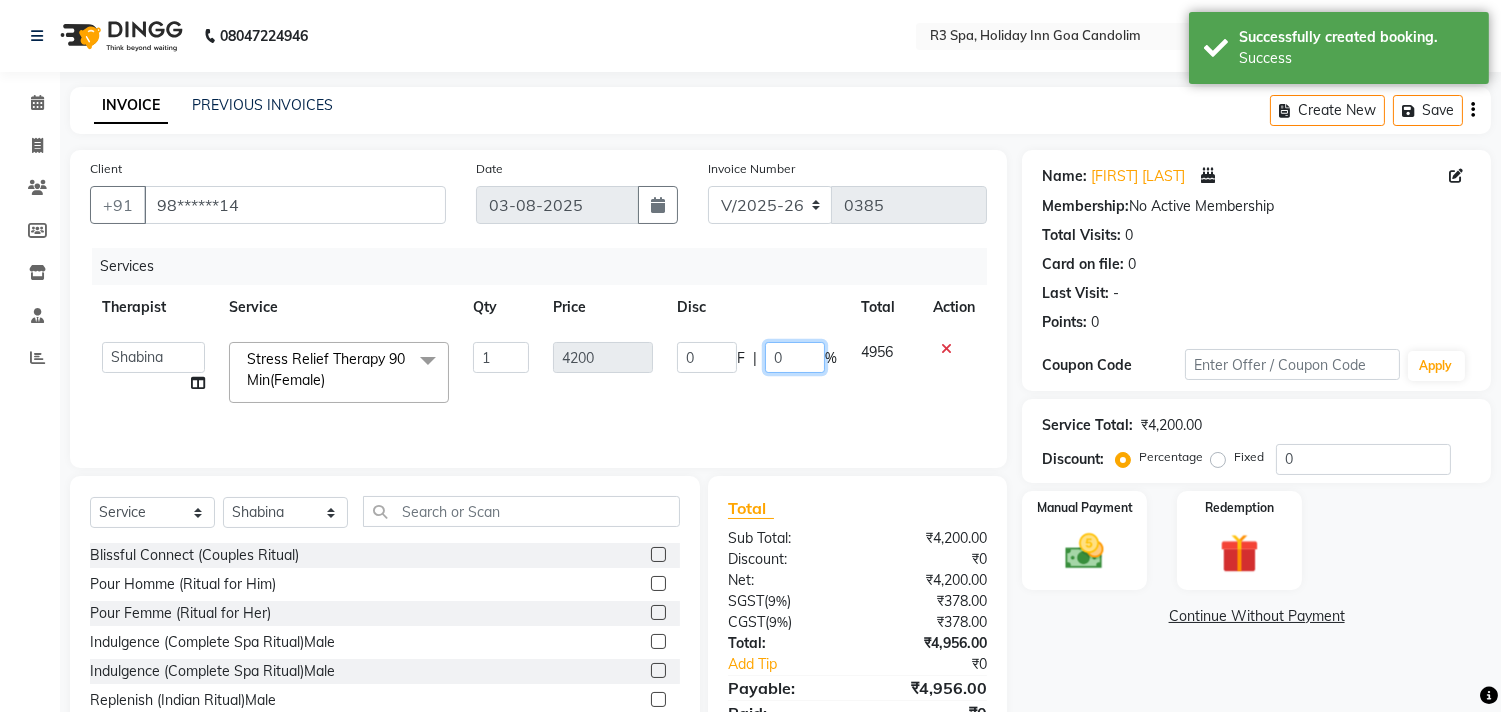 click on "0" 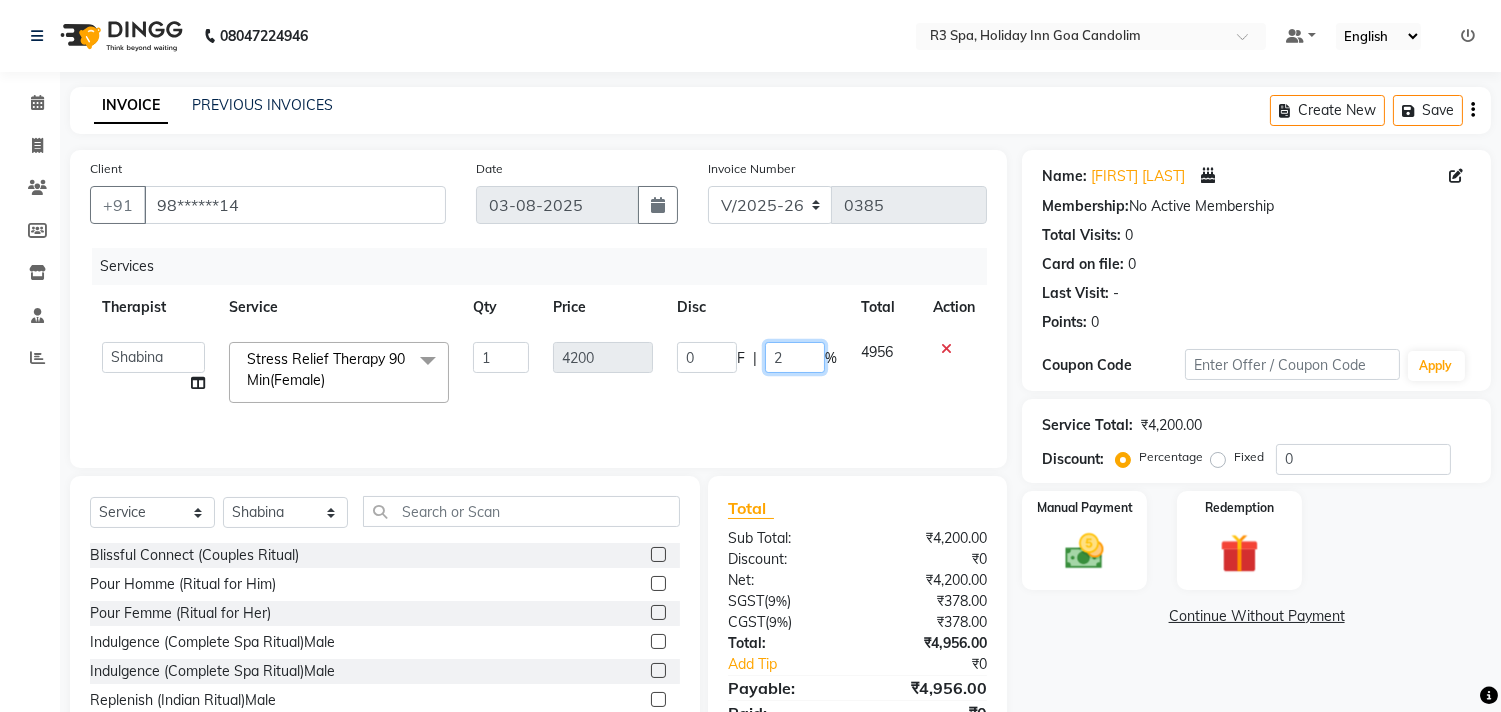 type on "20" 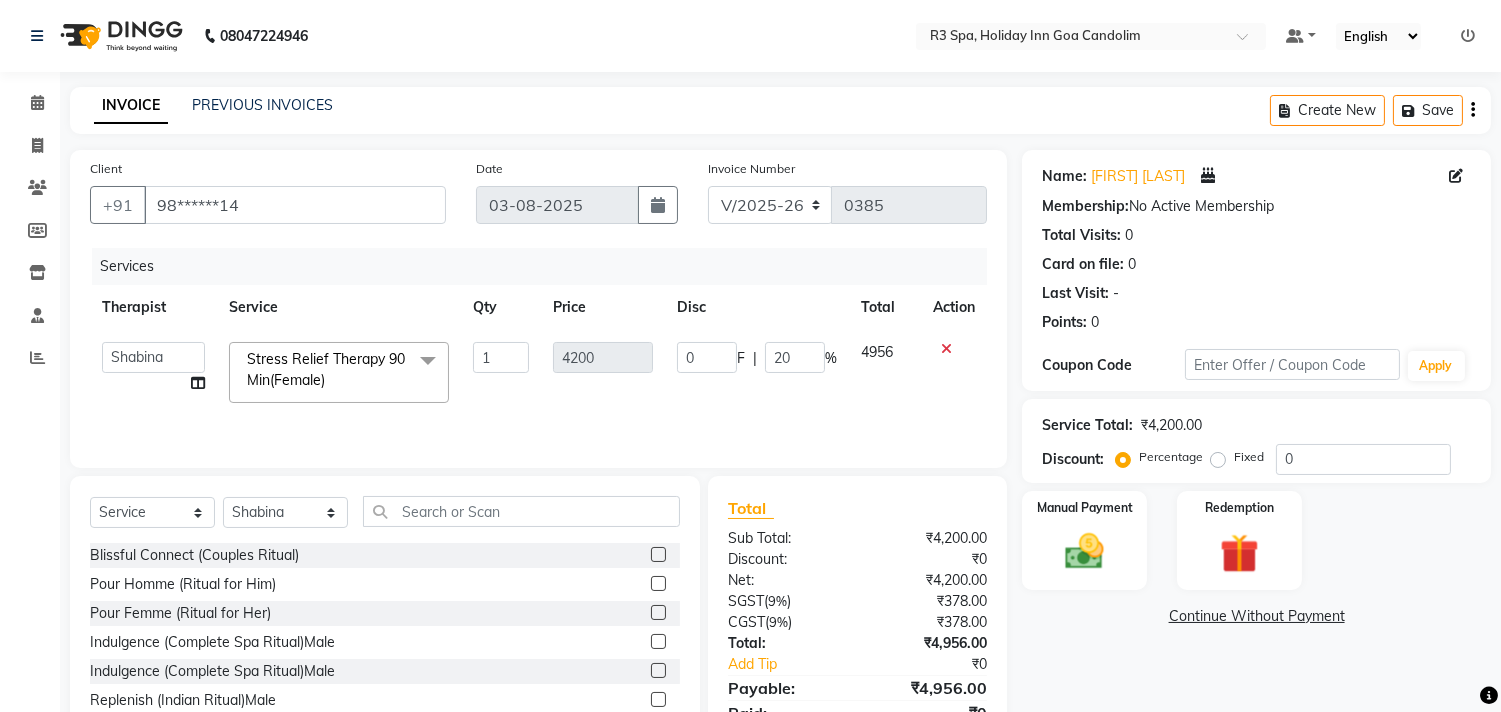 click on "Total Sub Total: ₹4,200.00 Discount: ₹0 Net: ₹4,200.00 SGST  ( 9% ) ₹378.00 CGST  ( 9% ) ₹378.00 Total: ₹4,956.00 Add Tip ₹0 Payable: ₹4,956.00 Paid: ₹0 Balance   : ₹4,956.00" 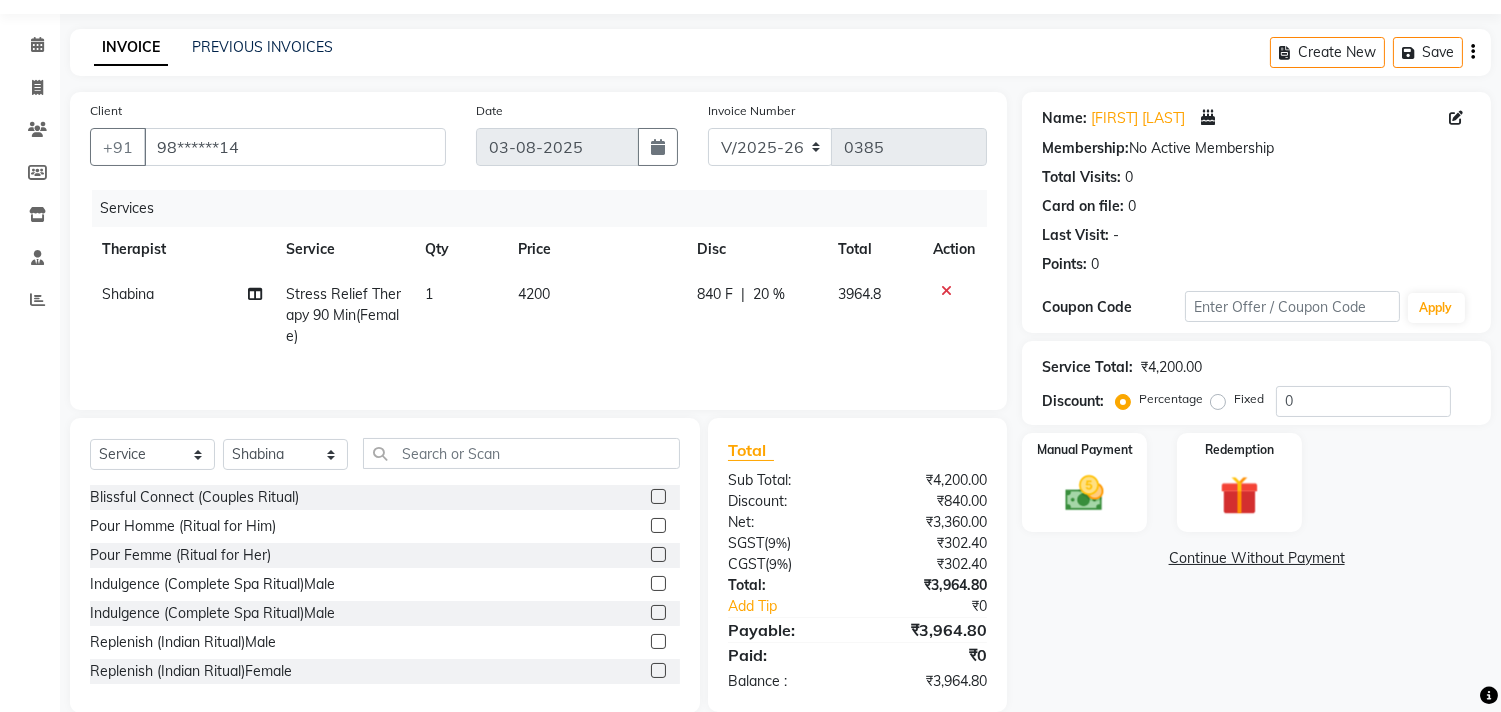 scroll, scrollTop: 91, scrollLeft: 0, axis: vertical 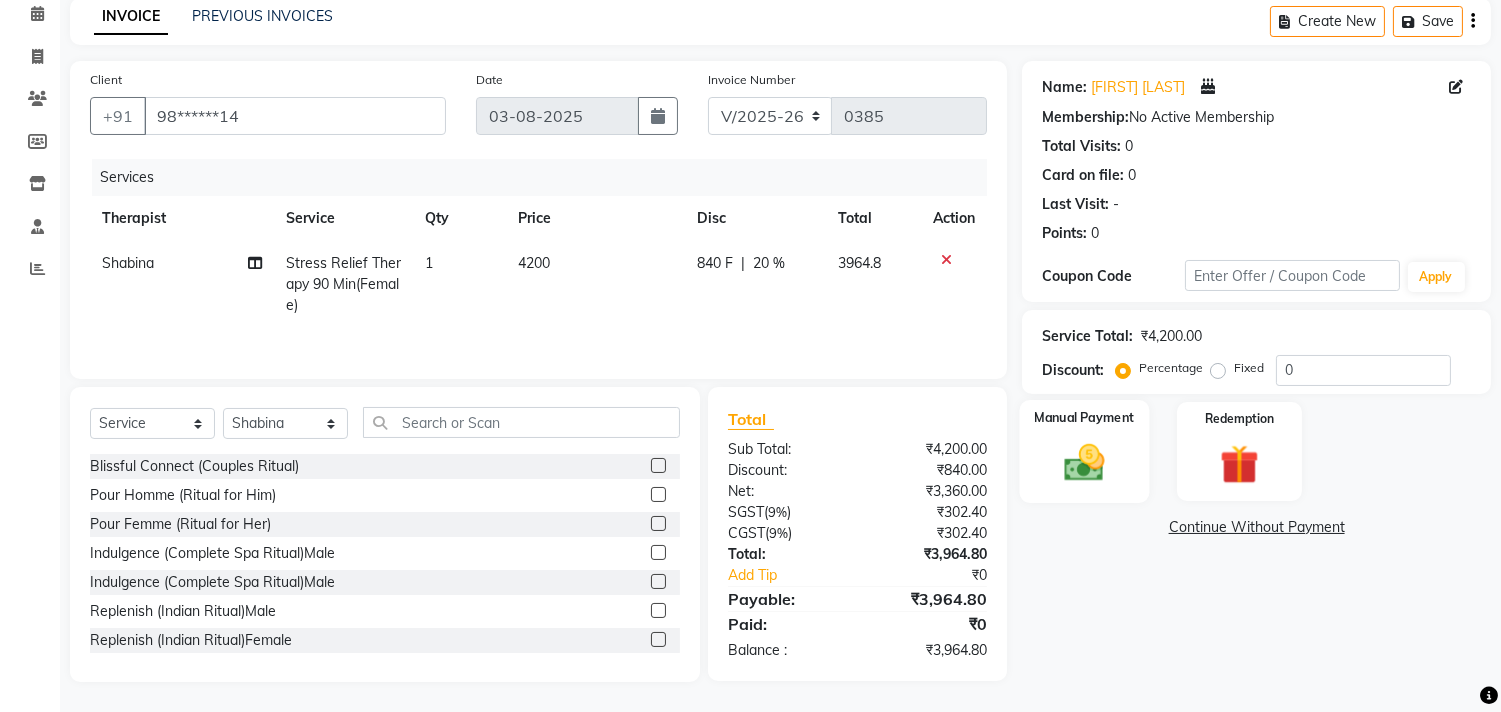click 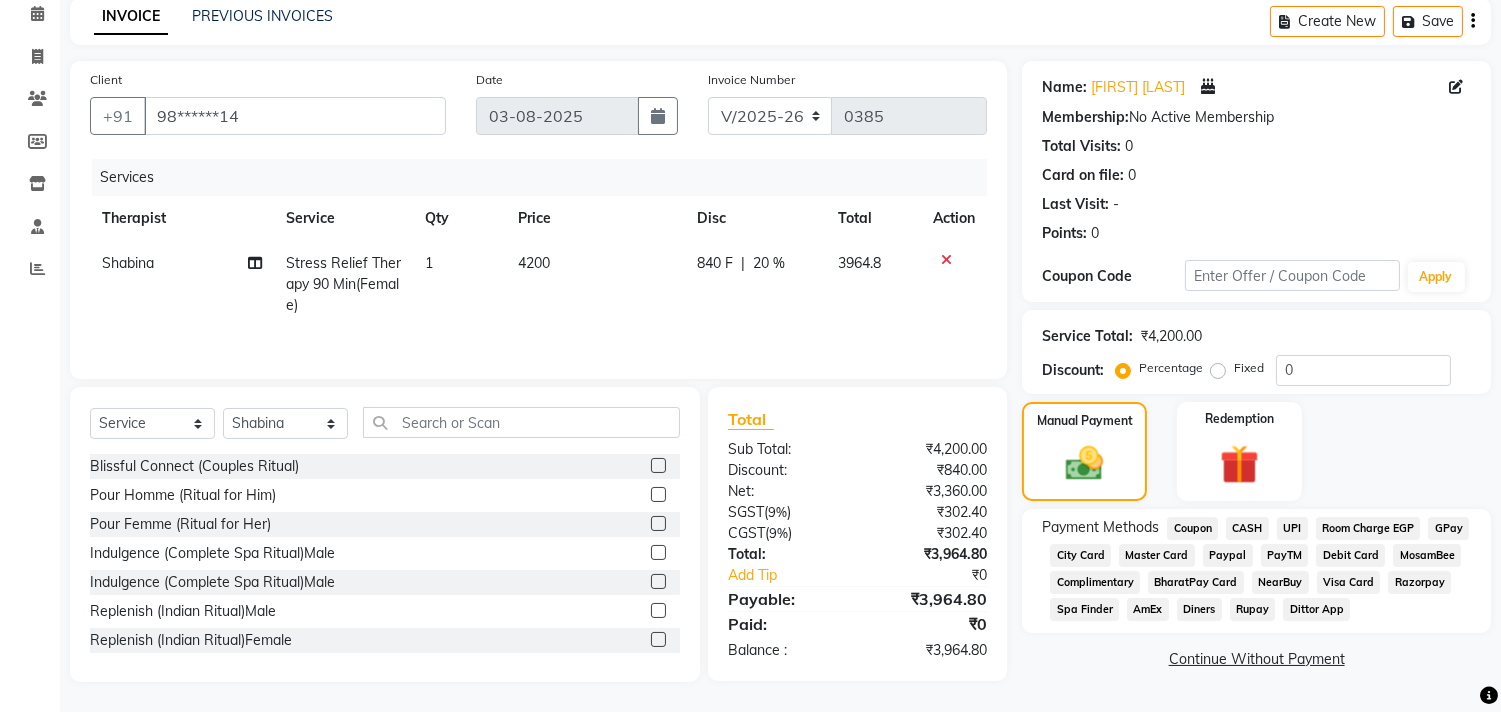 click on "UPI" 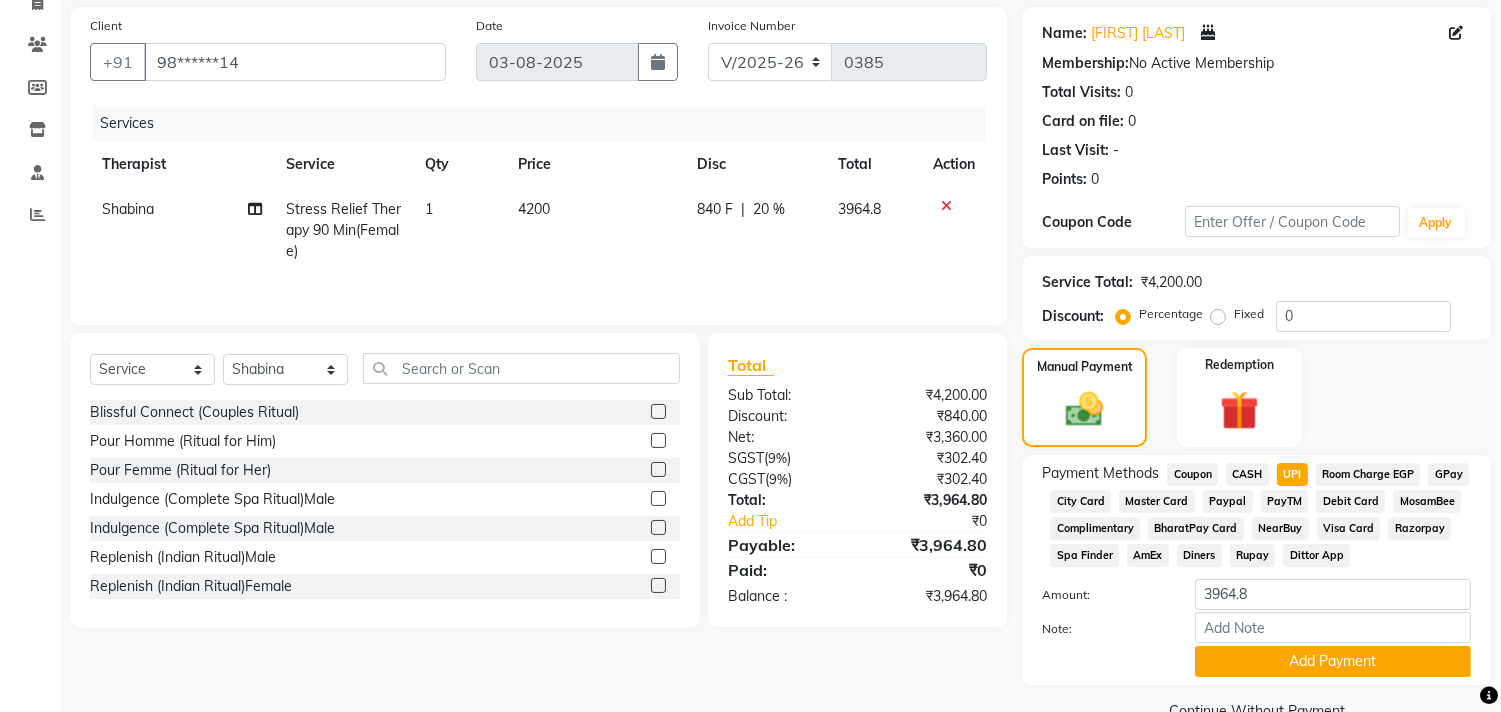 scroll, scrollTop: 187, scrollLeft: 0, axis: vertical 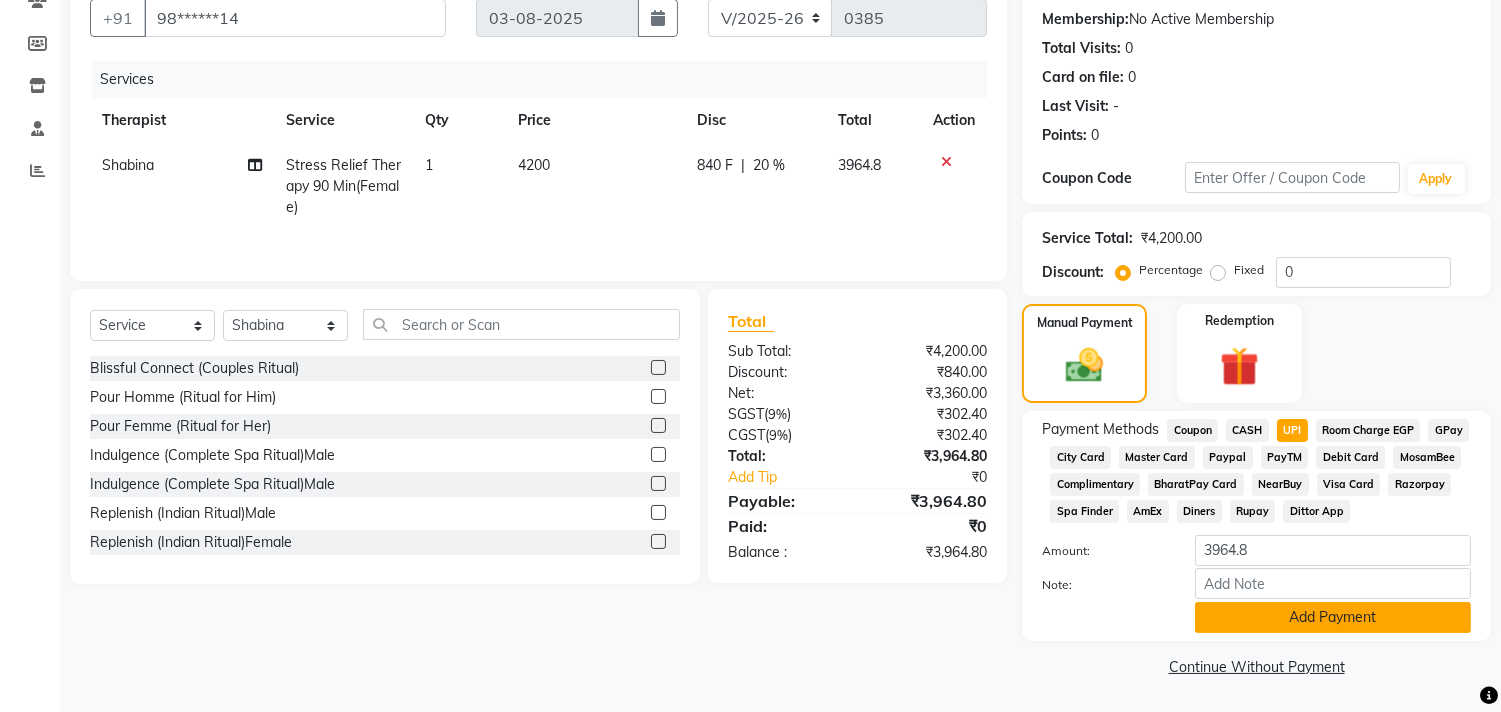 click on "Add Payment" 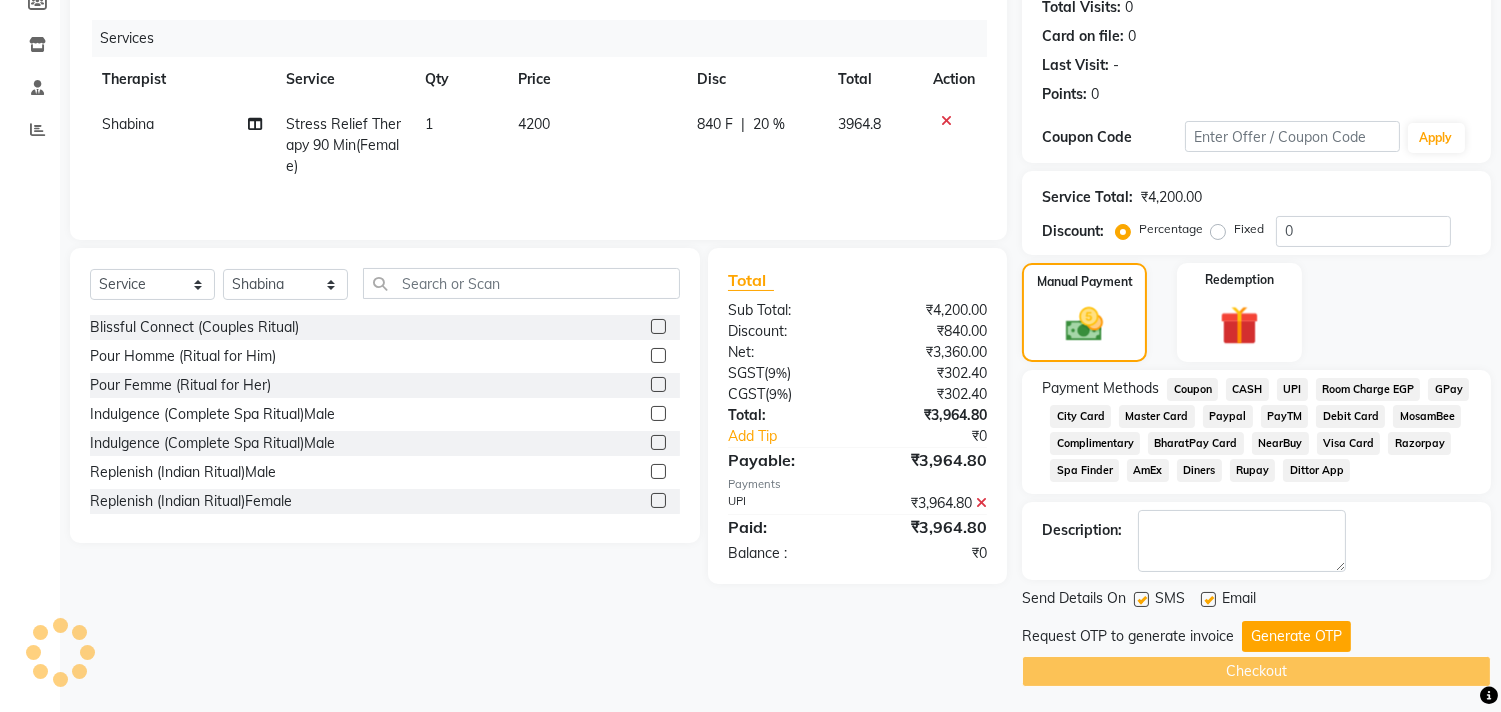 scroll, scrollTop: 234, scrollLeft: 0, axis: vertical 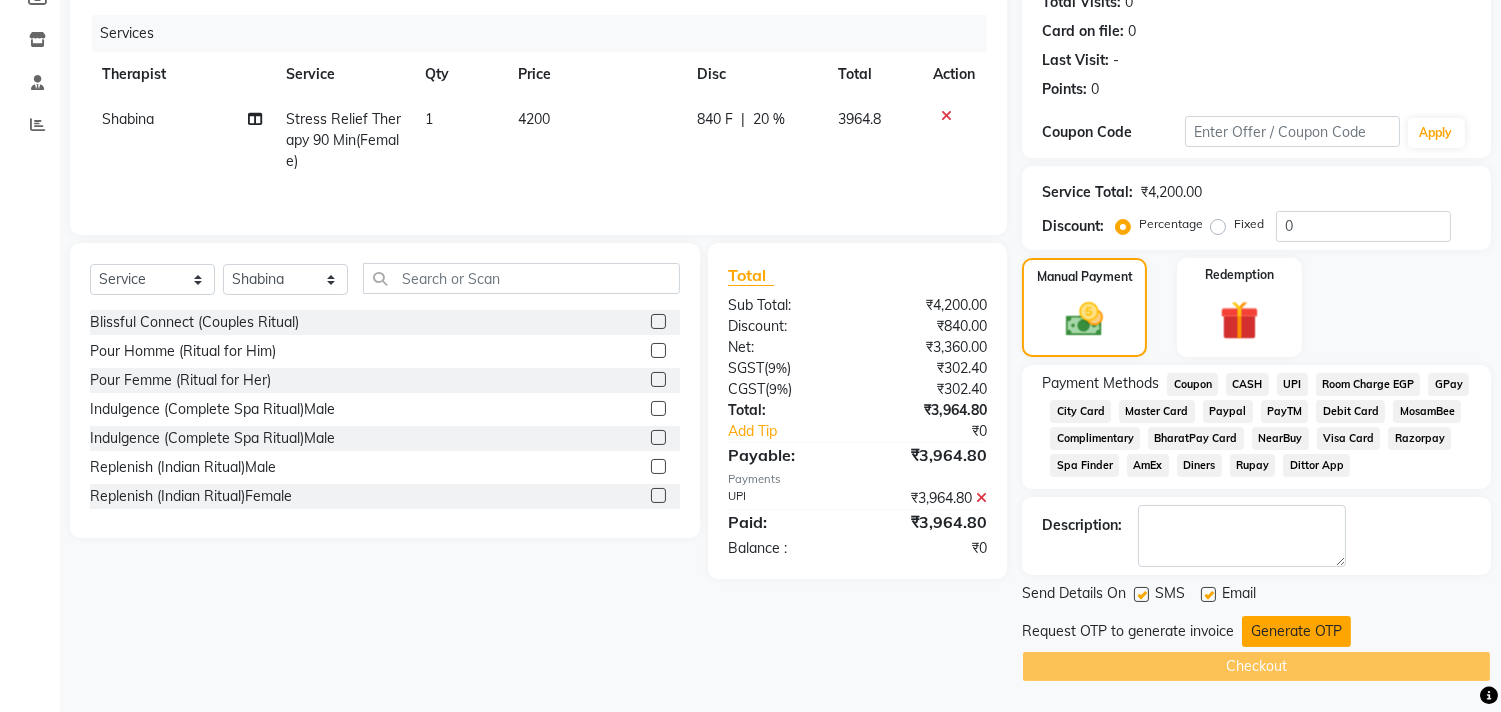 click on "Generate OTP" 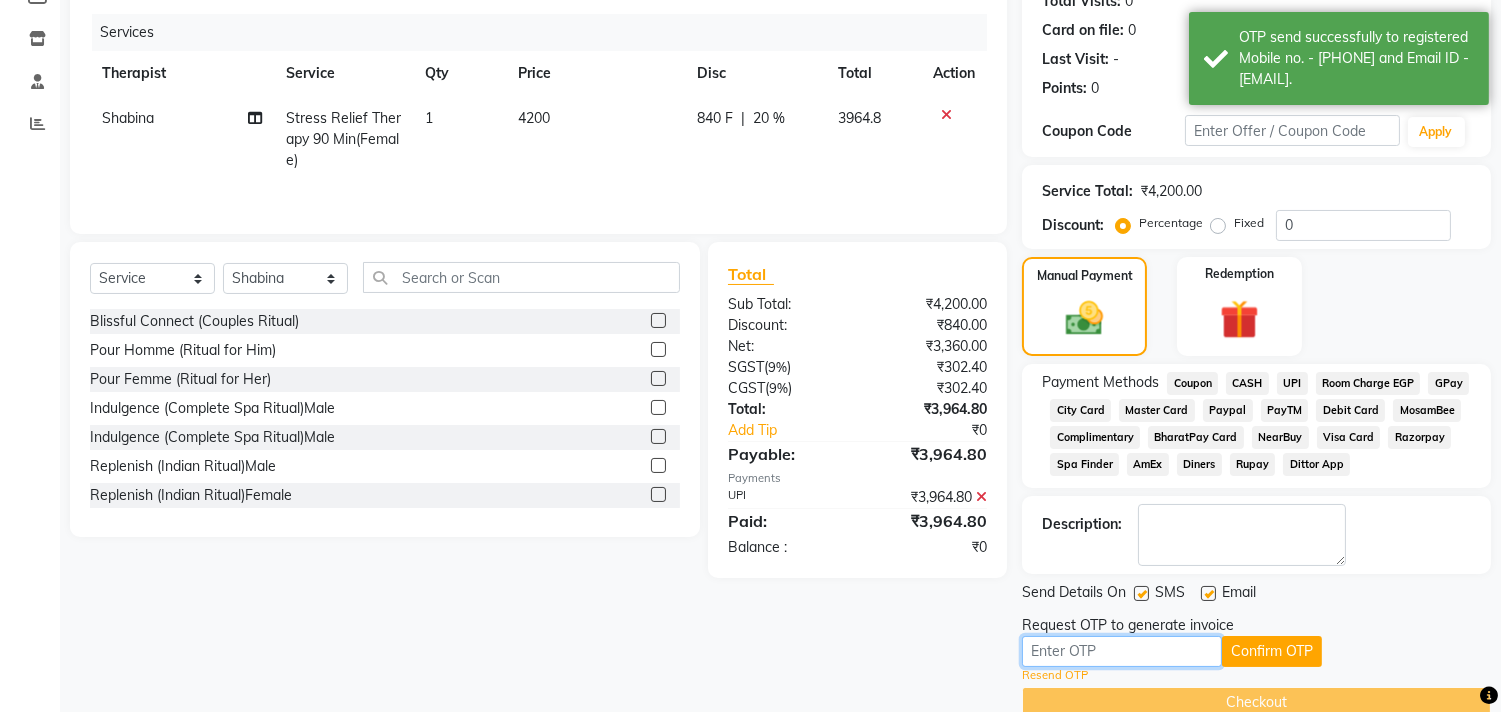 click at bounding box center [1122, 651] 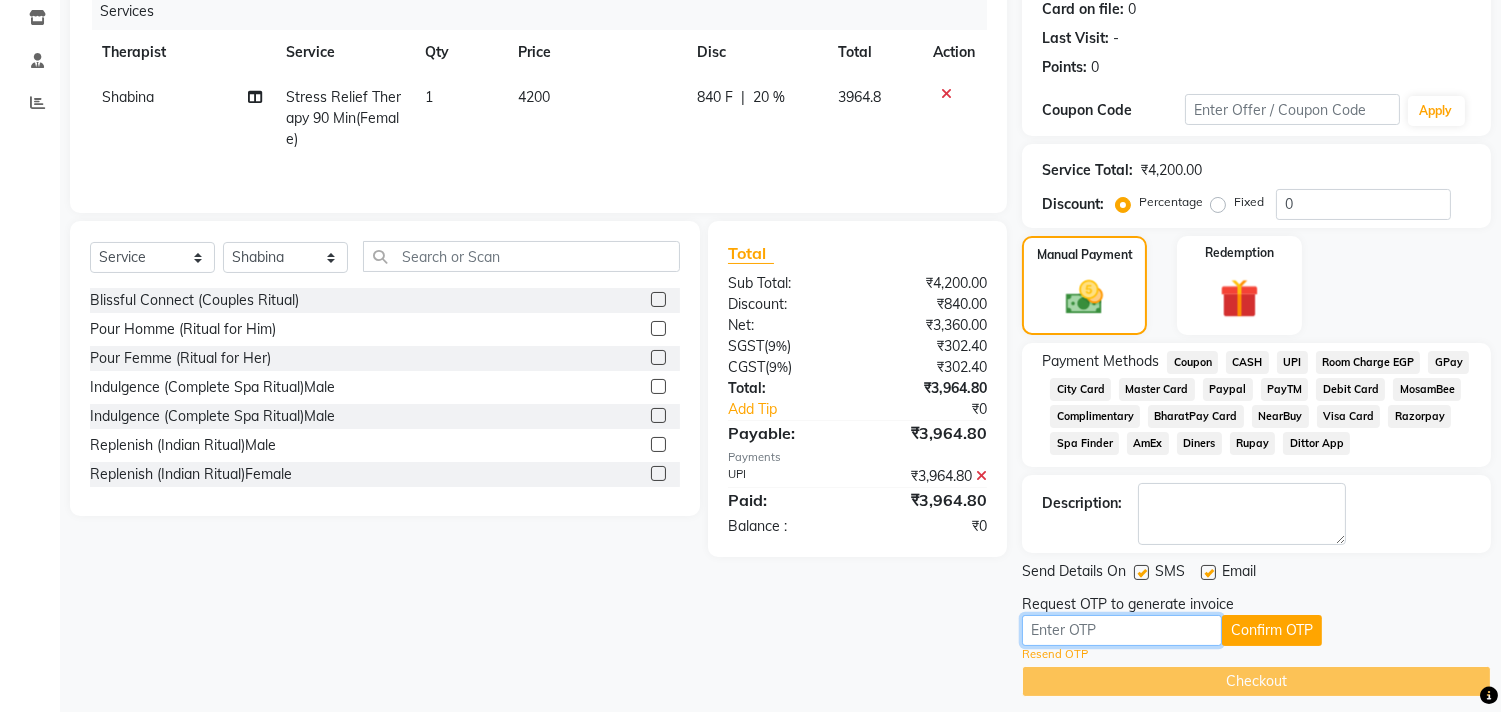scroll, scrollTop: 272, scrollLeft: 0, axis: vertical 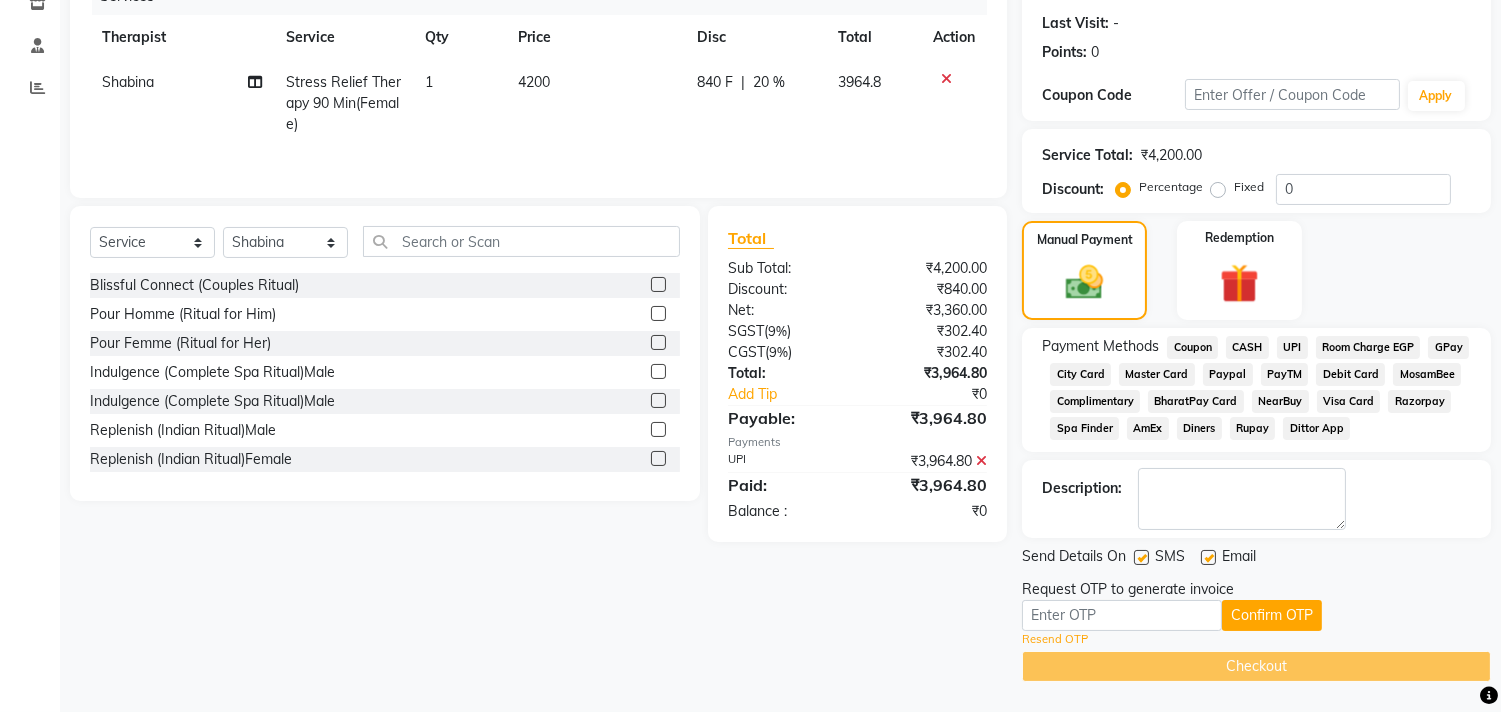 click on "Resend OTP" 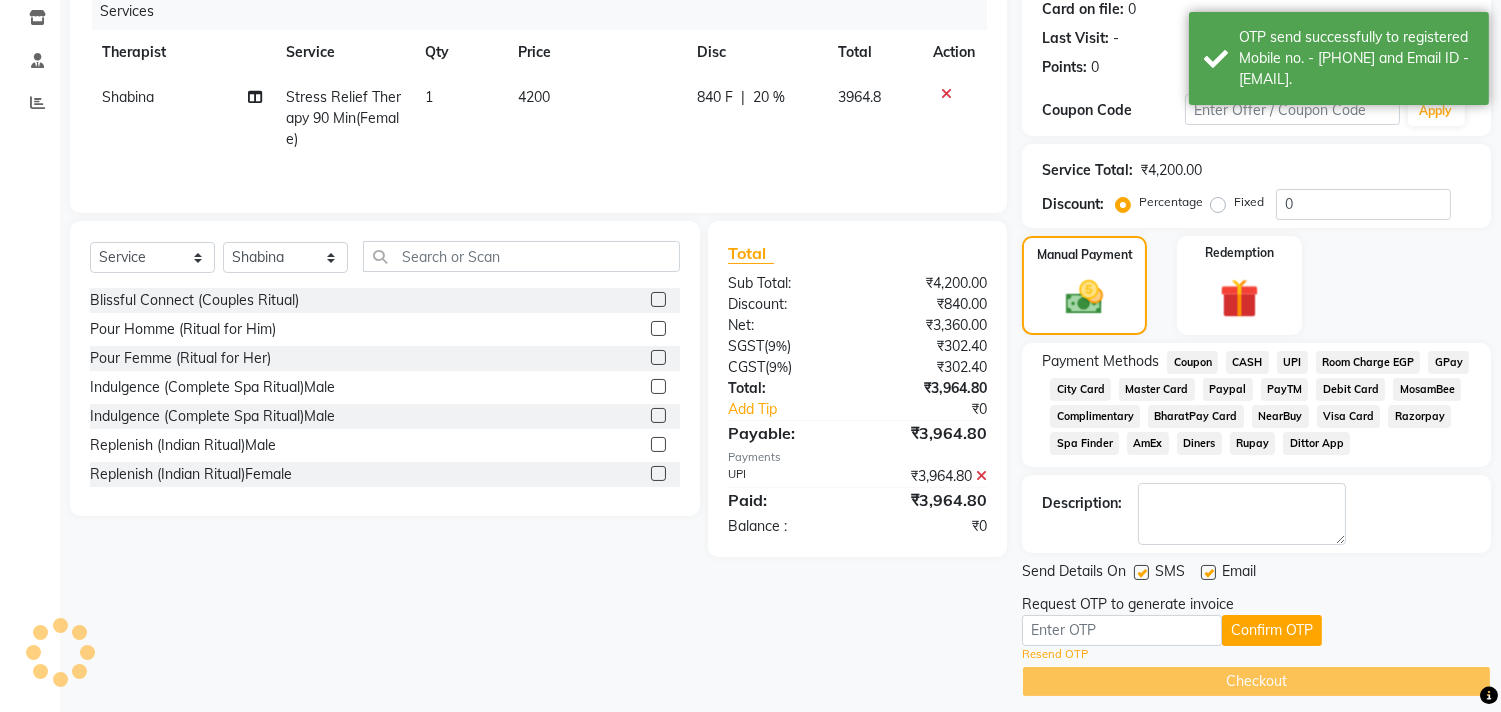 scroll, scrollTop: 272, scrollLeft: 0, axis: vertical 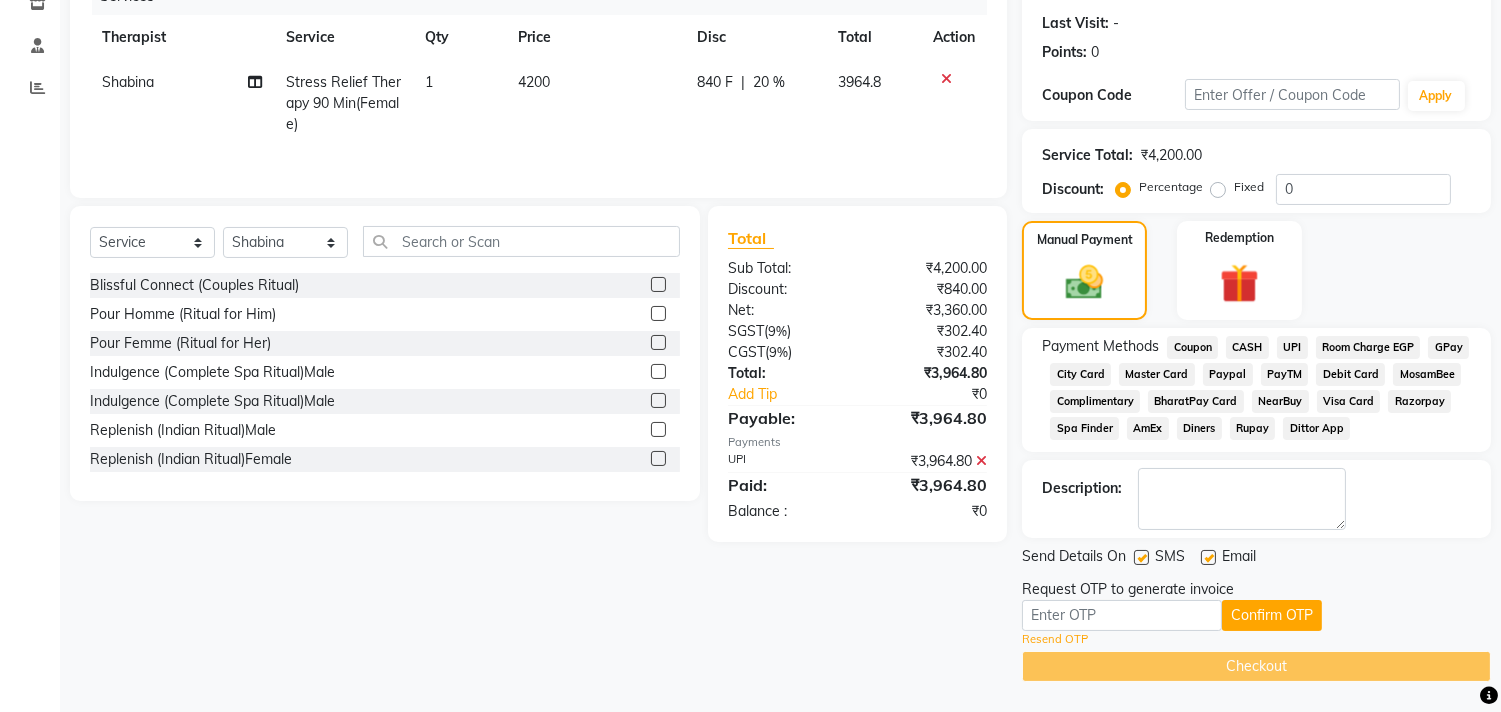 click on "Resend OTP" 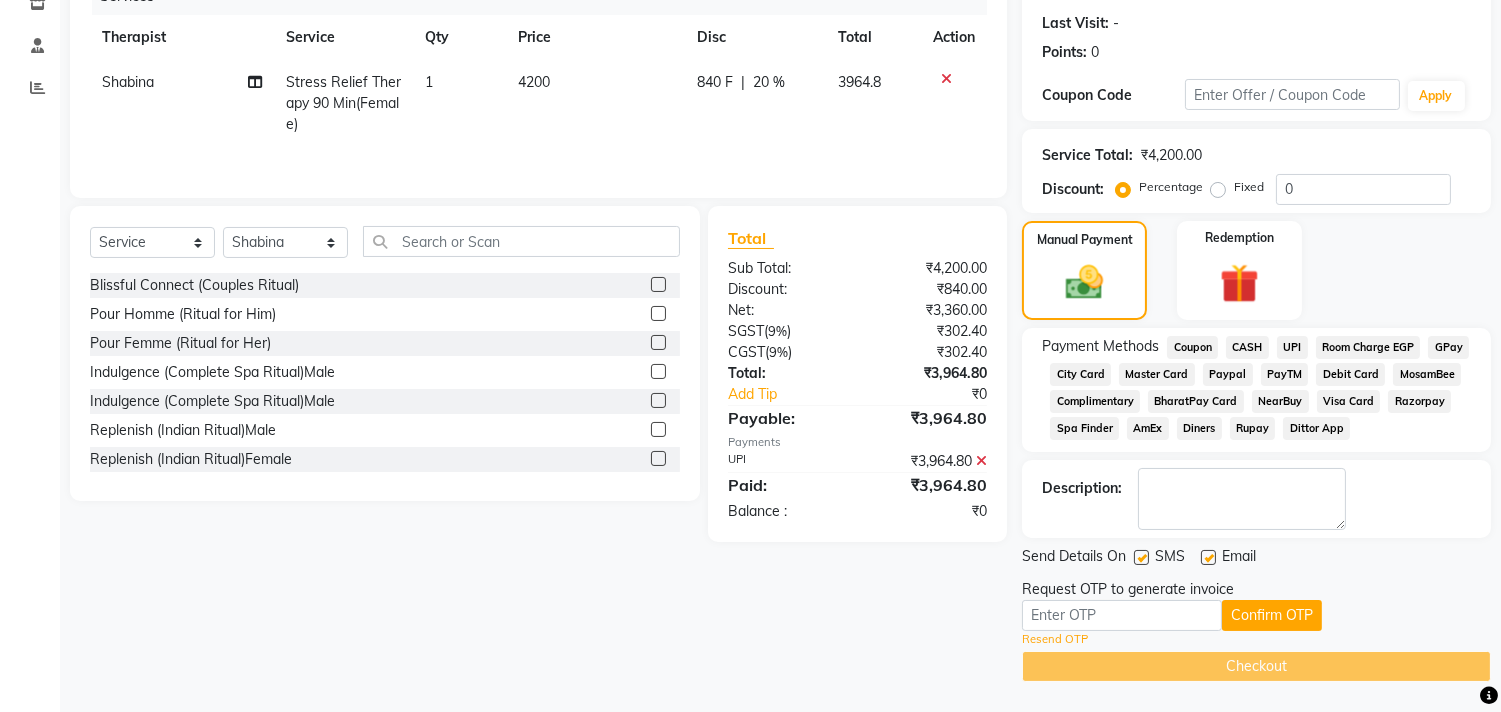 click on "Resend OTP" 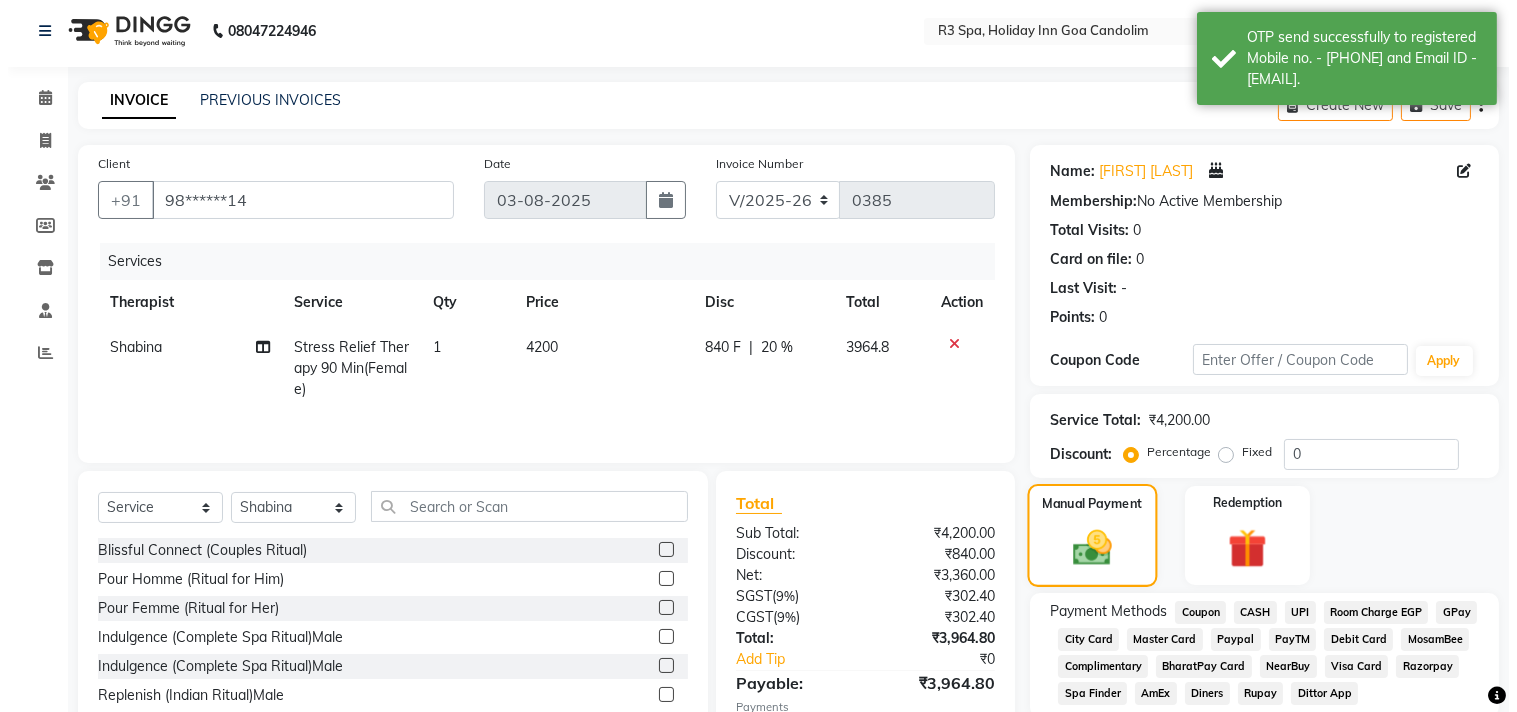 scroll, scrollTop: 0, scrollLeft: 0, axis: both 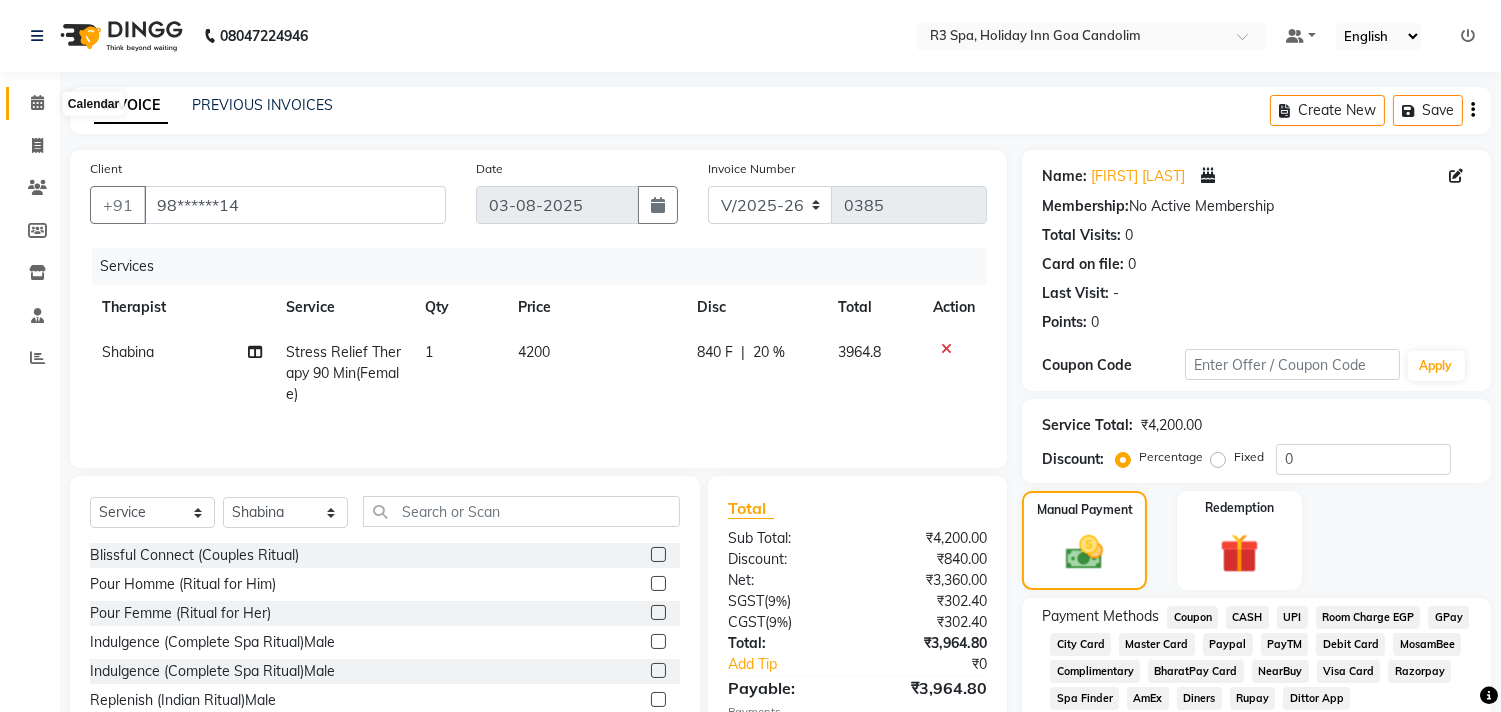 click 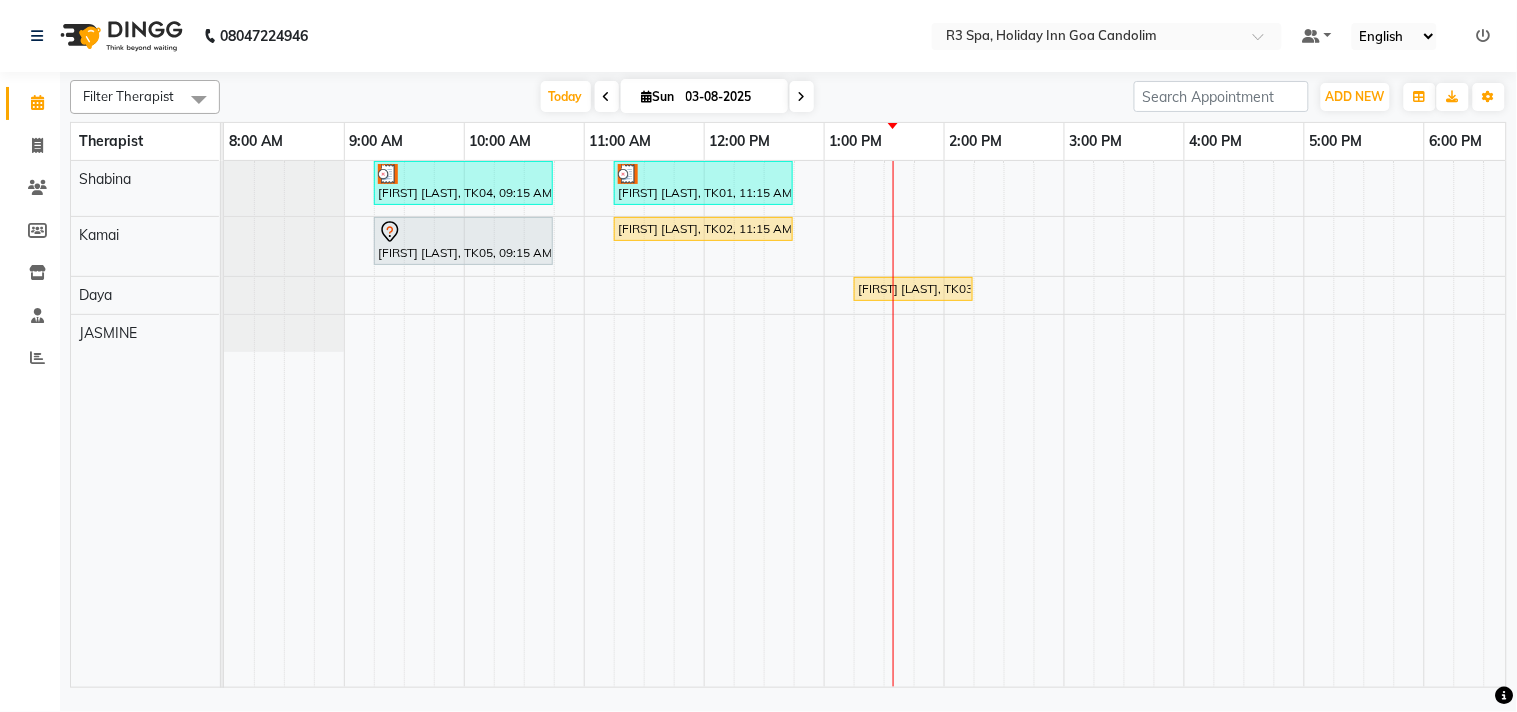 click at bounding box center [463, 232] 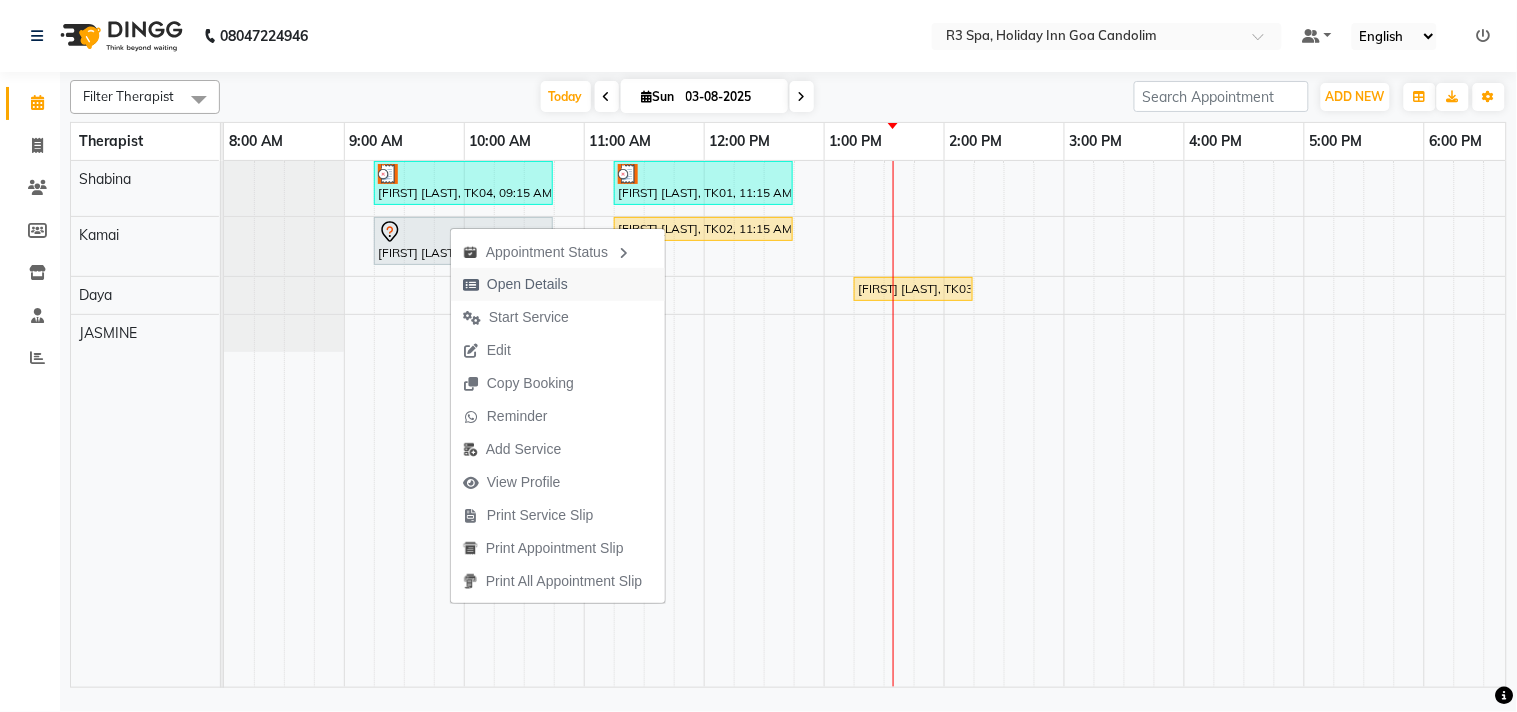 click on "Open Details" at bounding box center (527, 284) 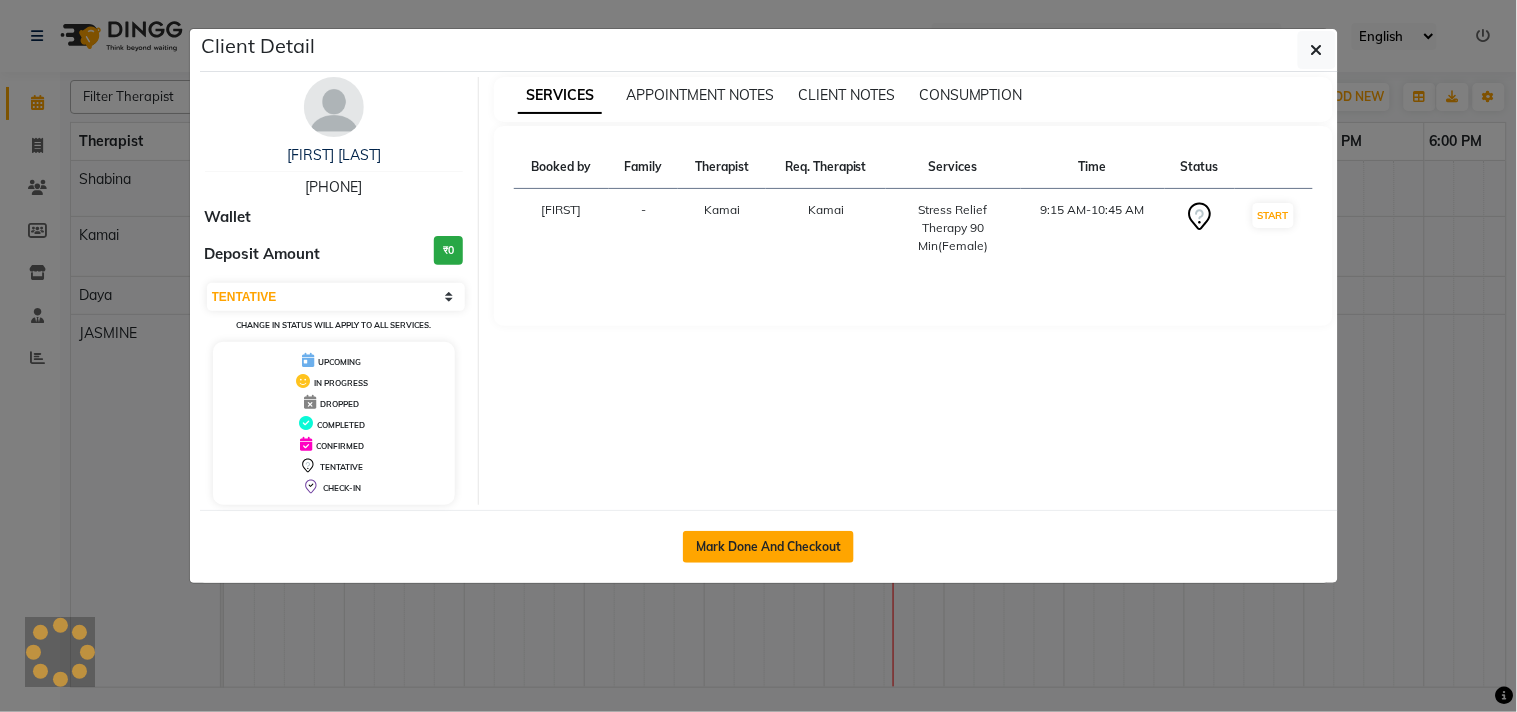 click on "Mark Done And Checkout" 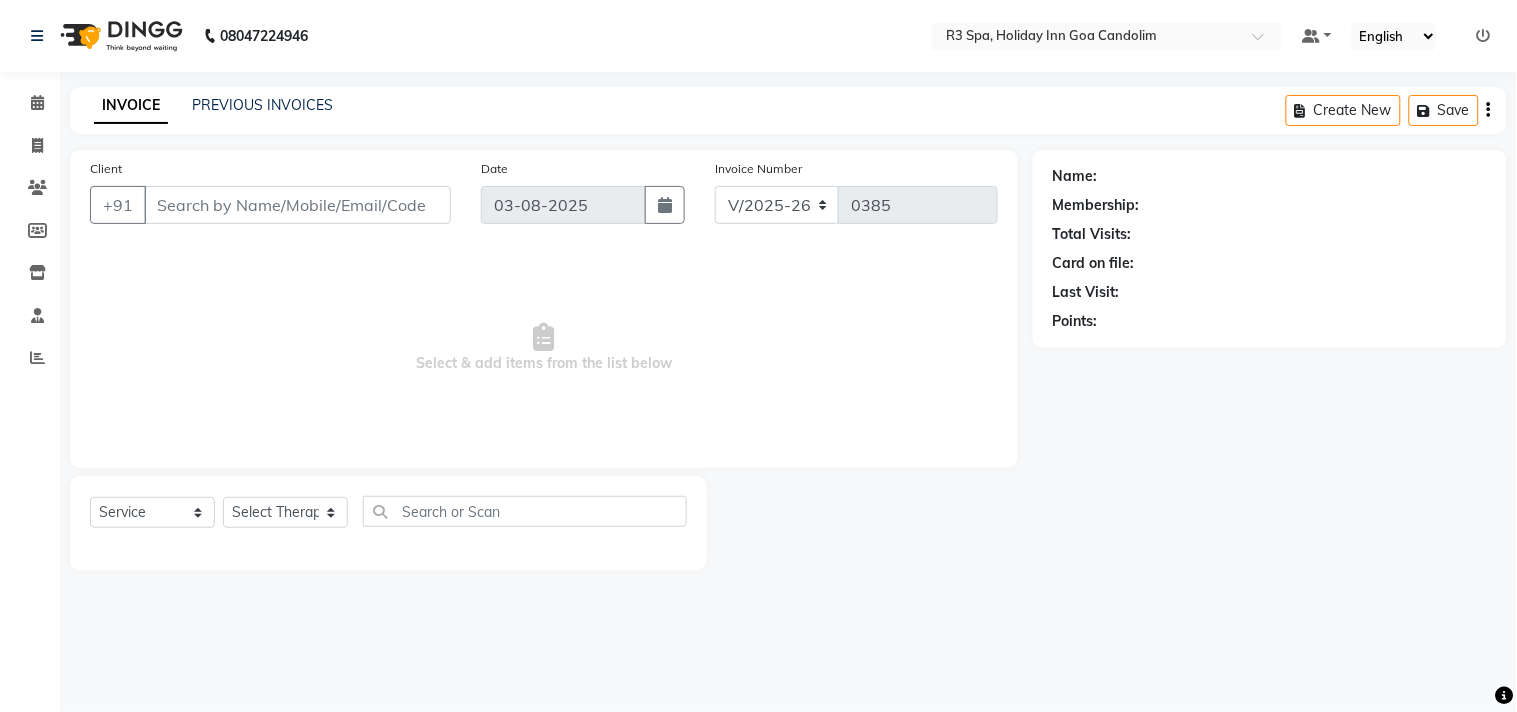 type on "98******14" 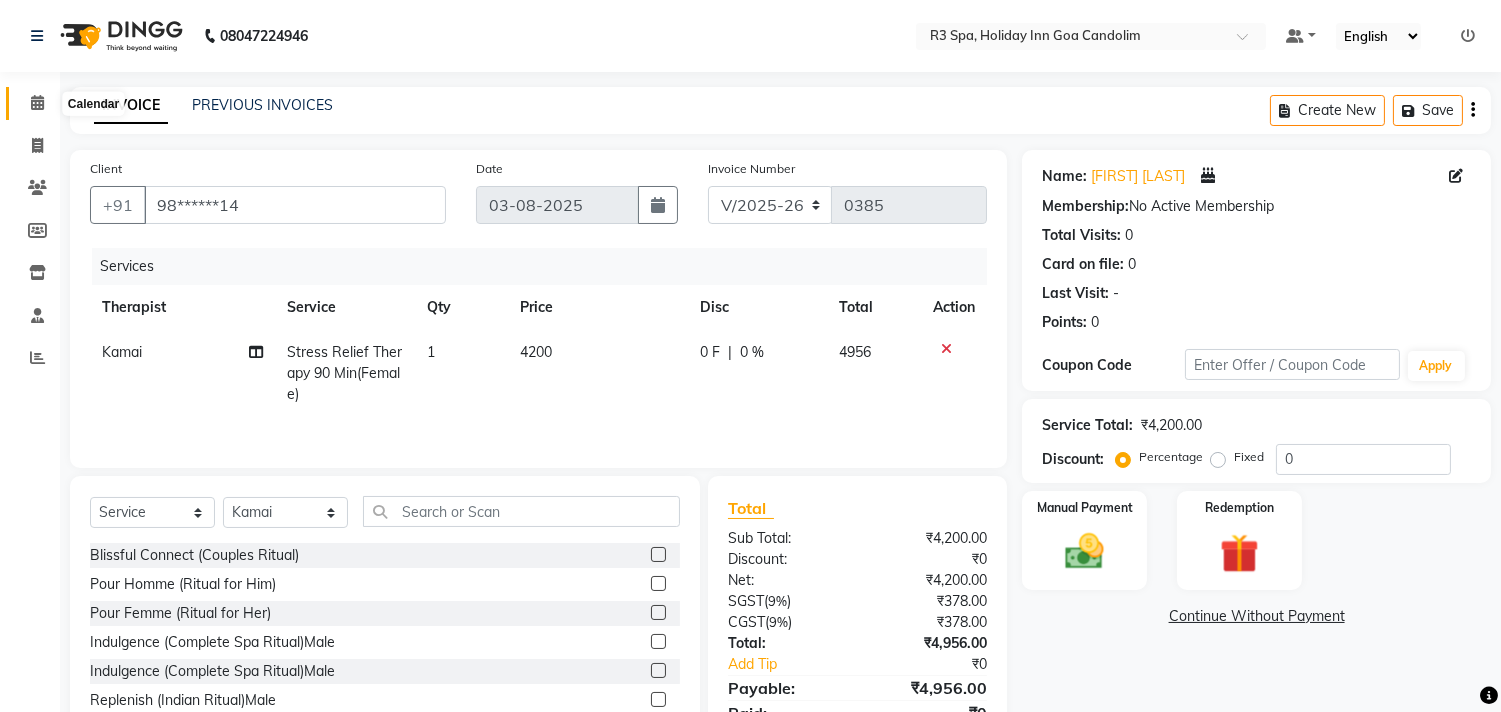 drag, startPoint x: 38, startPoint y: 102, endPoint x: 64, endPoint y: 120, distance: 31.622776 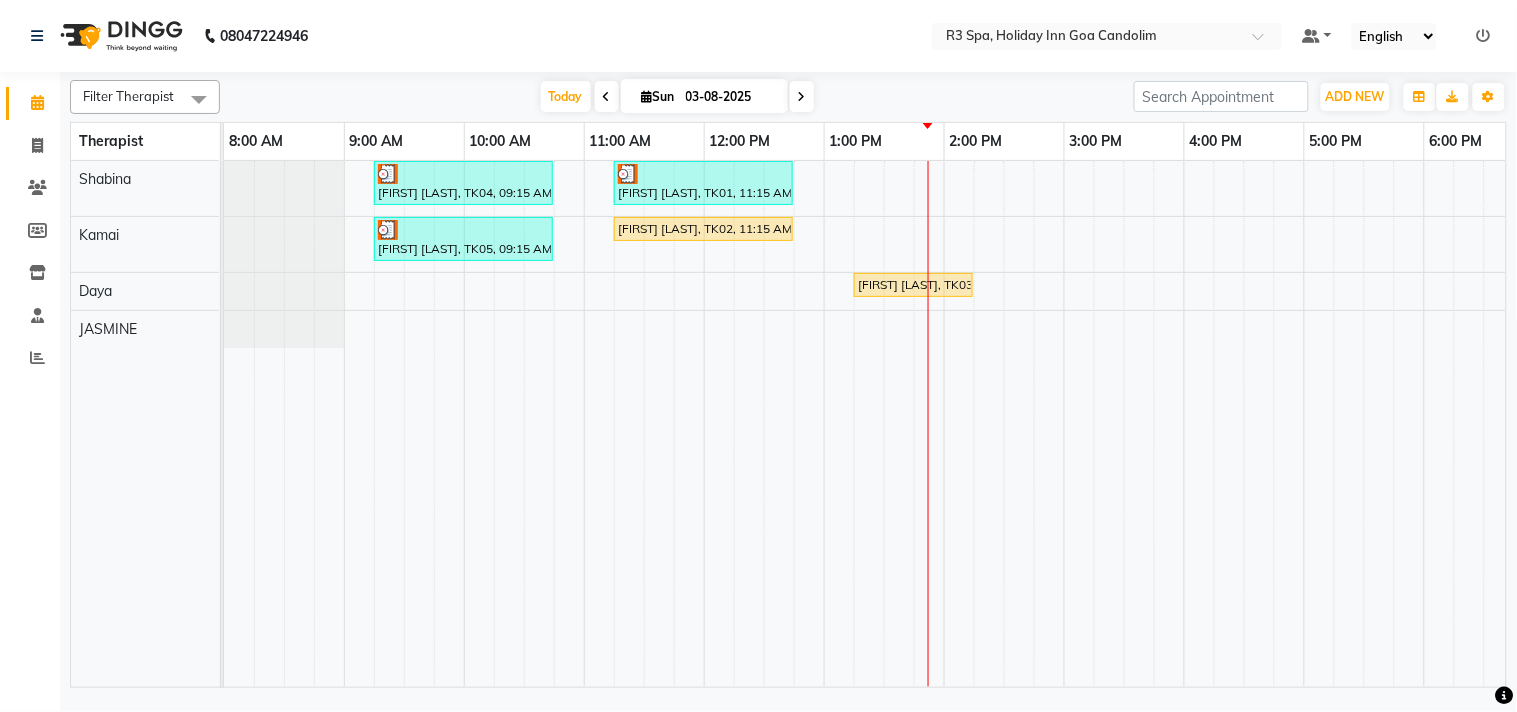 click at bounding box center (703, 174) 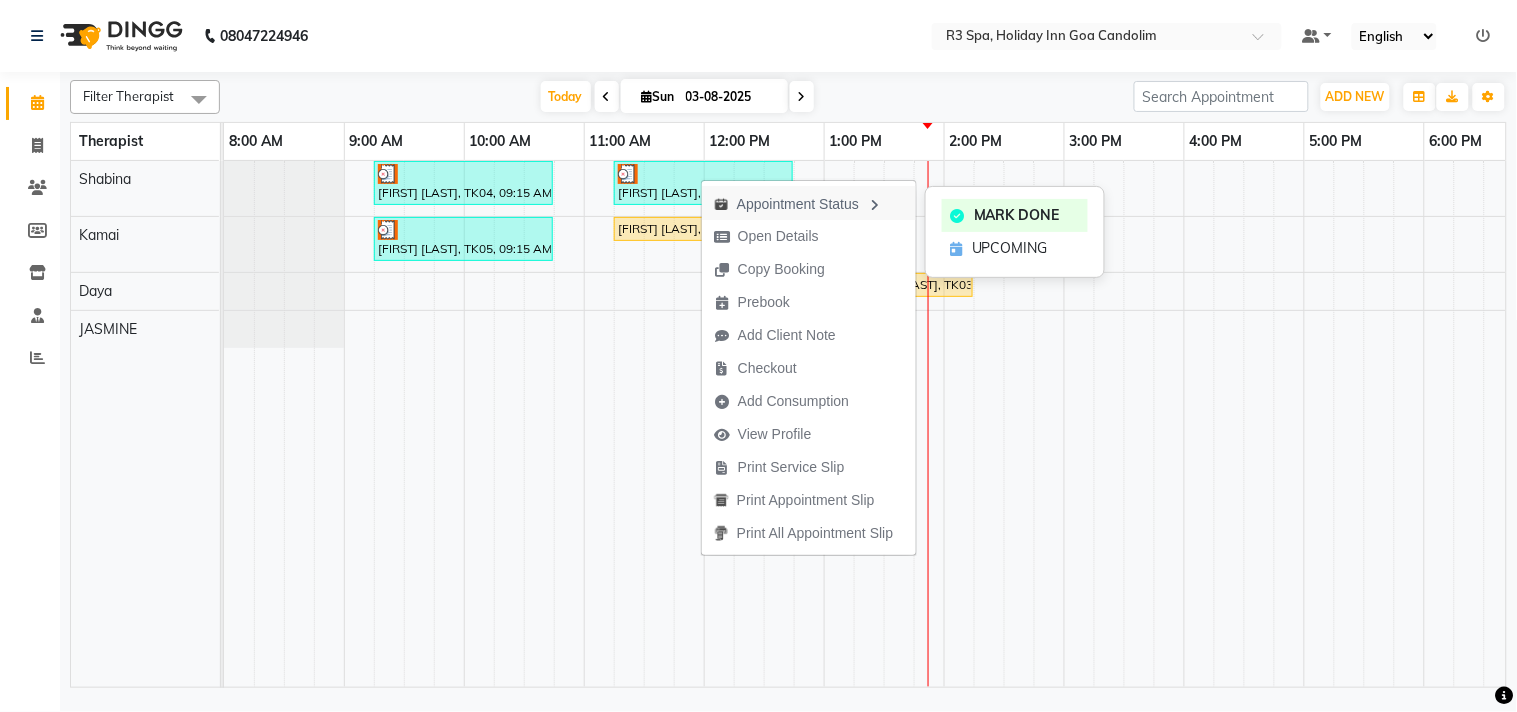 click at bounding box center [875, 205] 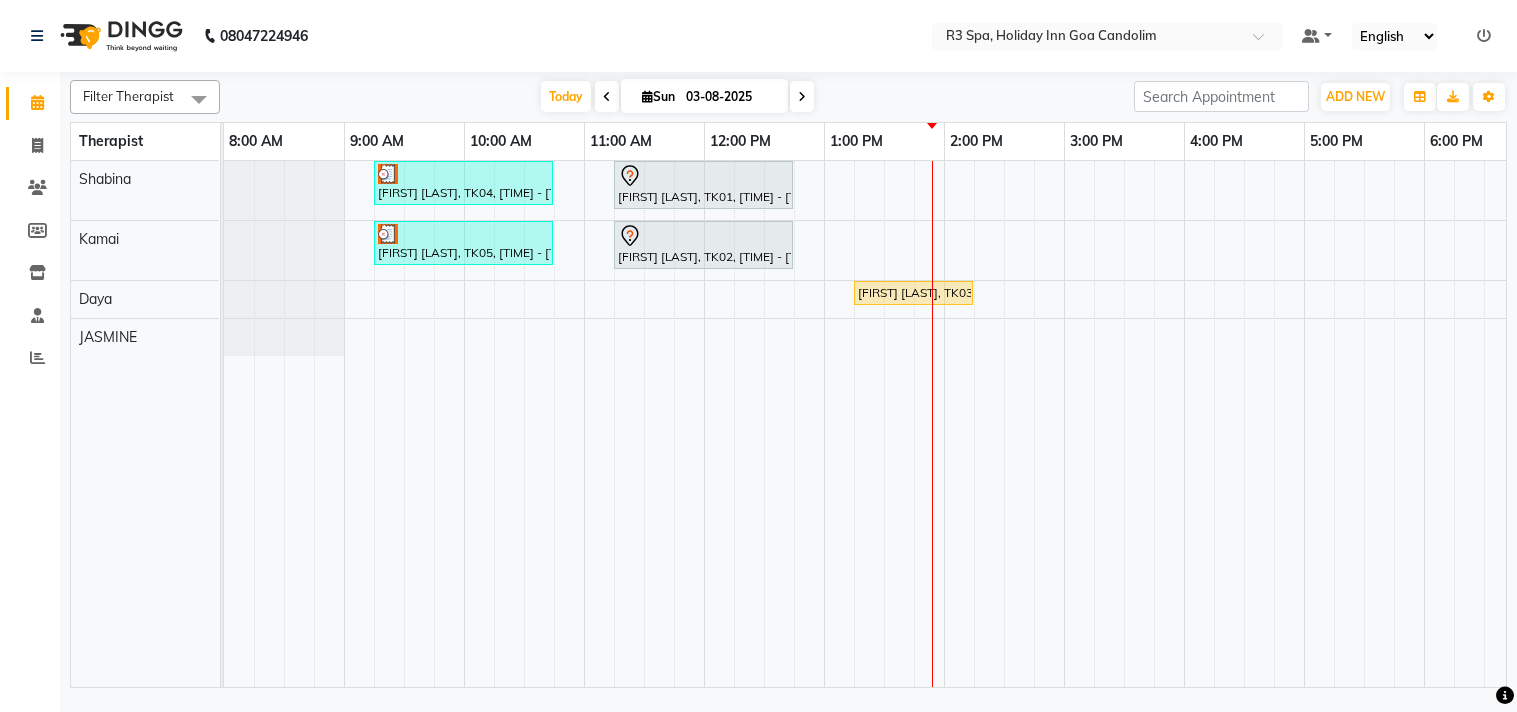 scroll, scrollTop: 0, scrollLeft: 0, axis: both 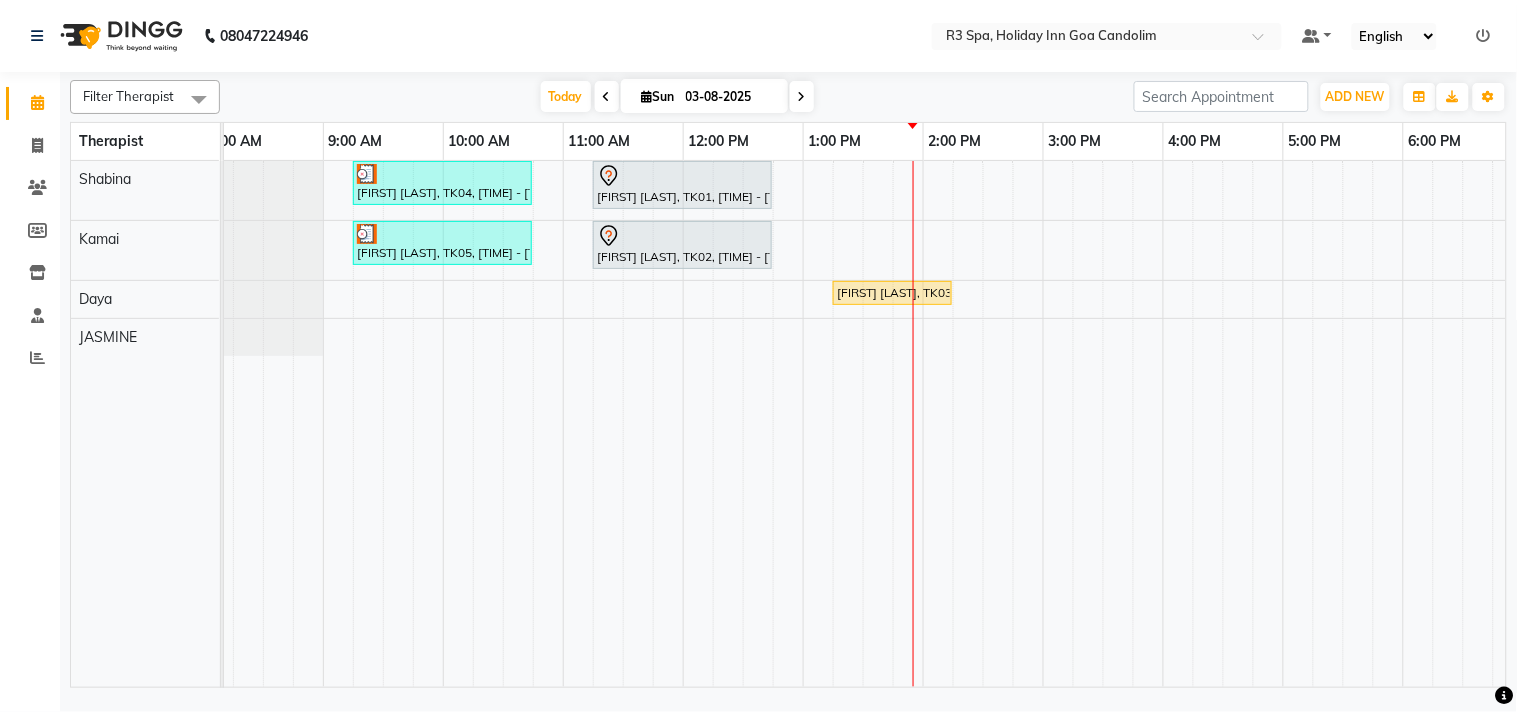 click on "Manish  Bhatnagar, TK04, 09:15 AM-10:45 AM, Stress Relief Therapy 90 Min(Female)             Bharat Chandawat, TK01, 11:15 AM-12:45 PM, Stress Relief Therapy 90 Min(Male)     Manish  Bhatnagar, TK05, 09:15 AM-10:45 AM, Stress Relief Therapy 90 Min(Female)             Bharat Chandawat, TK02, 11:15 AM-12:45 PM, Stress Relief Therapy 90 Min(Female)    Jisha P v, TK03, 01:15 PM-02:15 PM, Traditional Swedish Relaxation Therapy 60 Min(Male)" at bounding box center [983, 424] 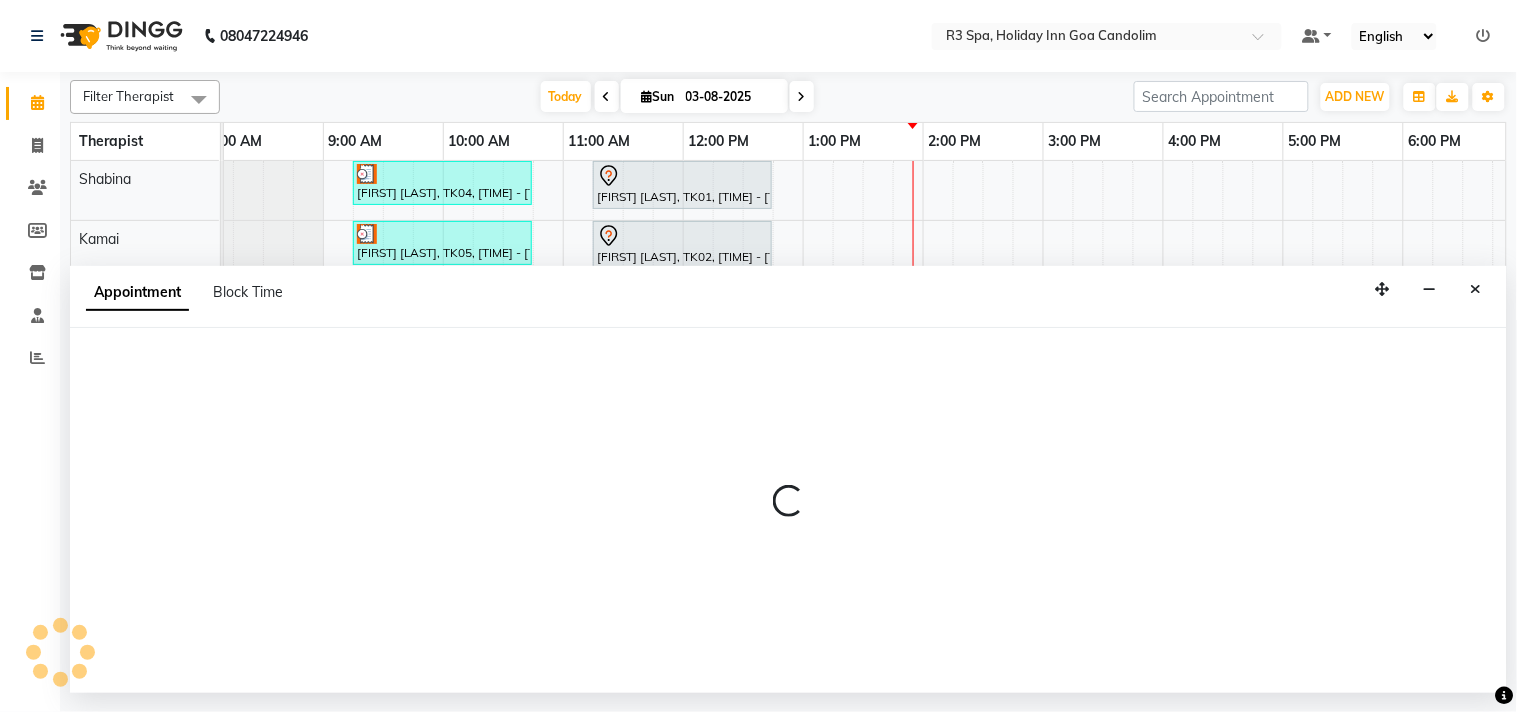 select on "71848" 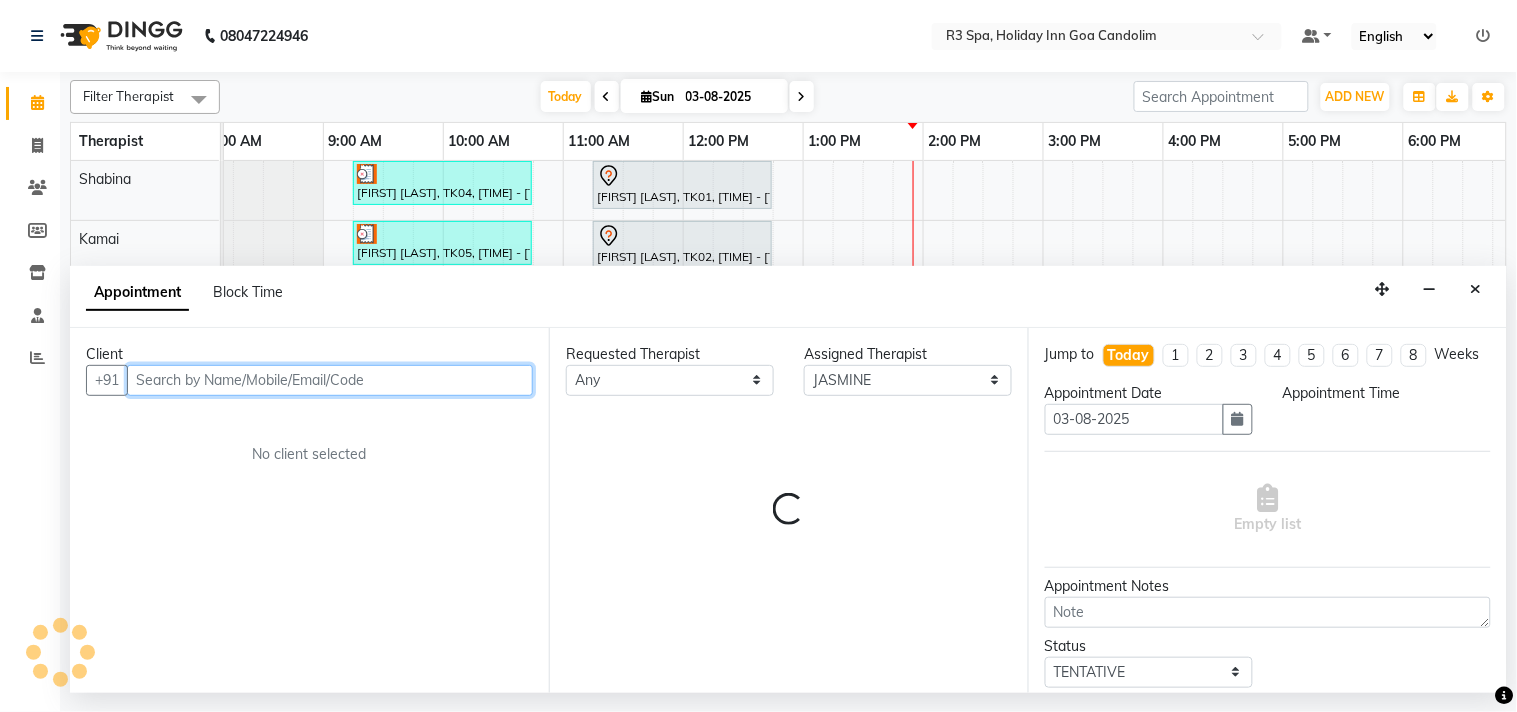 select on "825" 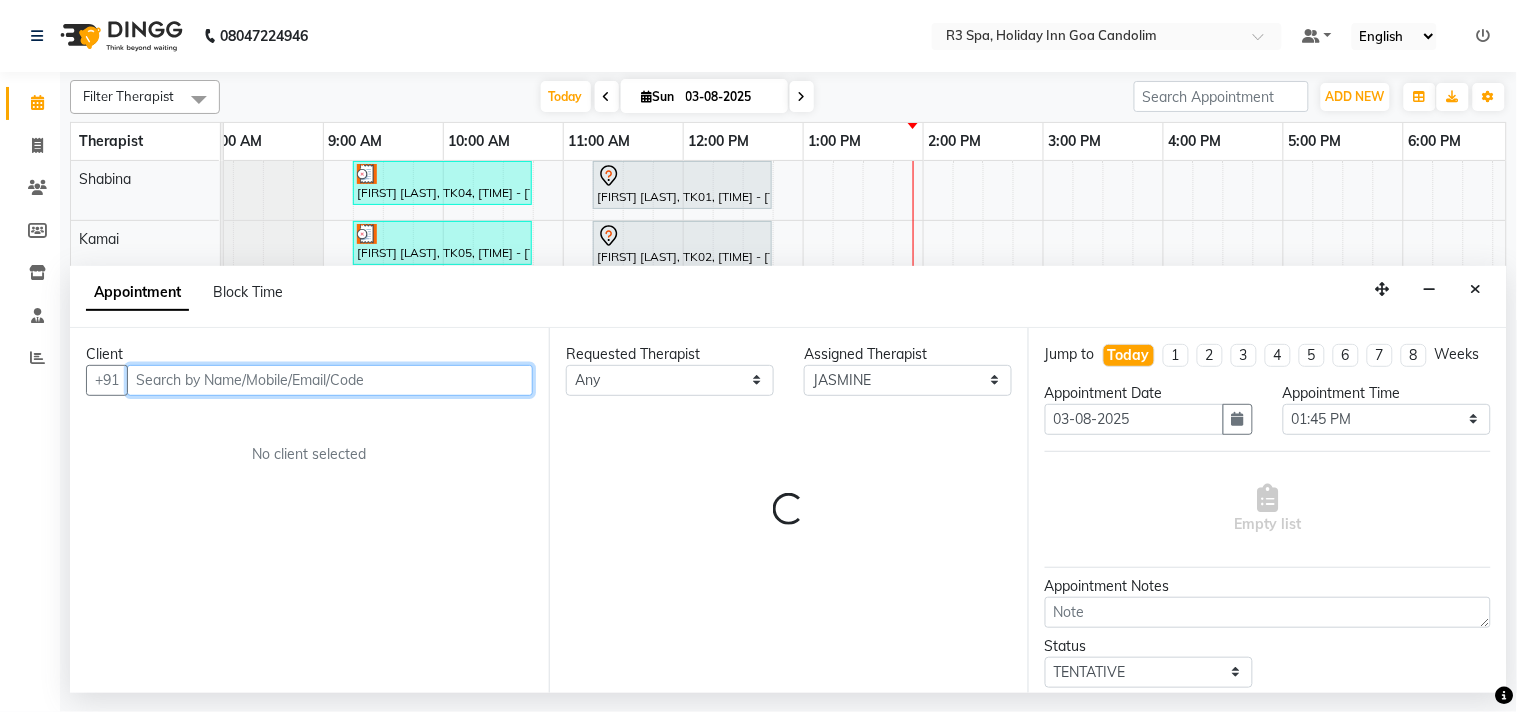 click at bounding box center (330, 380) 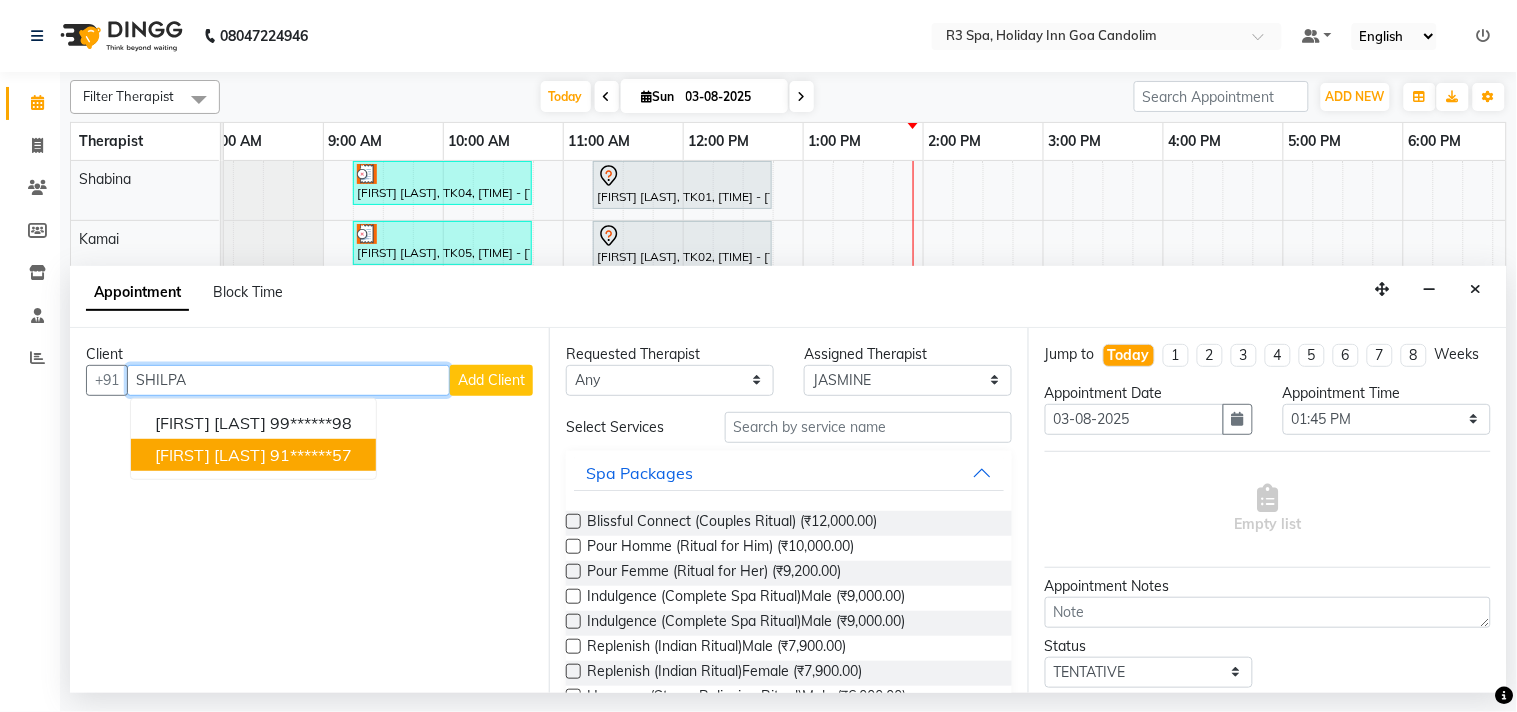 drag, startPoint x: 306, startPoint y: 452, endPoint x: 340, endPoint y: 442, distance: 35.44009 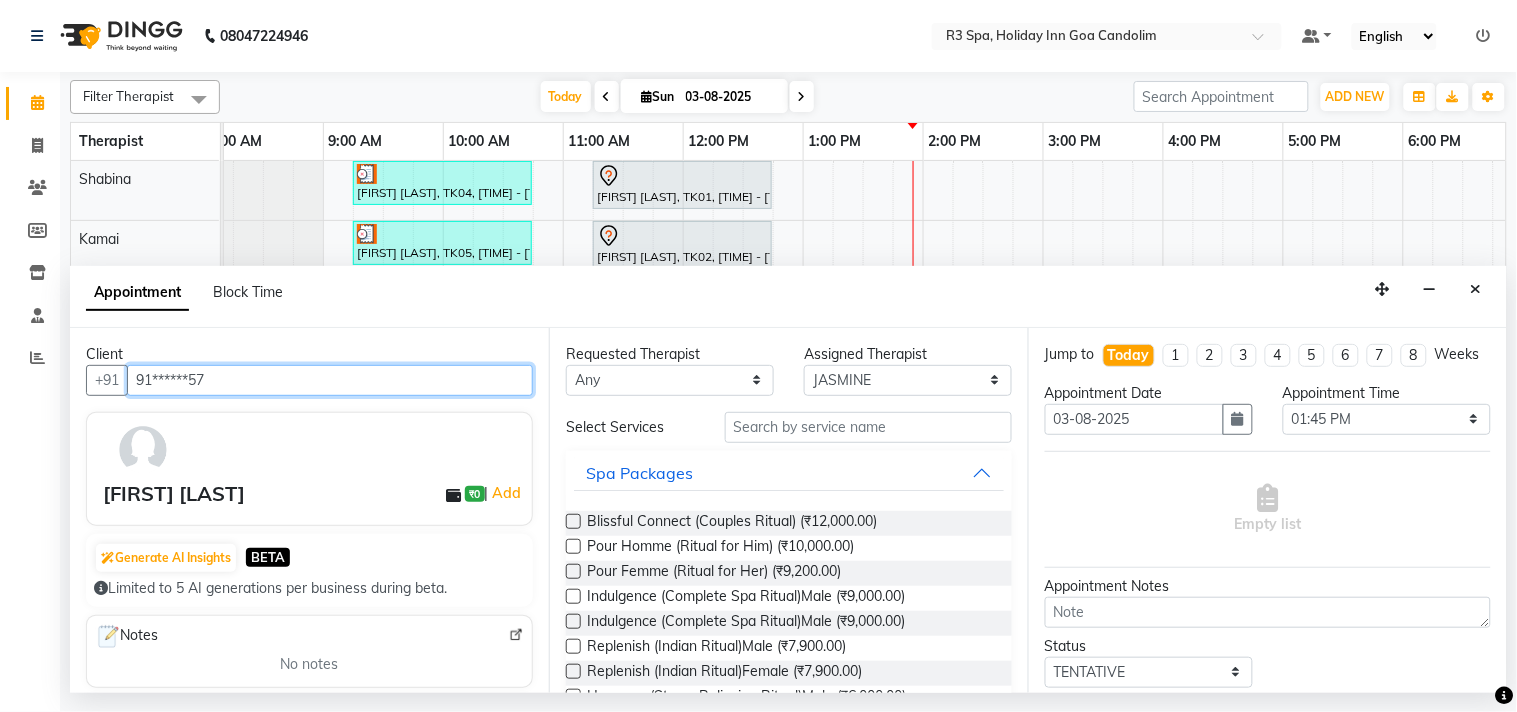 type on "91******57" 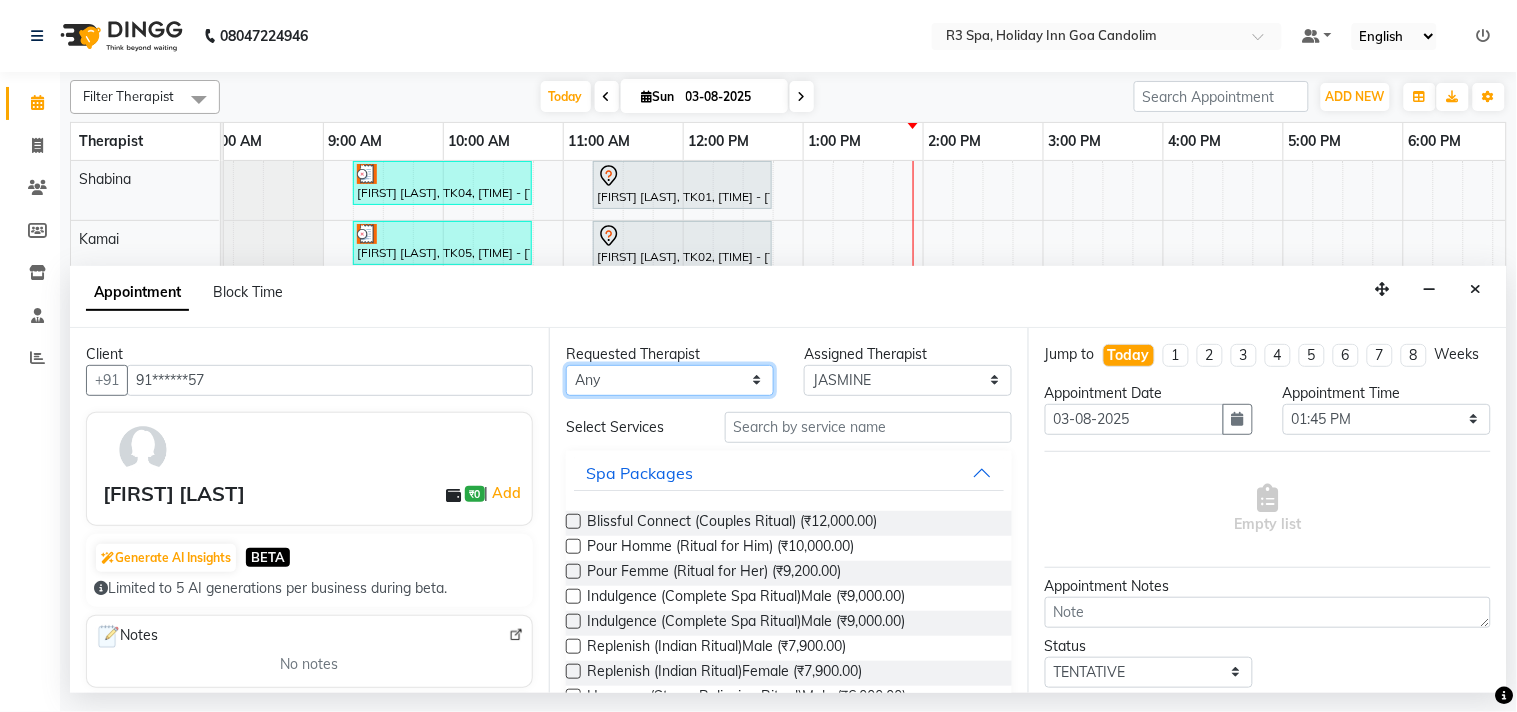 click on "Any Daya JASMINE Kamai Shabina" at bounding box center (670, 380) 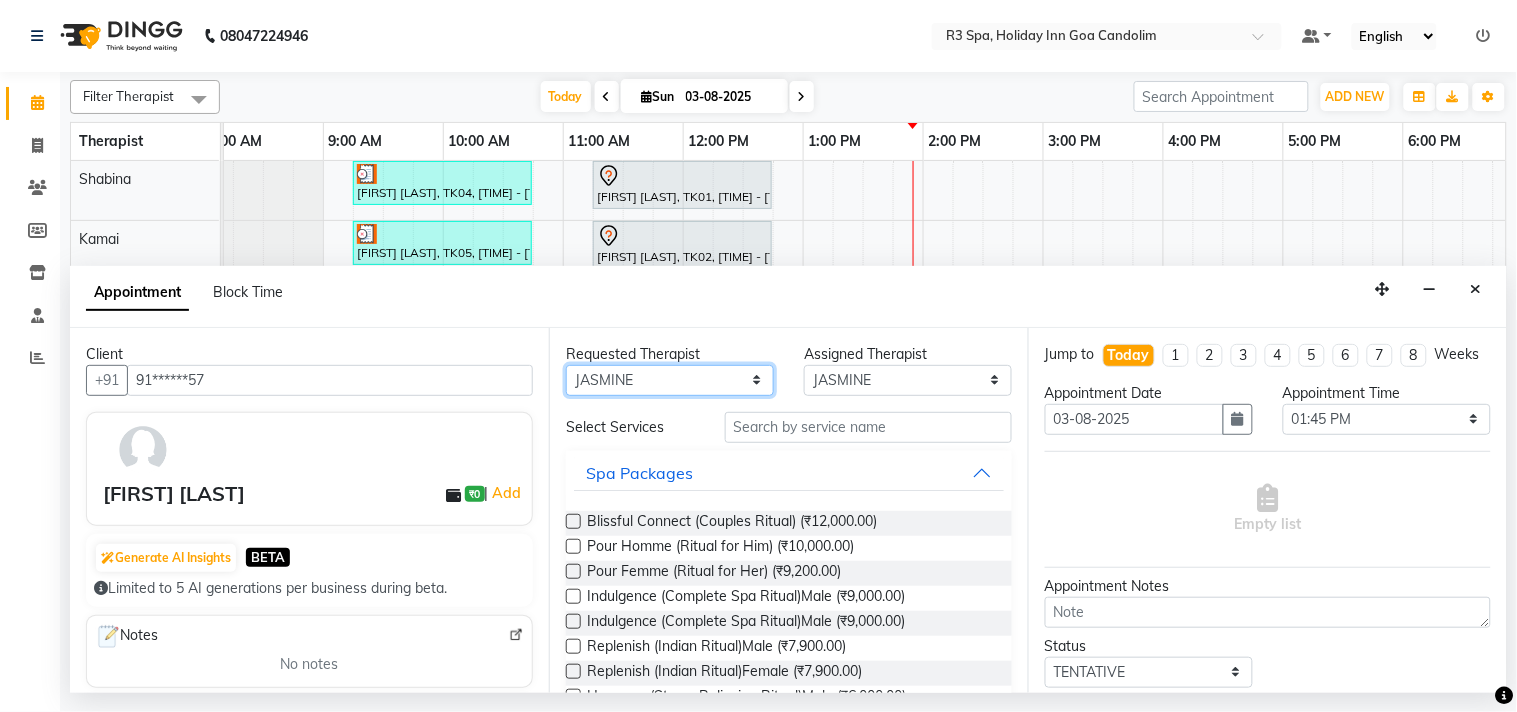 click on "Any Daya JASMINE Kamai Shabina" at bounding box center [670, 380] 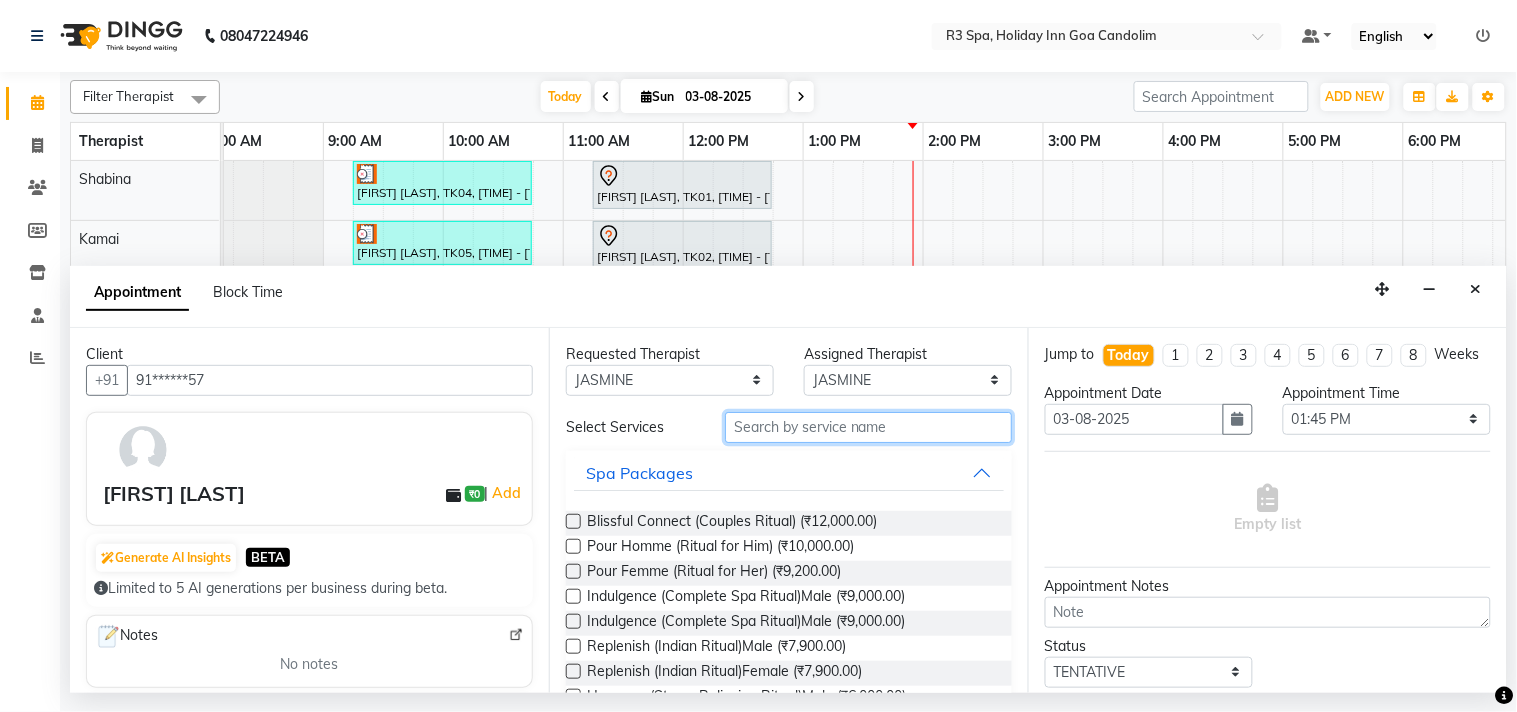 click at bounding box center (868, 427) 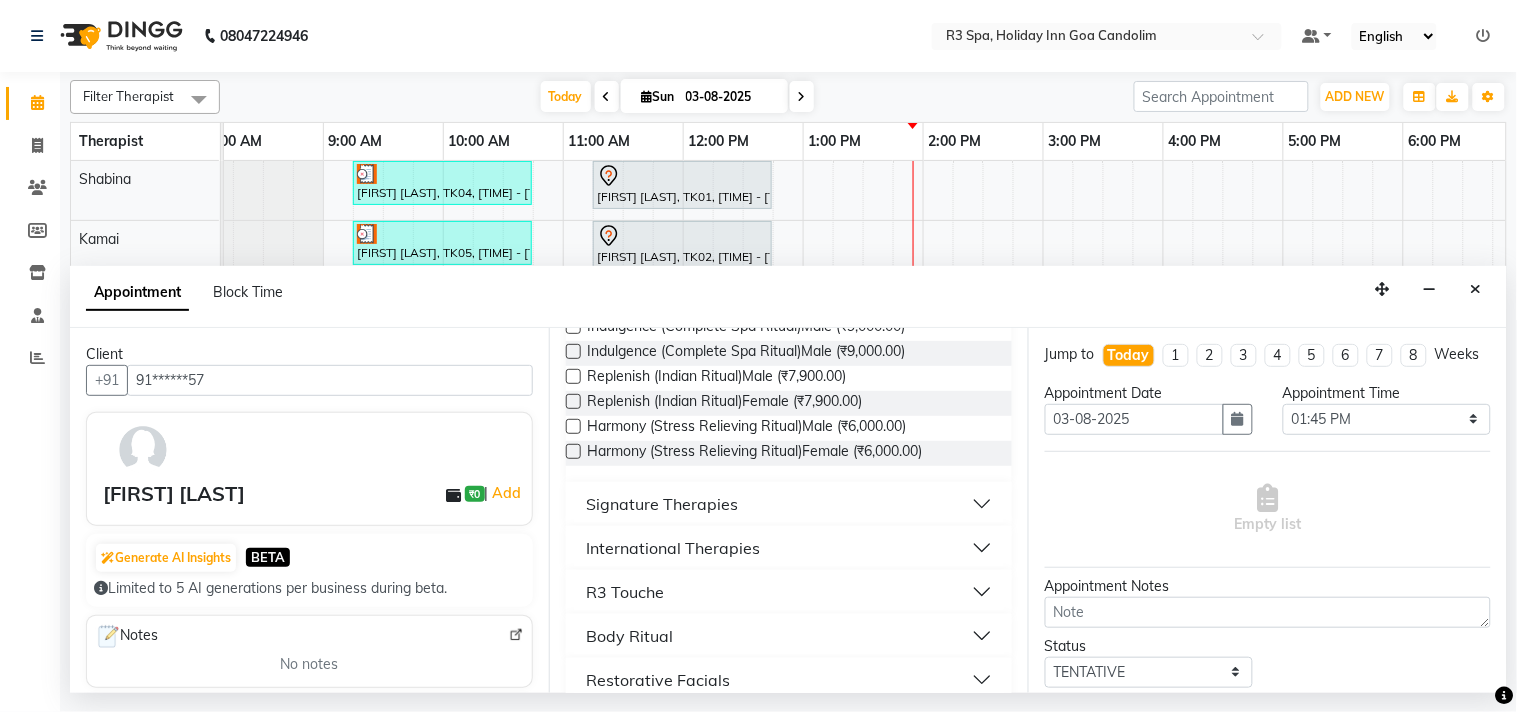 scroll, scrollTop: 294, scrollLeft: 0, axis: vertical 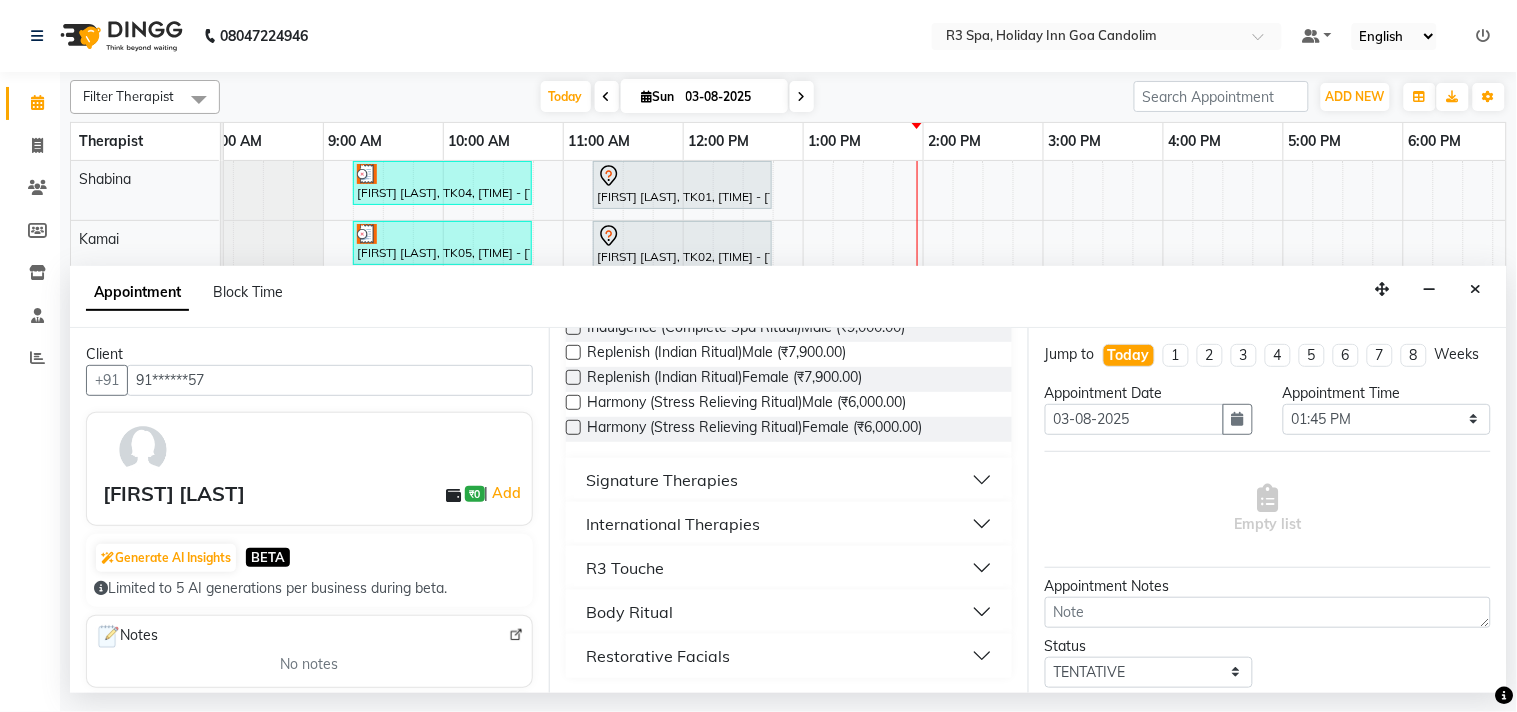 click on "Signature Therapies" at bounding box center (662, 480) 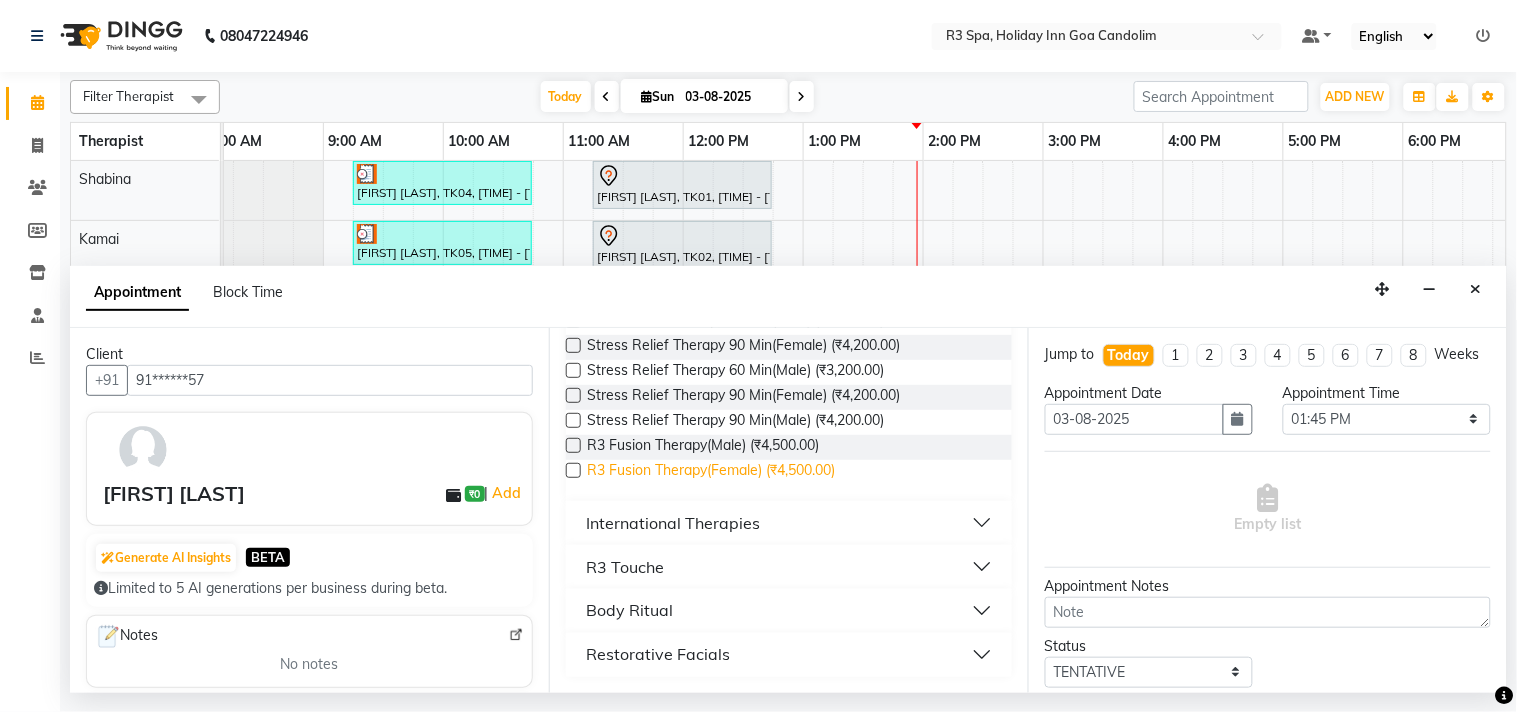 scroll, scrollTop: 742, scrollLeft: 0, axis: vertical 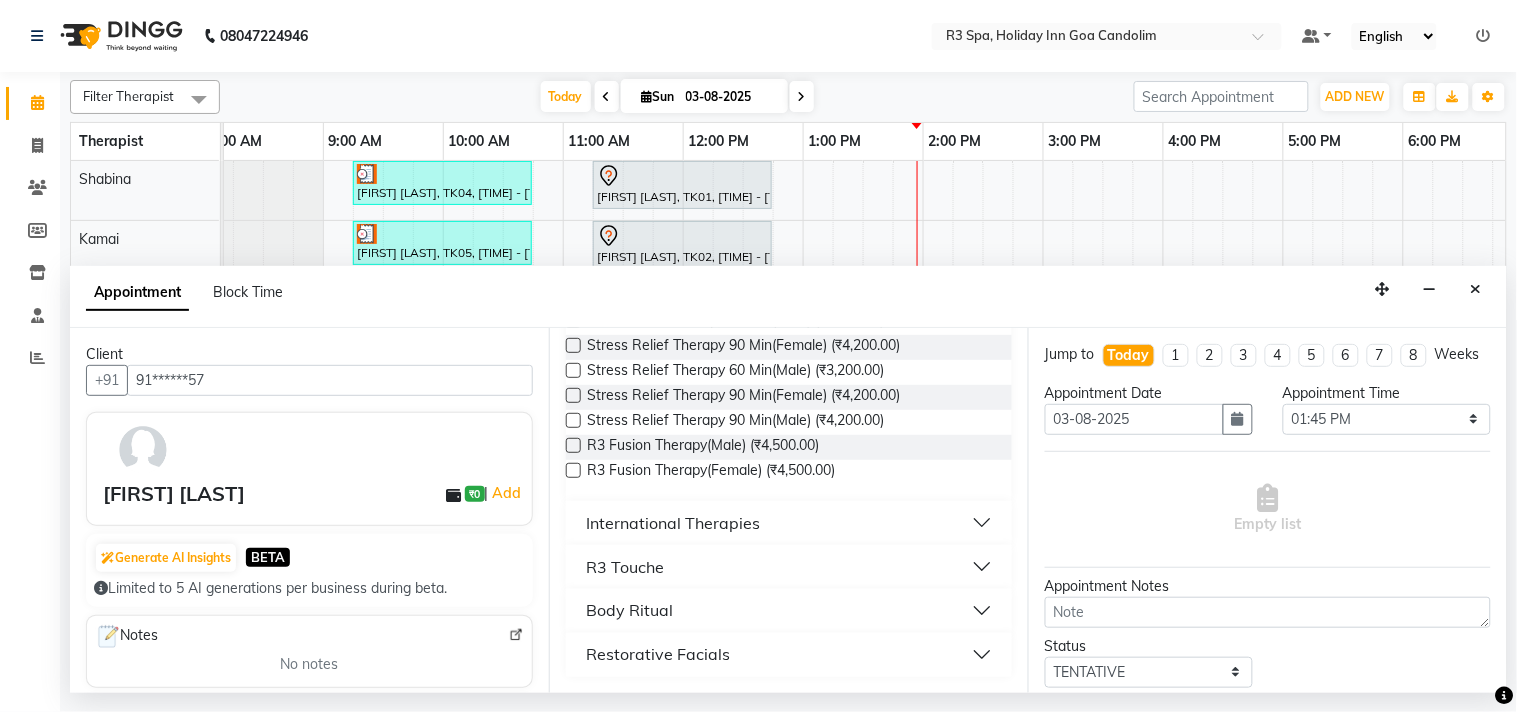 click on "R3 Touche" at bounding box center [625, 567] 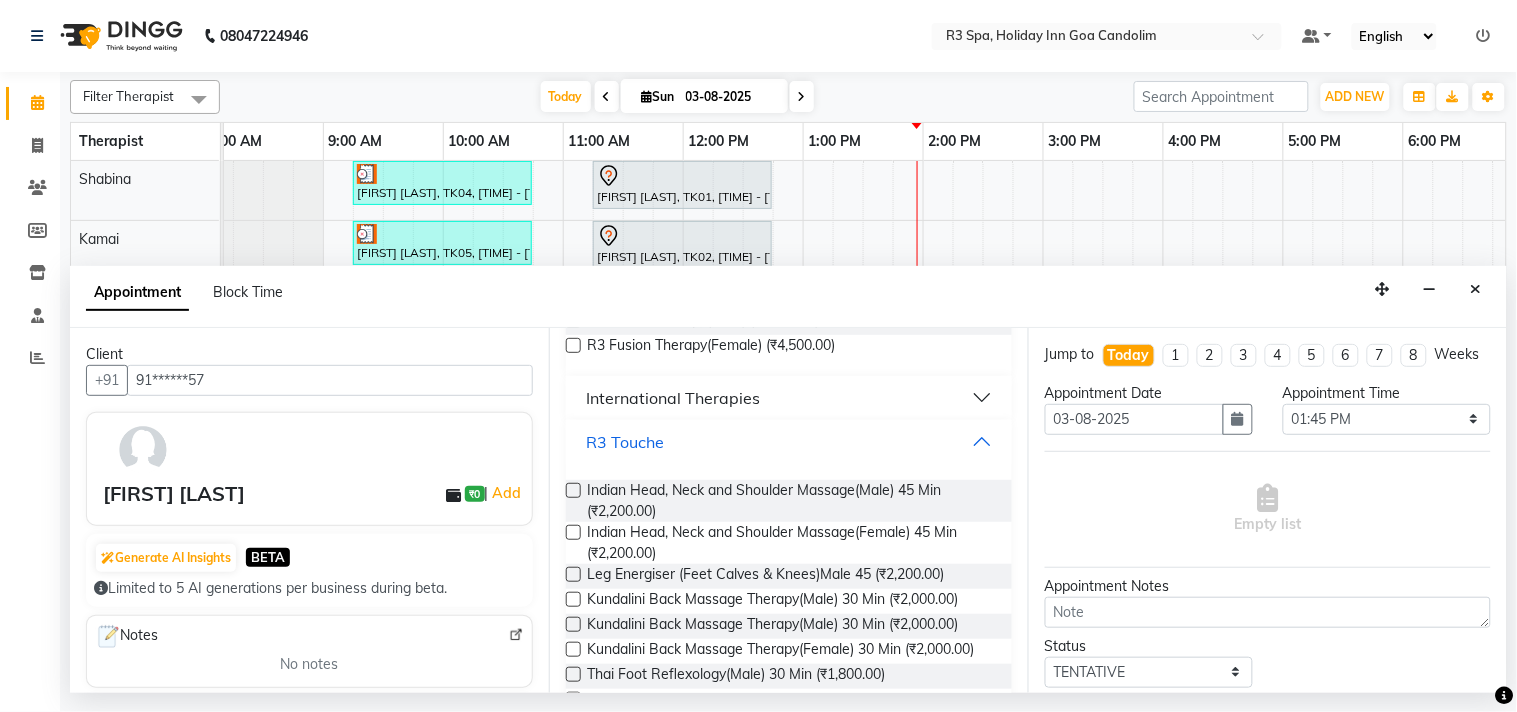 scroll, scrollTop: 853, scrollLeft: 0, axis: vertical 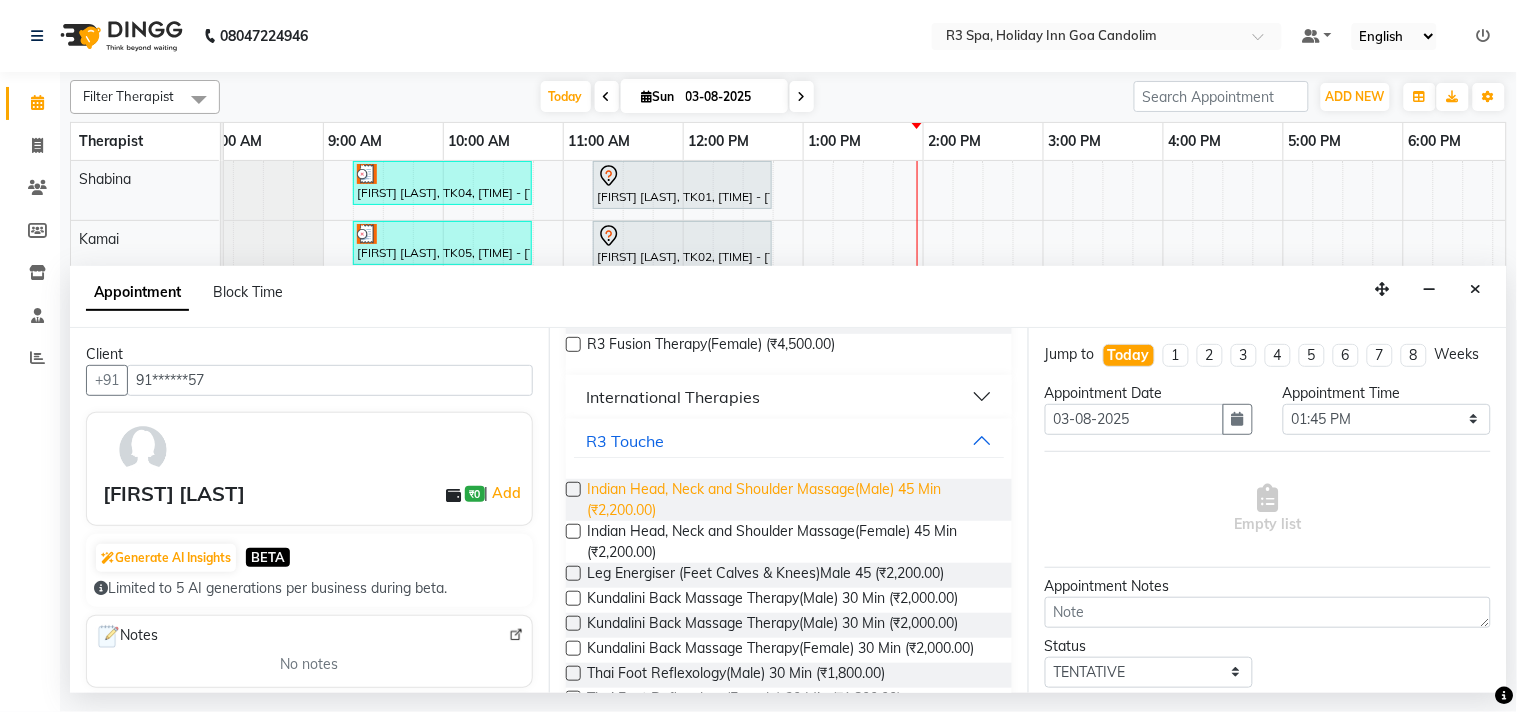click on "Indian Head, Neck and Shoulder Massage(Male) 45 Min (₹2,200.00)" at bounding box center (791, 500) 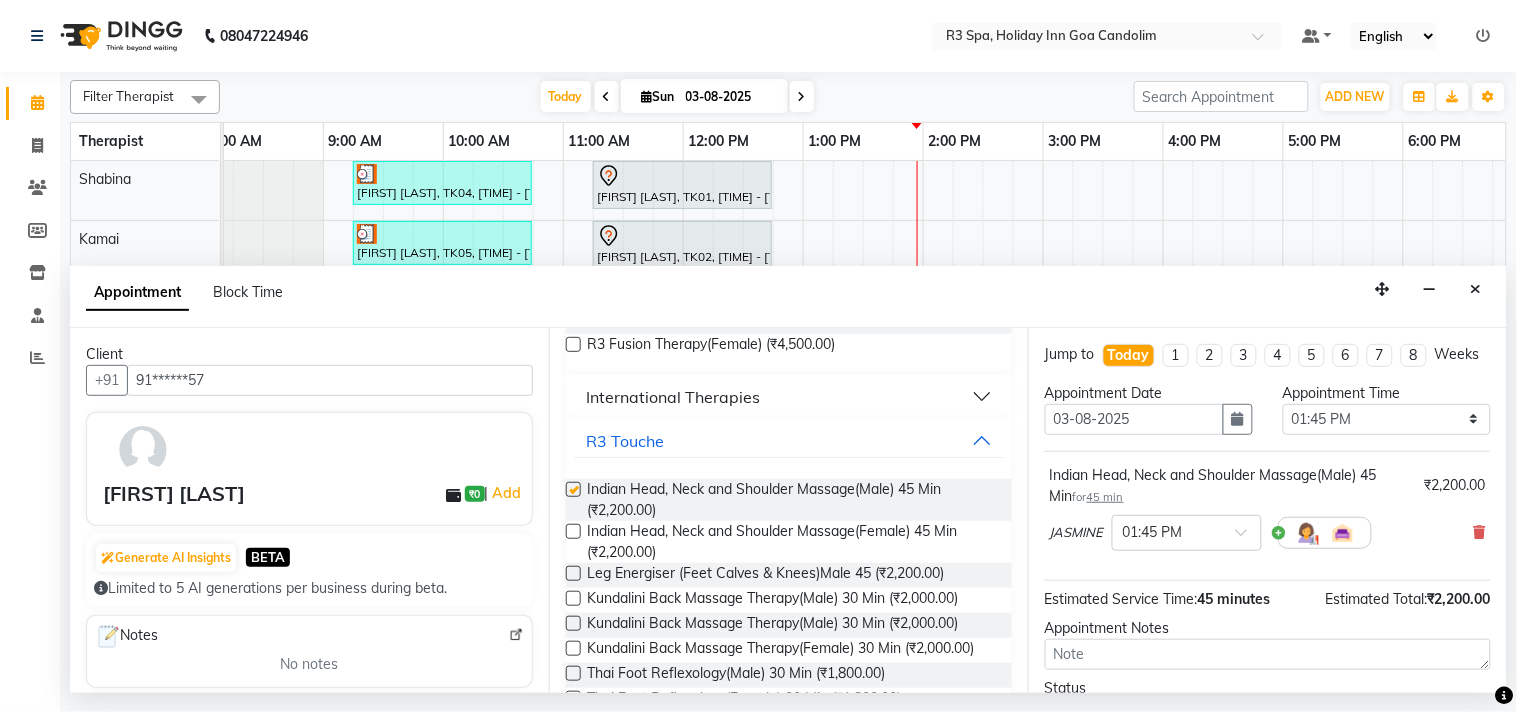 checkbox on "false" 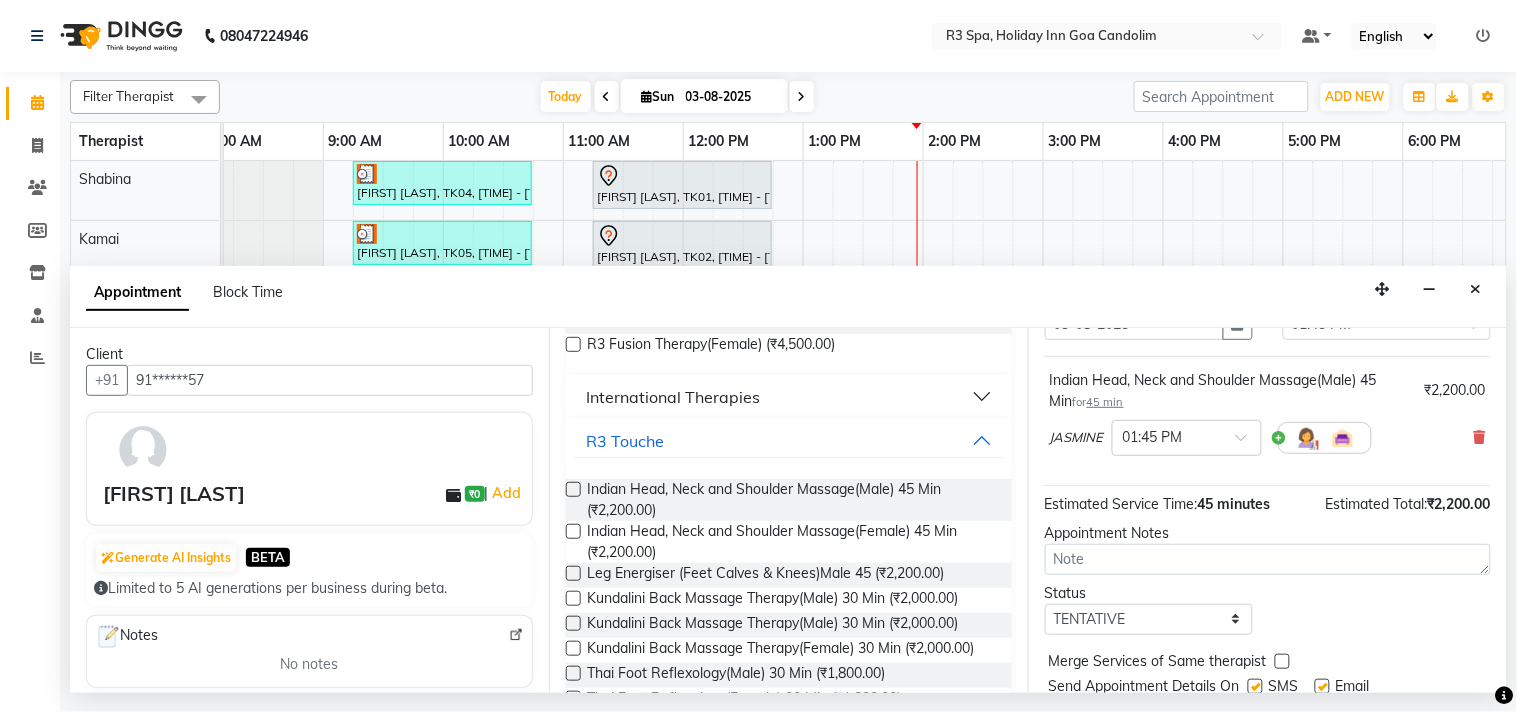 scroll, scrollTop: 181, scrollLeft: 0, axis: vertical 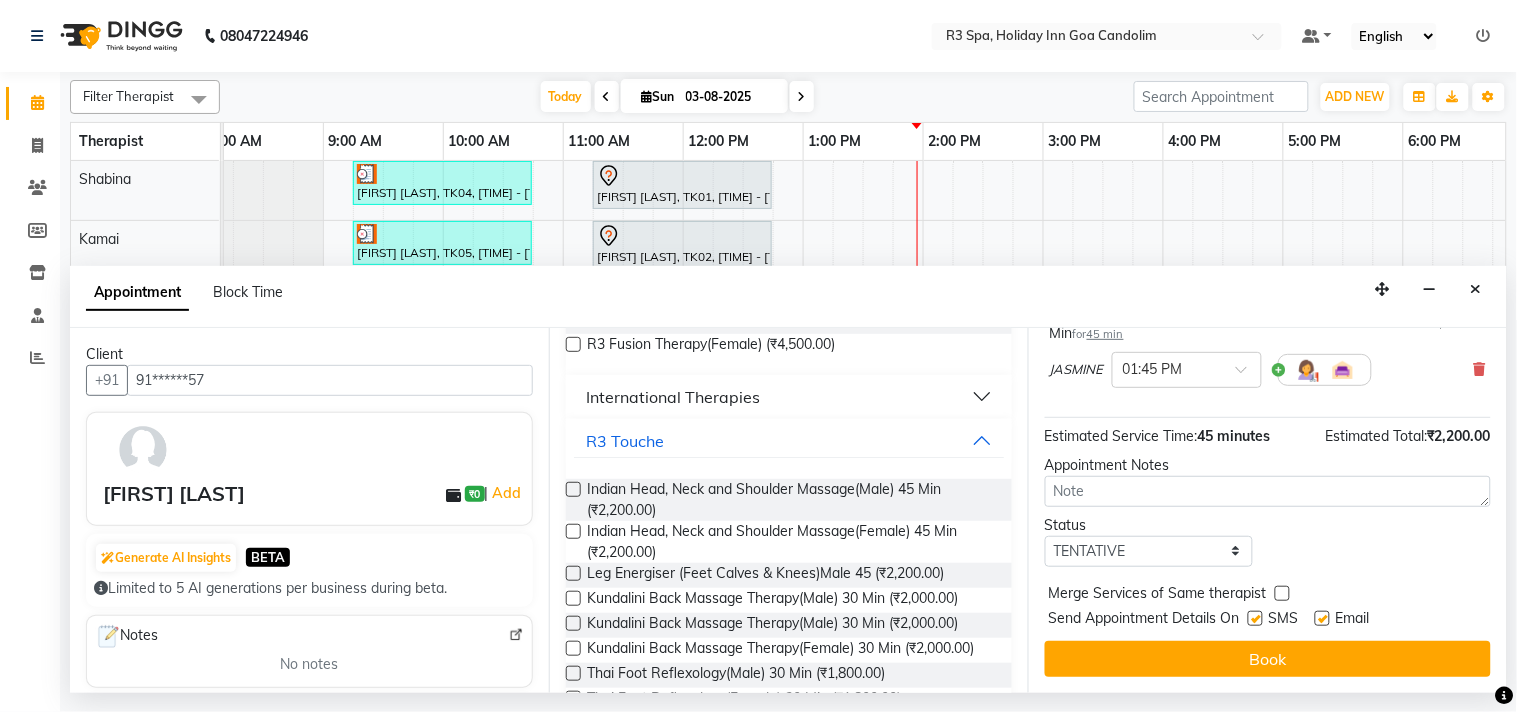 click on "Book" at bounding box center (1268, 659) 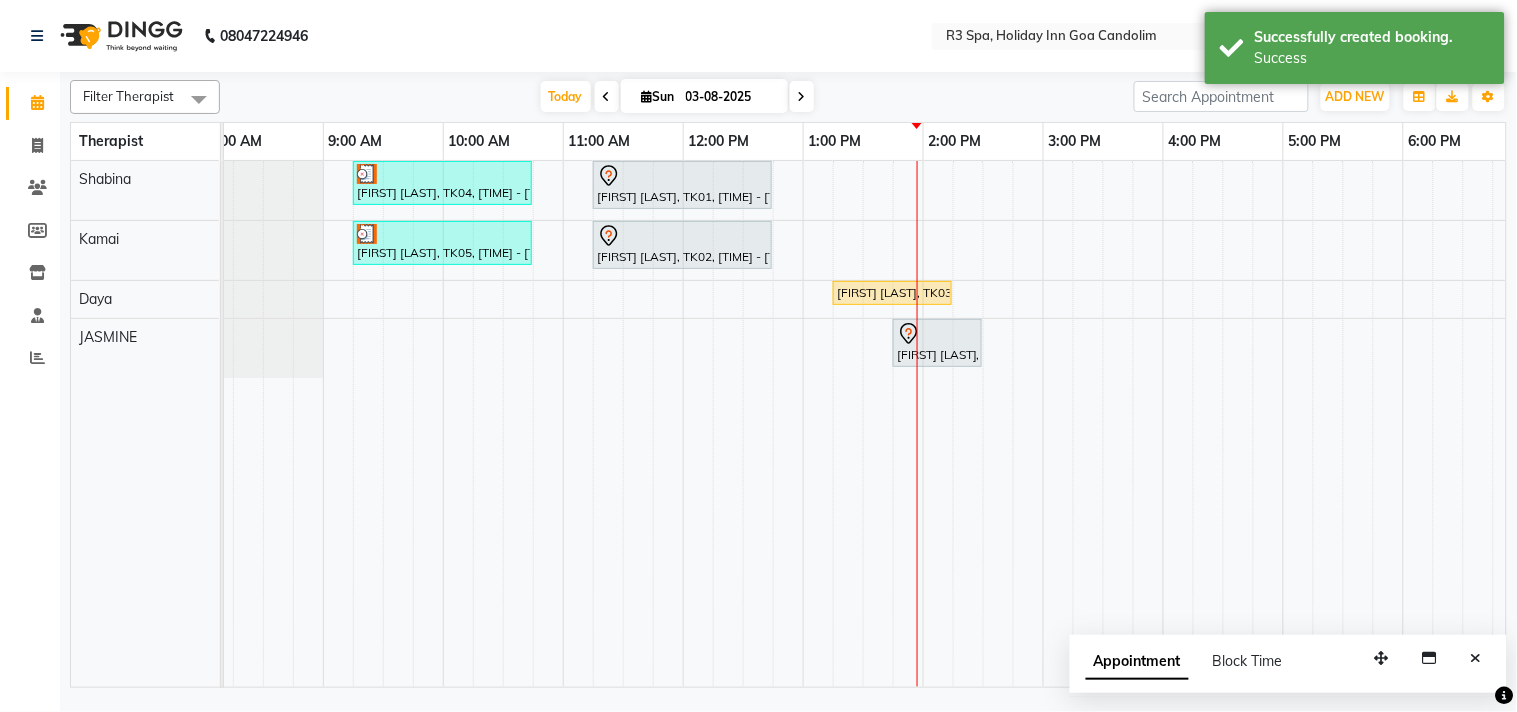 scroll, scrollTop: 0, scrollLeft: 107, axis: horizontal 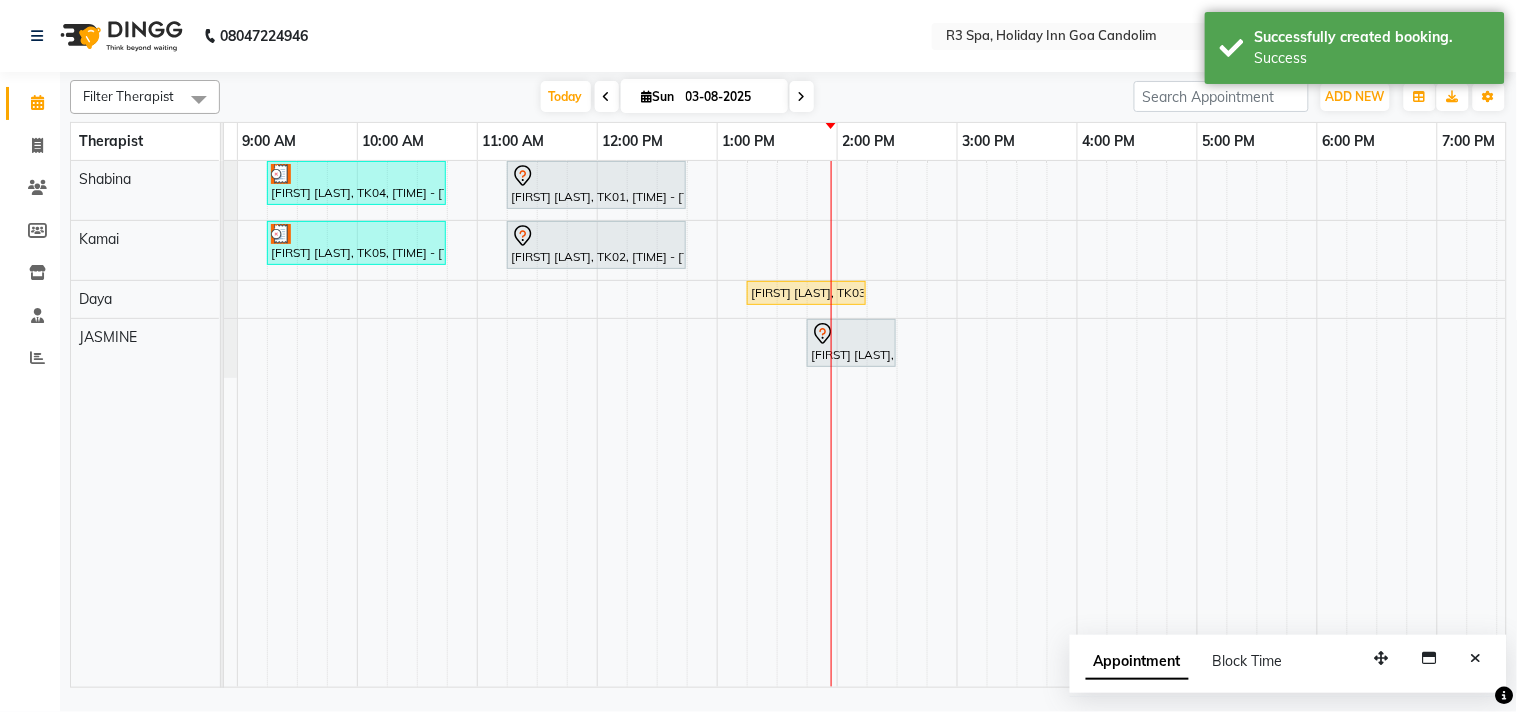 click at bounding box center (851, 334) 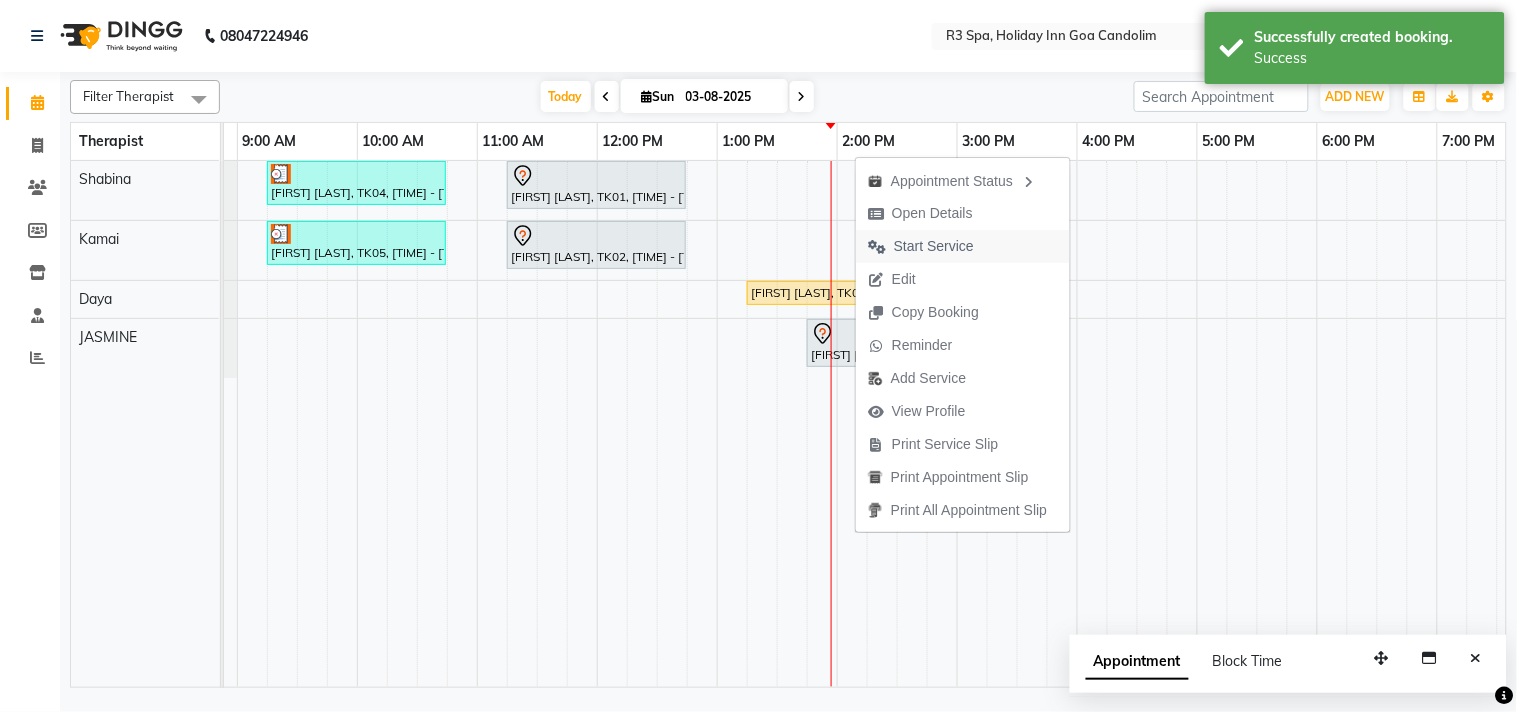 click on "Start Service" at bounding box center [921, 246] 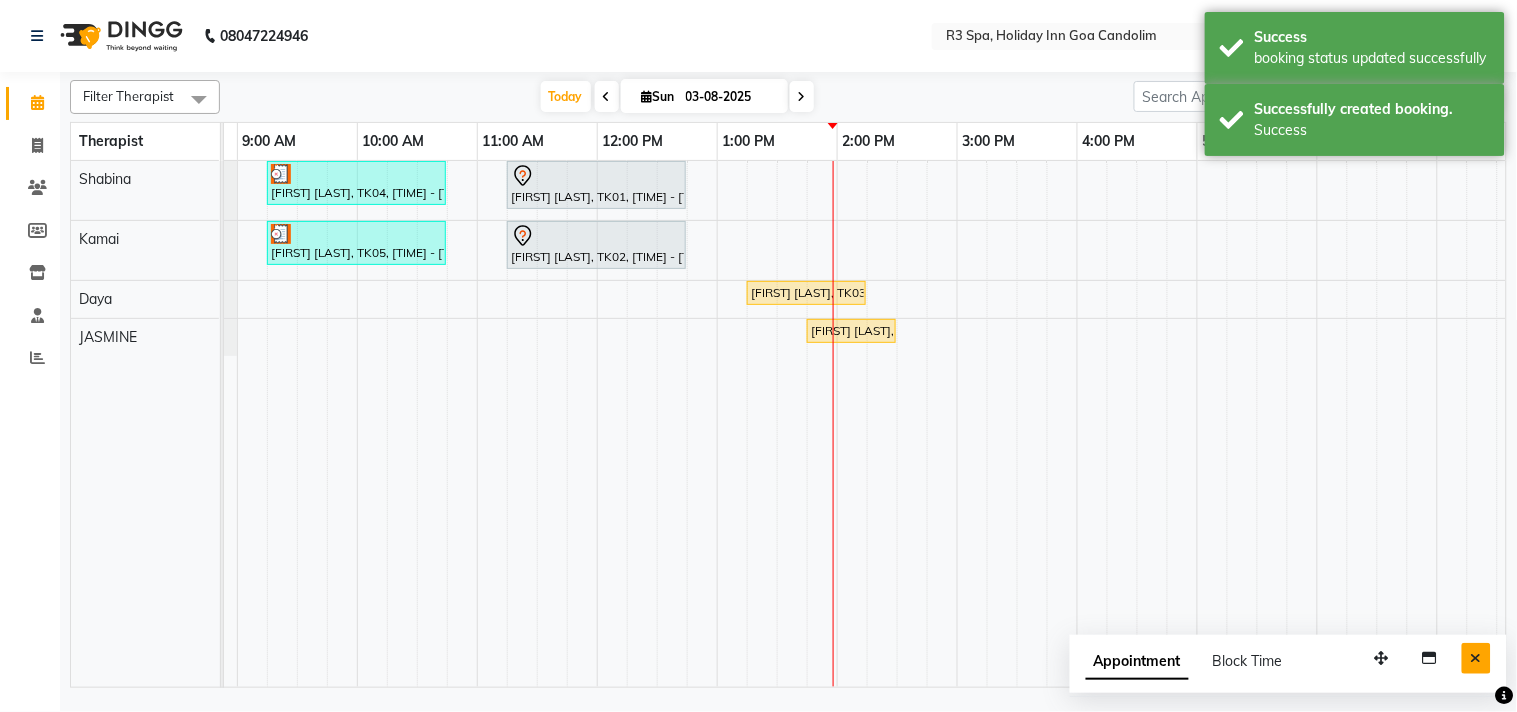 click at bounding box center (1476, 658) 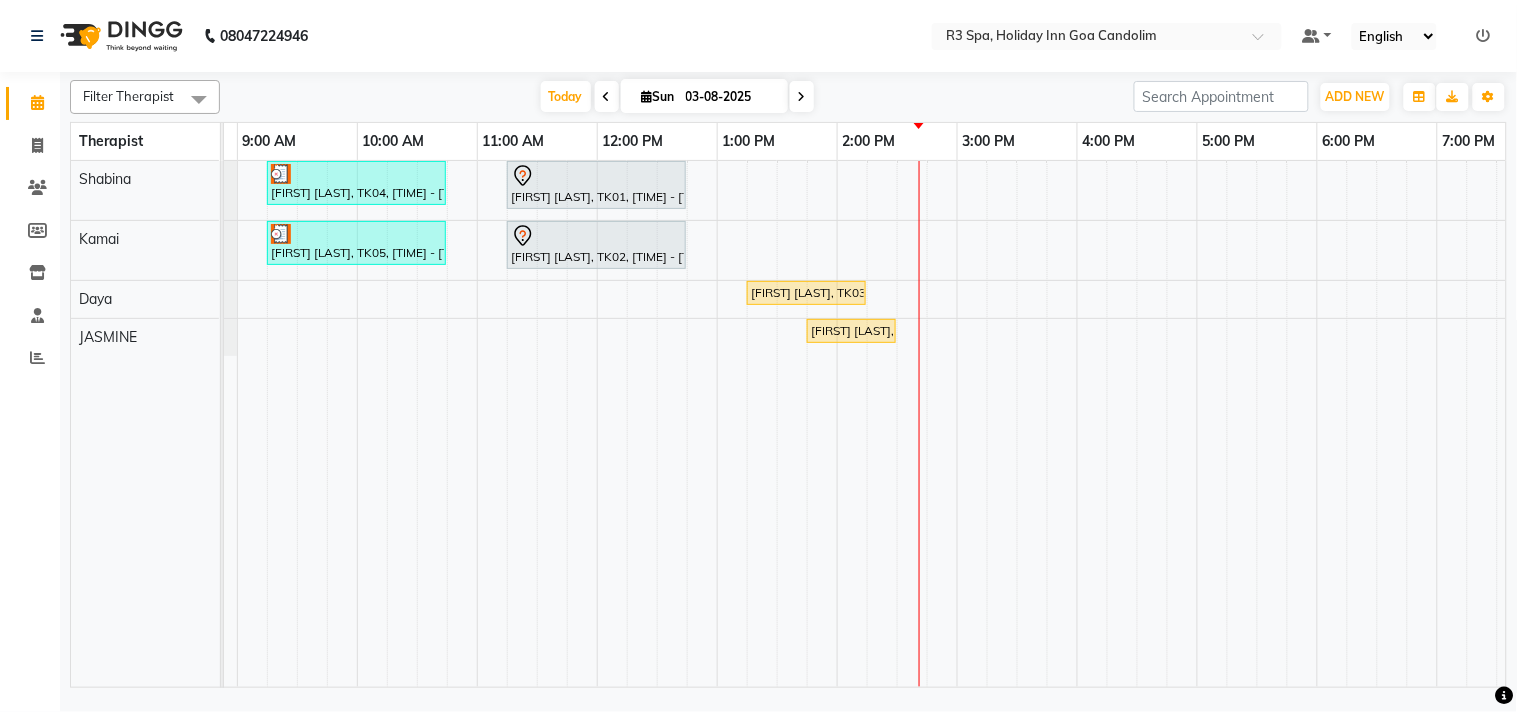 click on "[FIRST] [LAST], TK03, 01:15 PM-02:15 PM, Traditional Swedish Relaxation Therapy 60 Min(Male)" at bounding box center (806, 293) 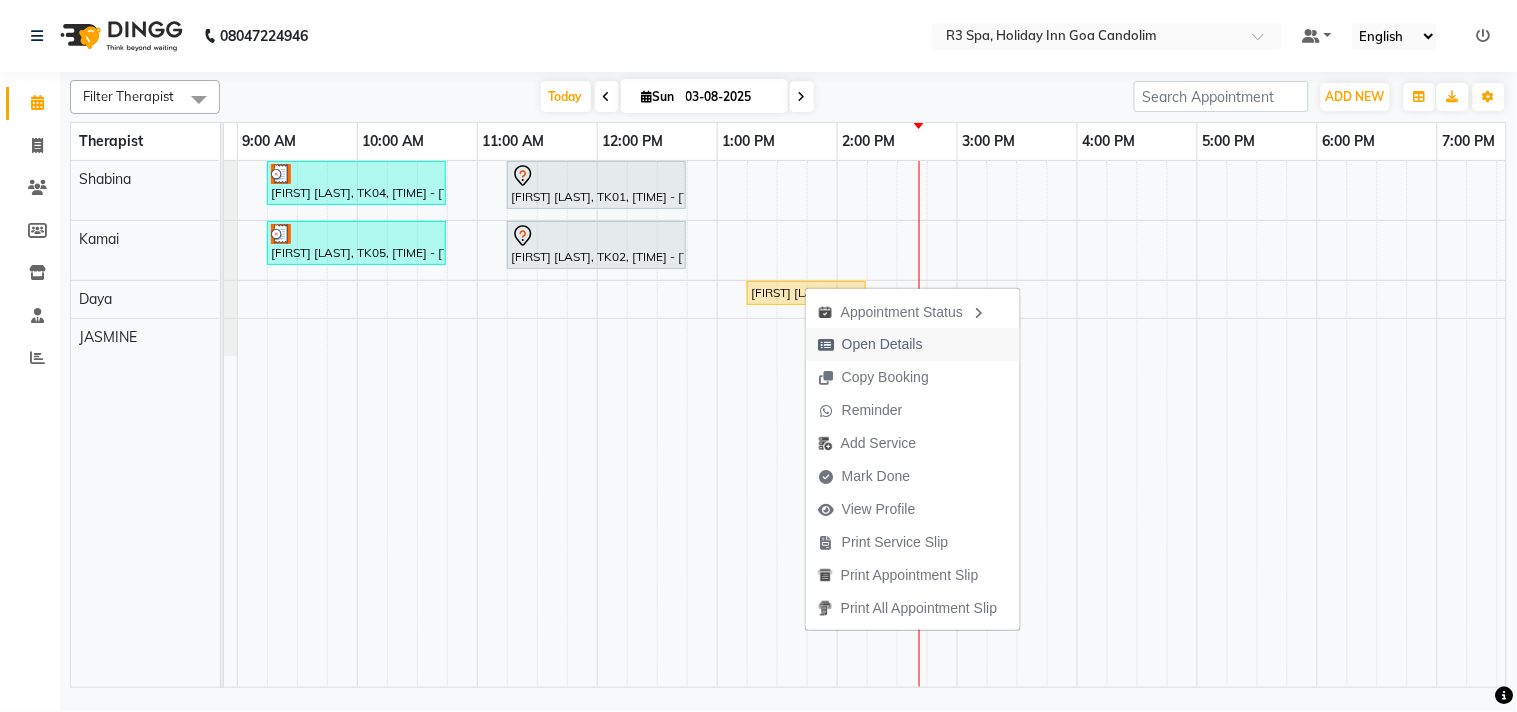 click on "Open Details" at bounding box center [882, 344] 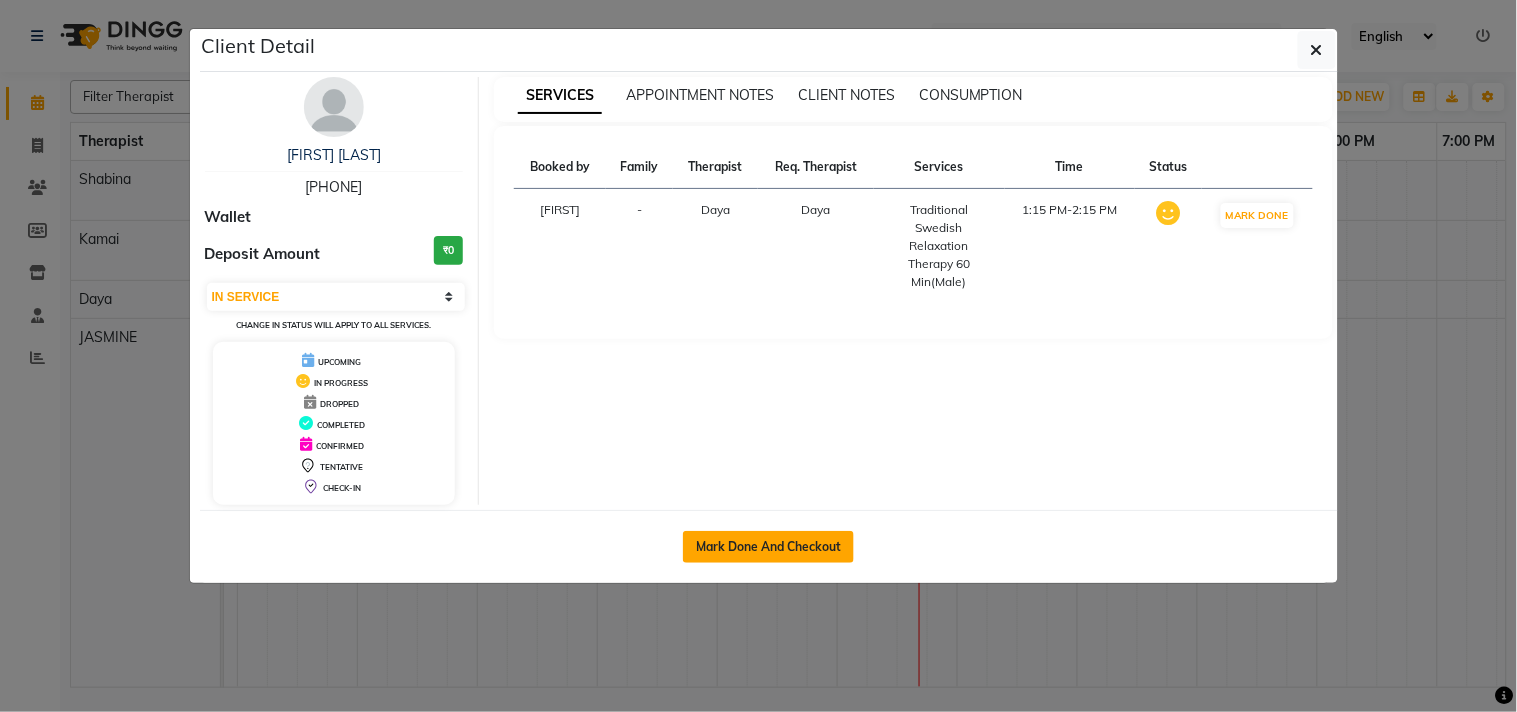 click on "Mark Done And Checkout" 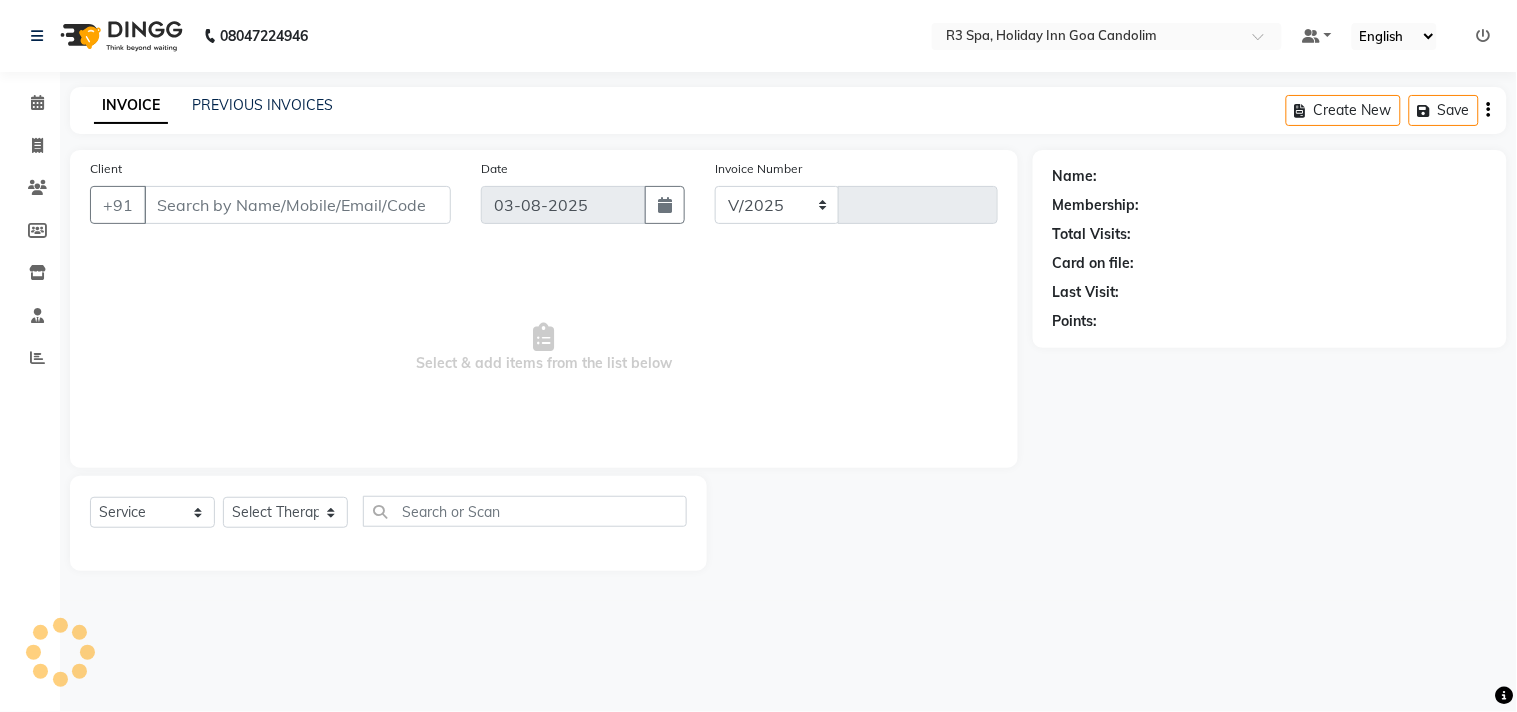 select on "7921" 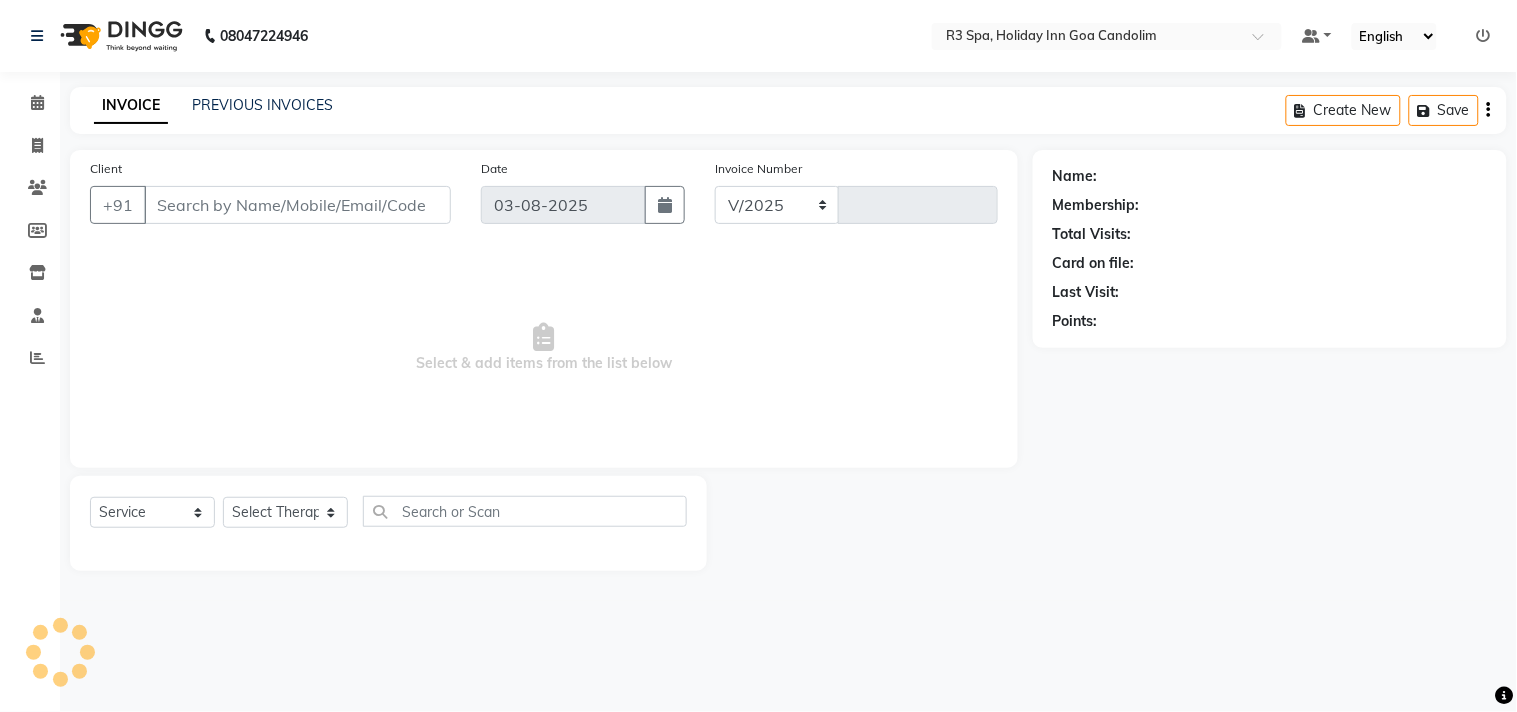 type on "0385" 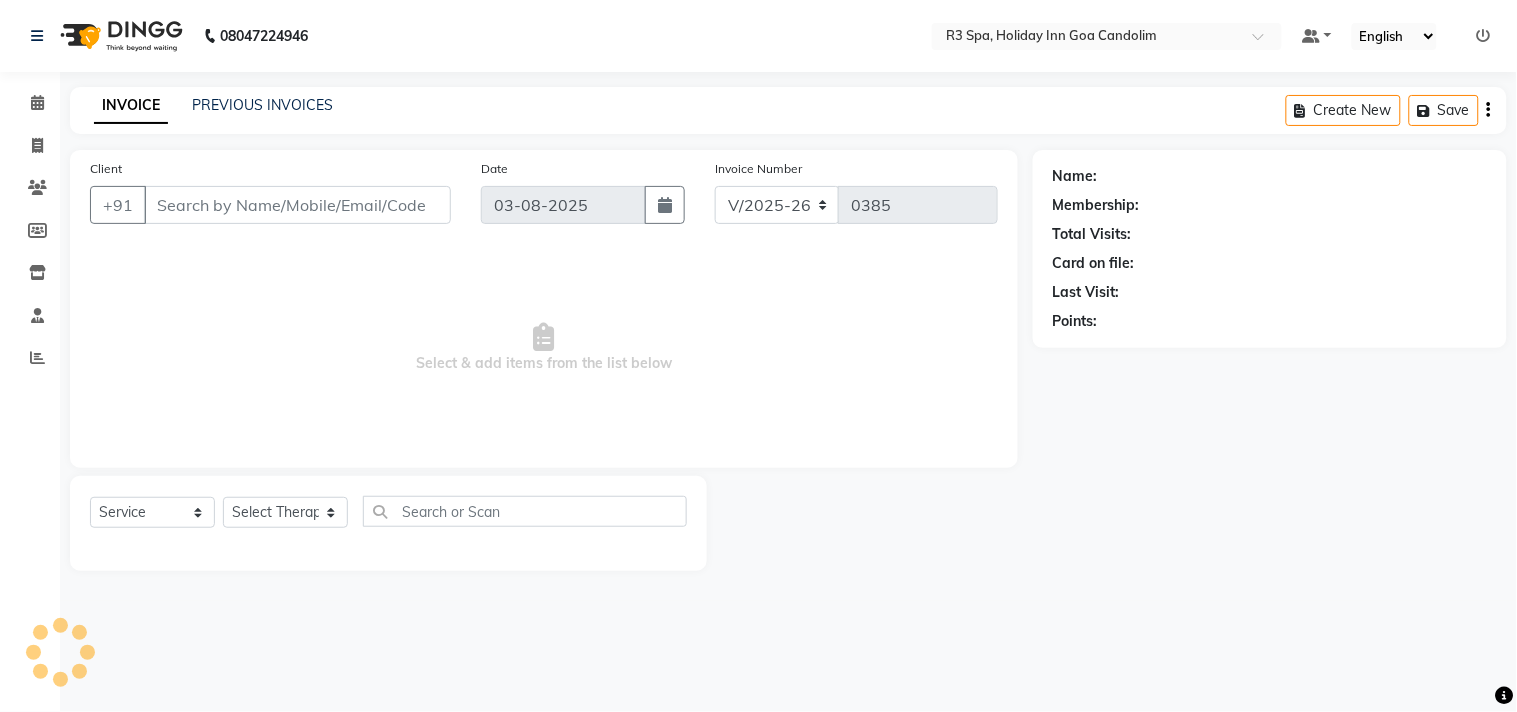 type on "87******50" 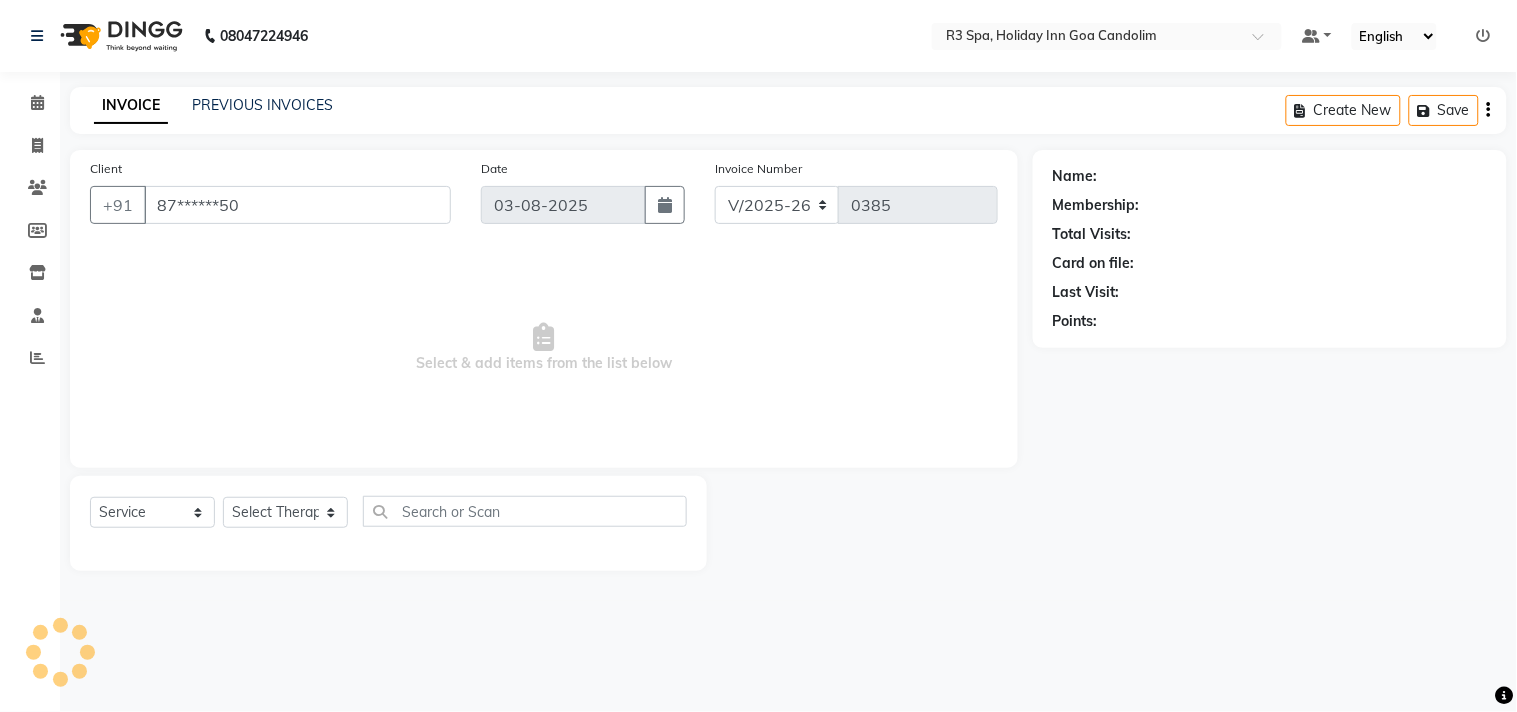 select on "71368" 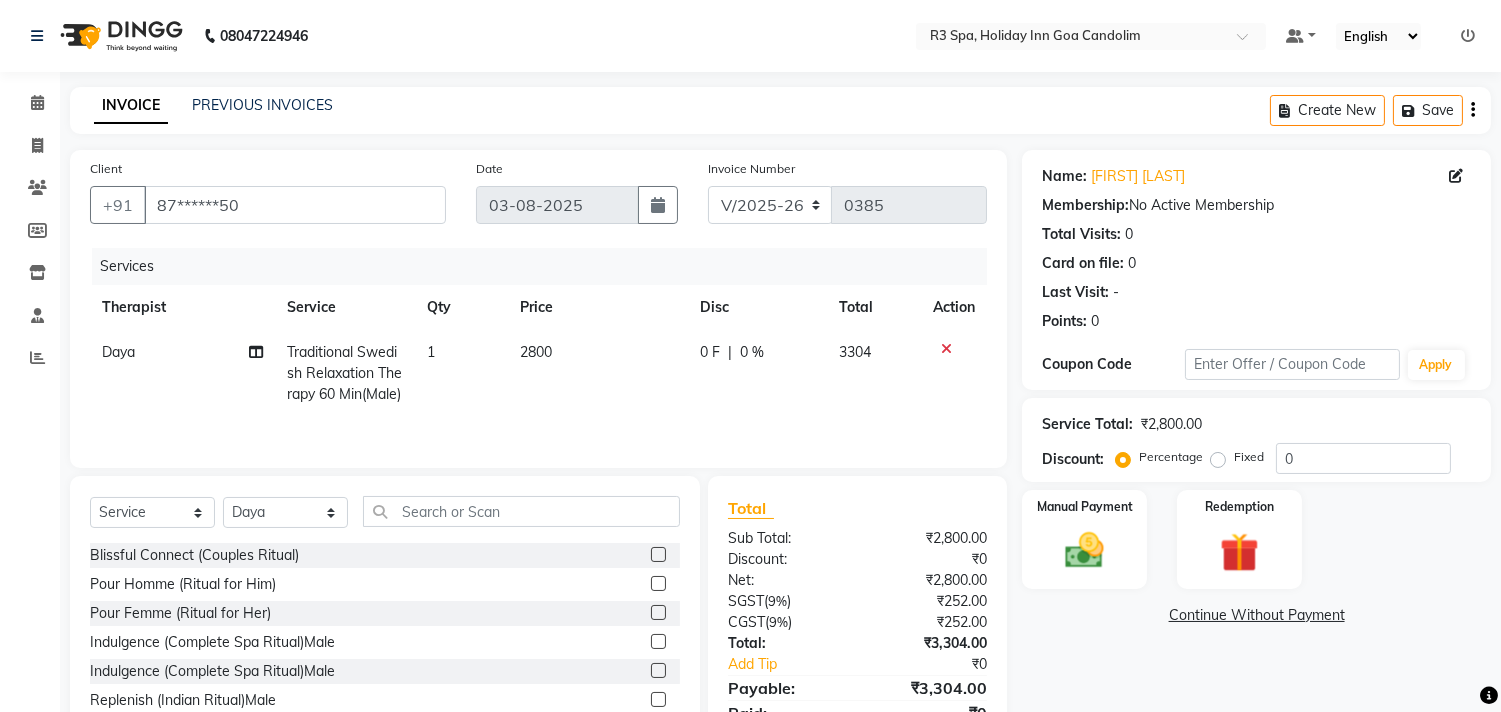 click on "0 F | 0 %" 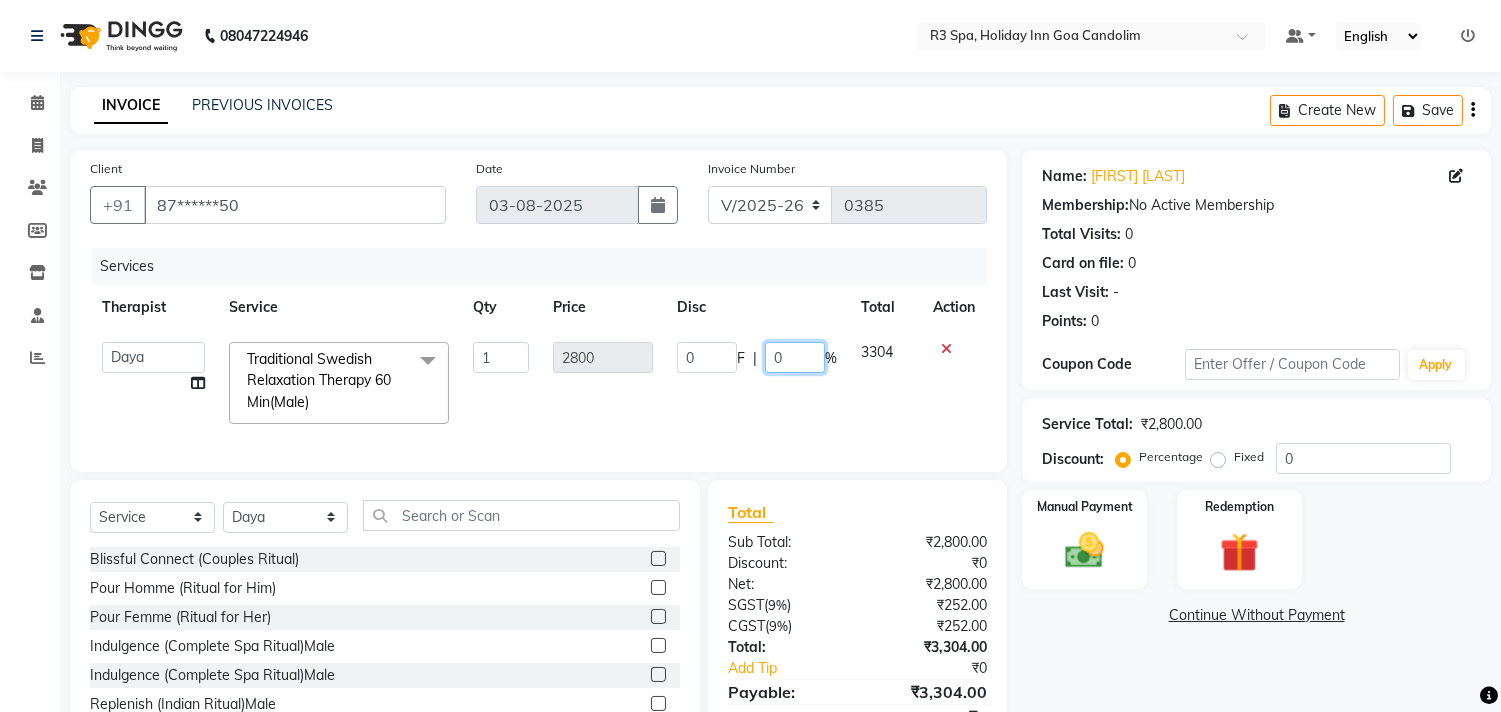 click on "0" 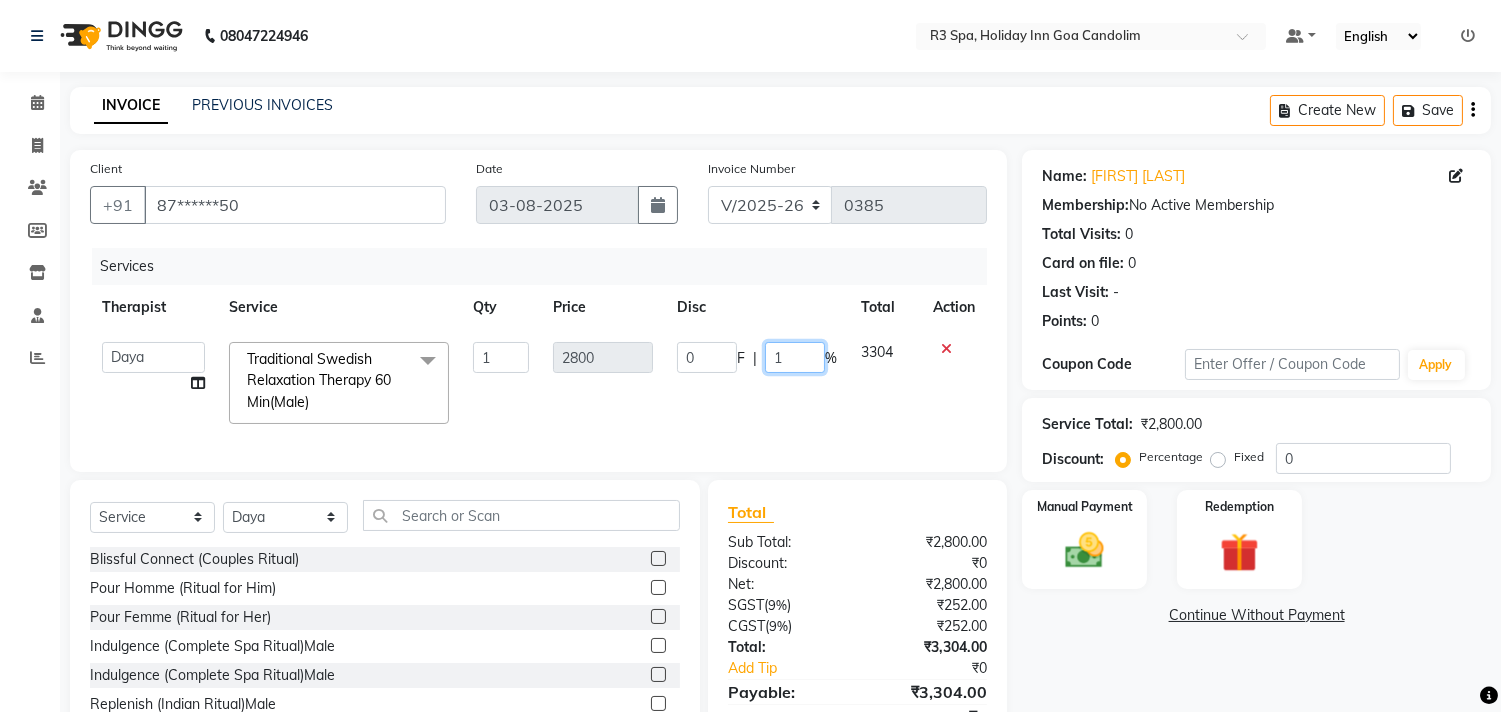 type on "10" 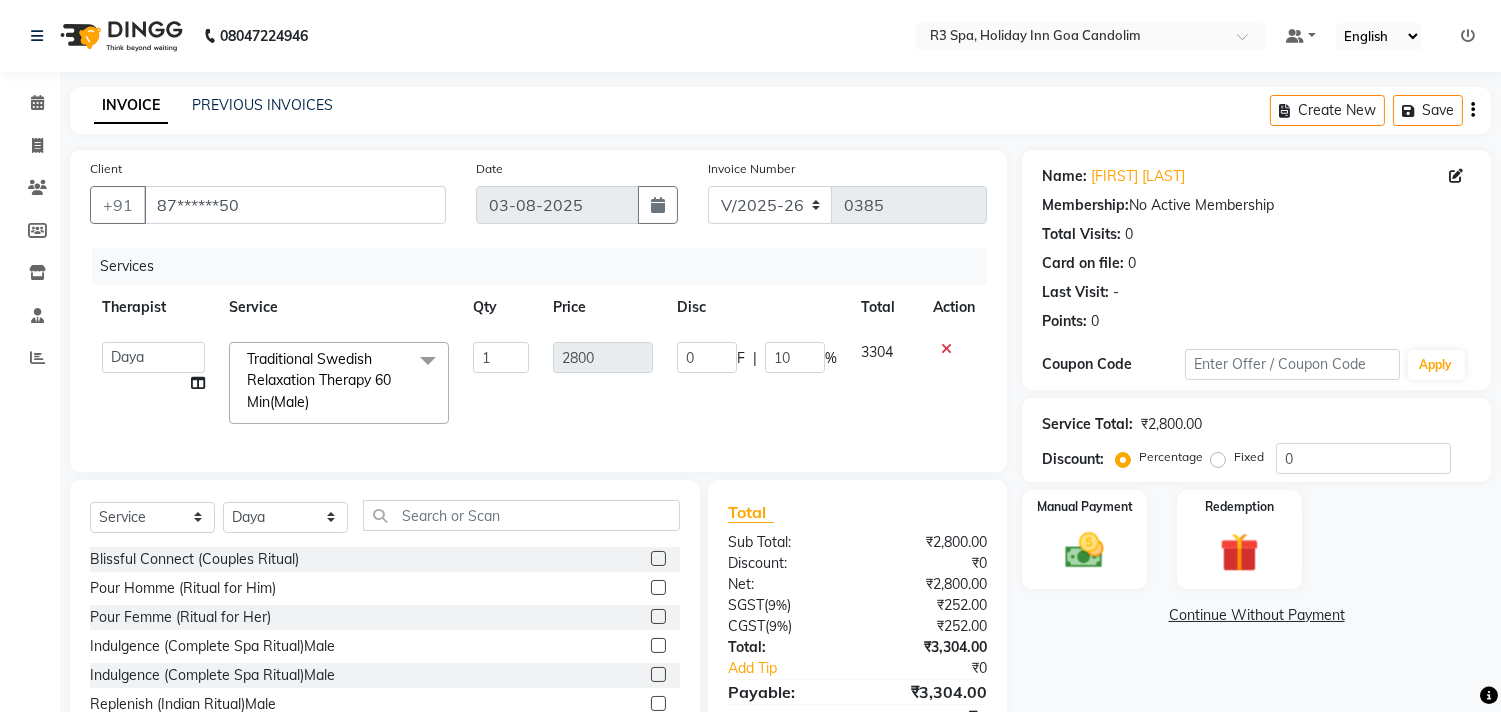 click on "Discount:" 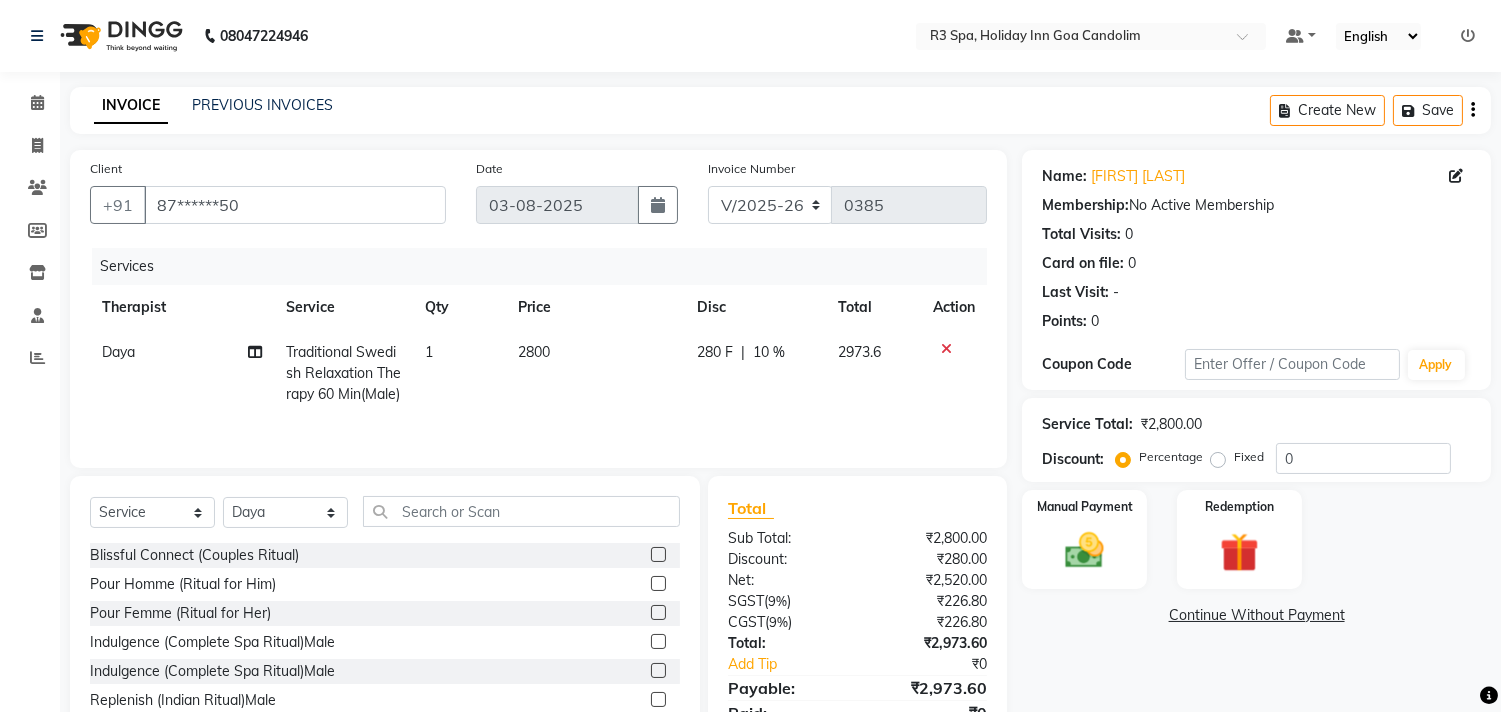 click on "₹2,800.00" 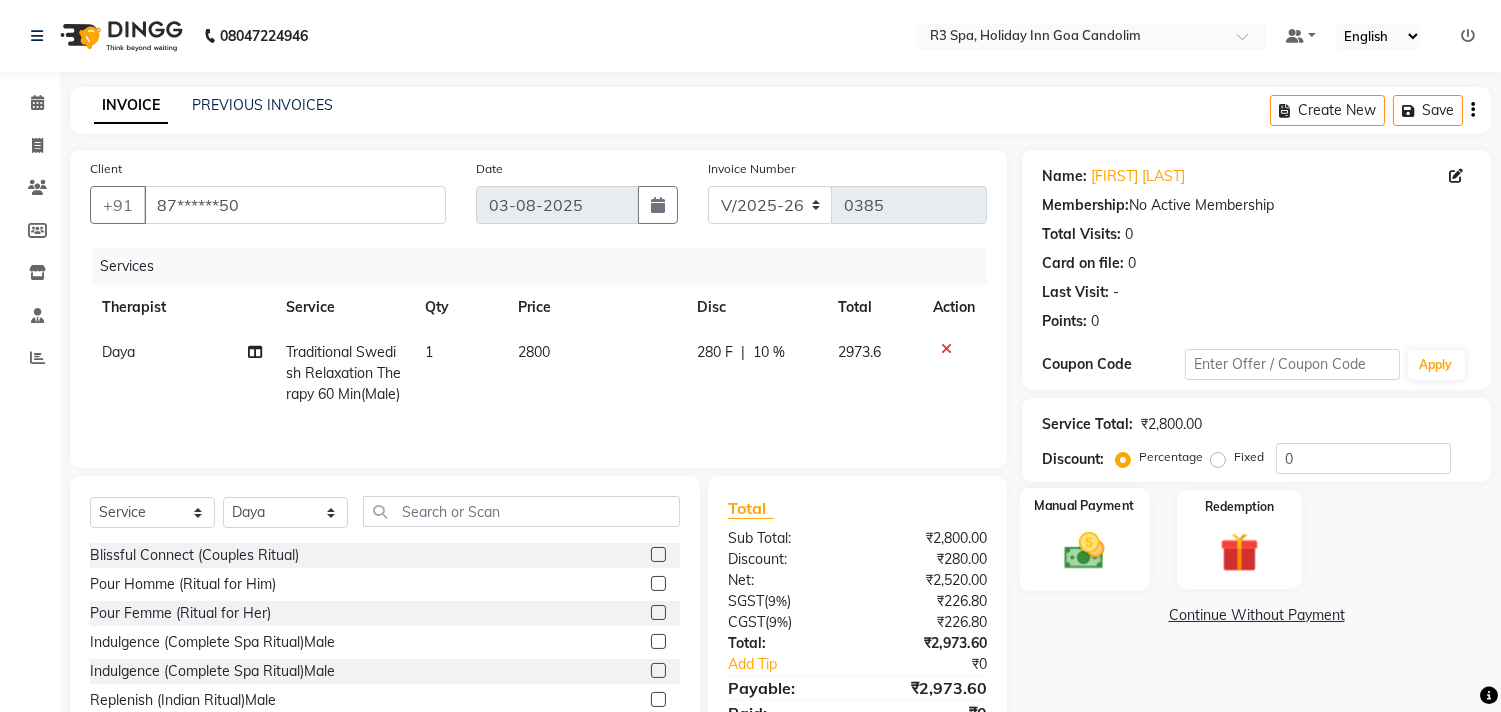 click 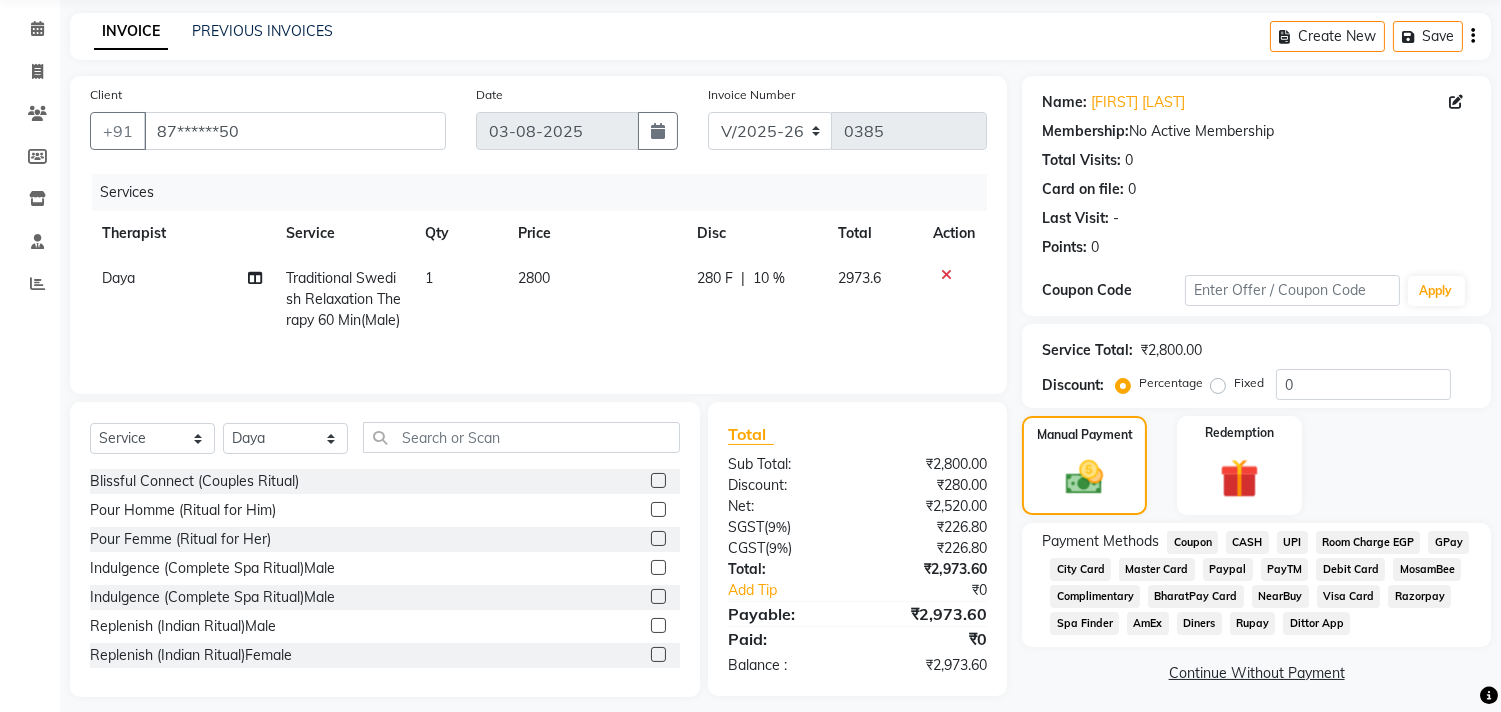 scroll, scrollTop: 111, scrollLeft: 0, axis: vertical 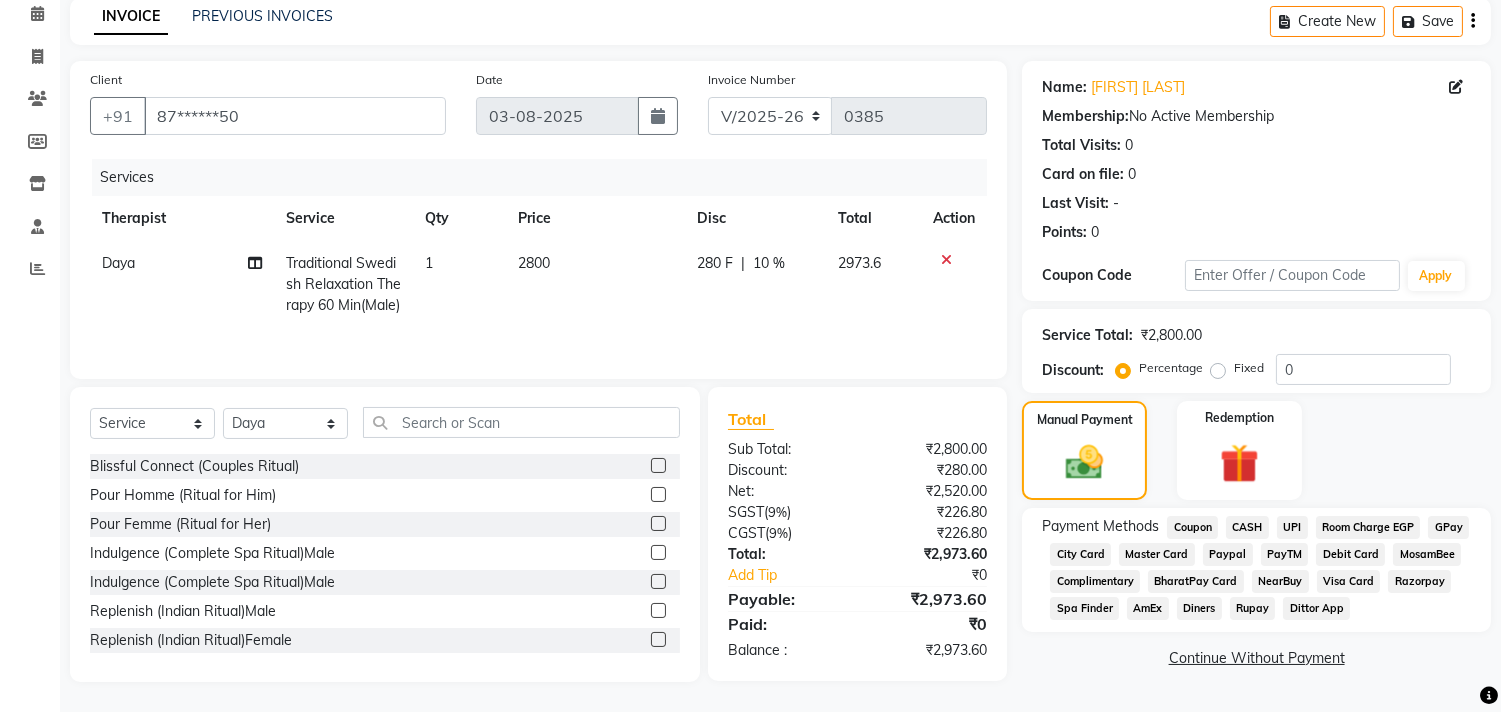 click on "Room Charge EGP" 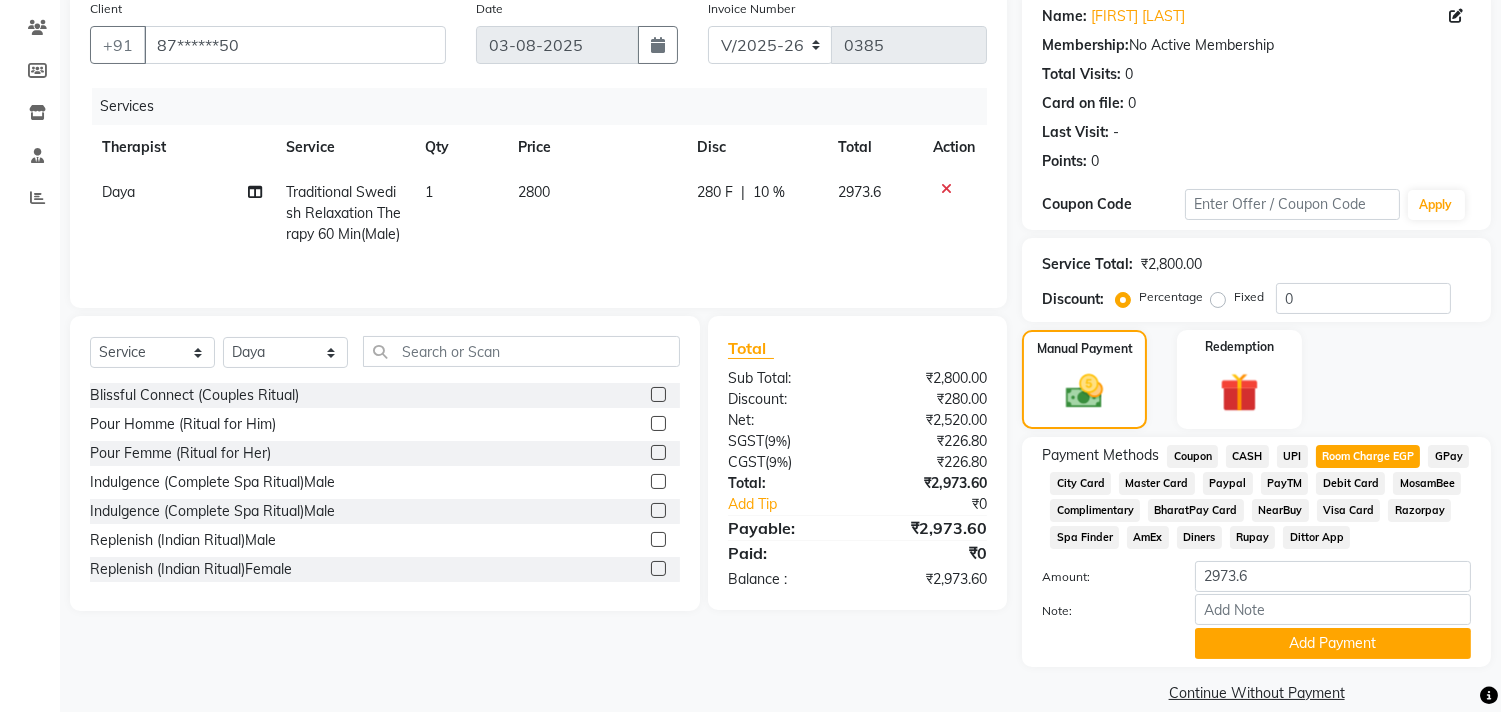 scroll, scrollTop: 186, scrollLeft: 0, axis: vertical 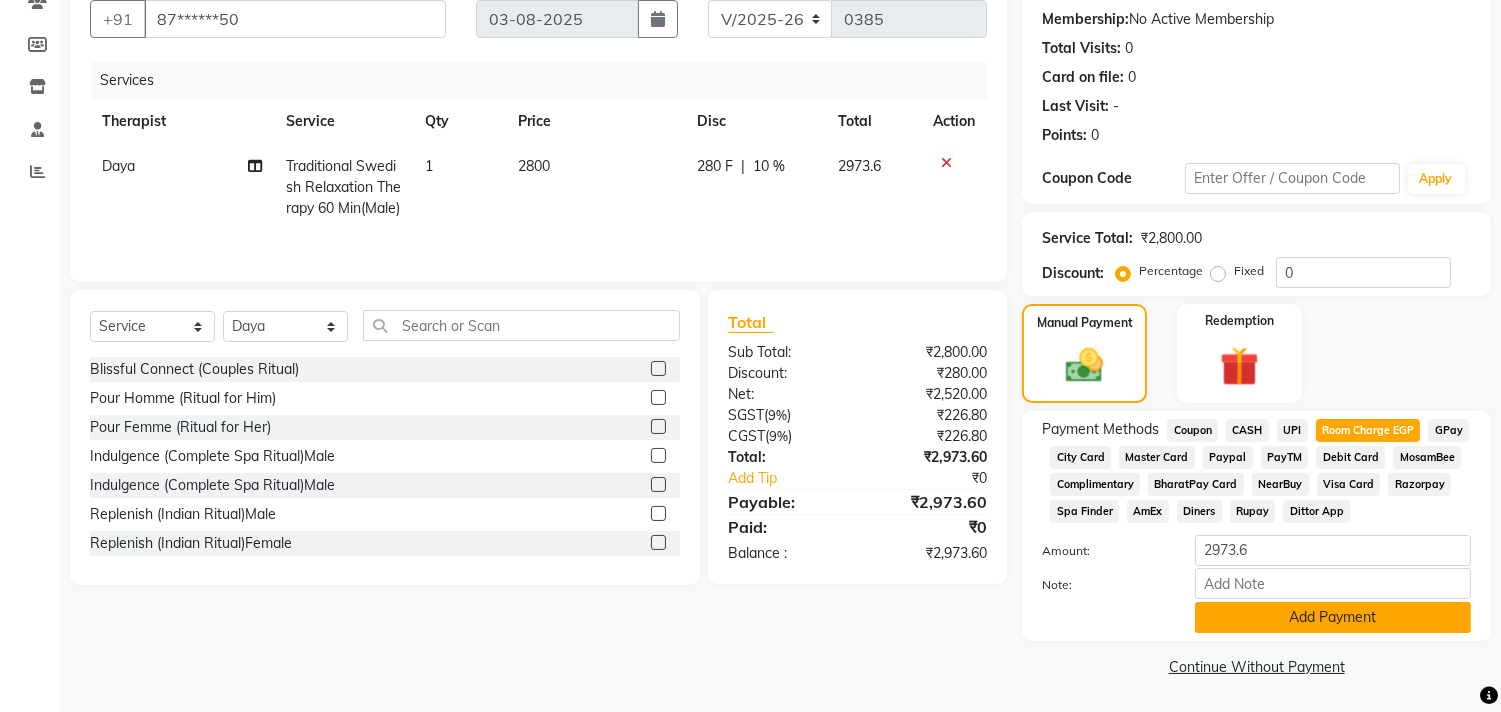 click on "Add Payment" 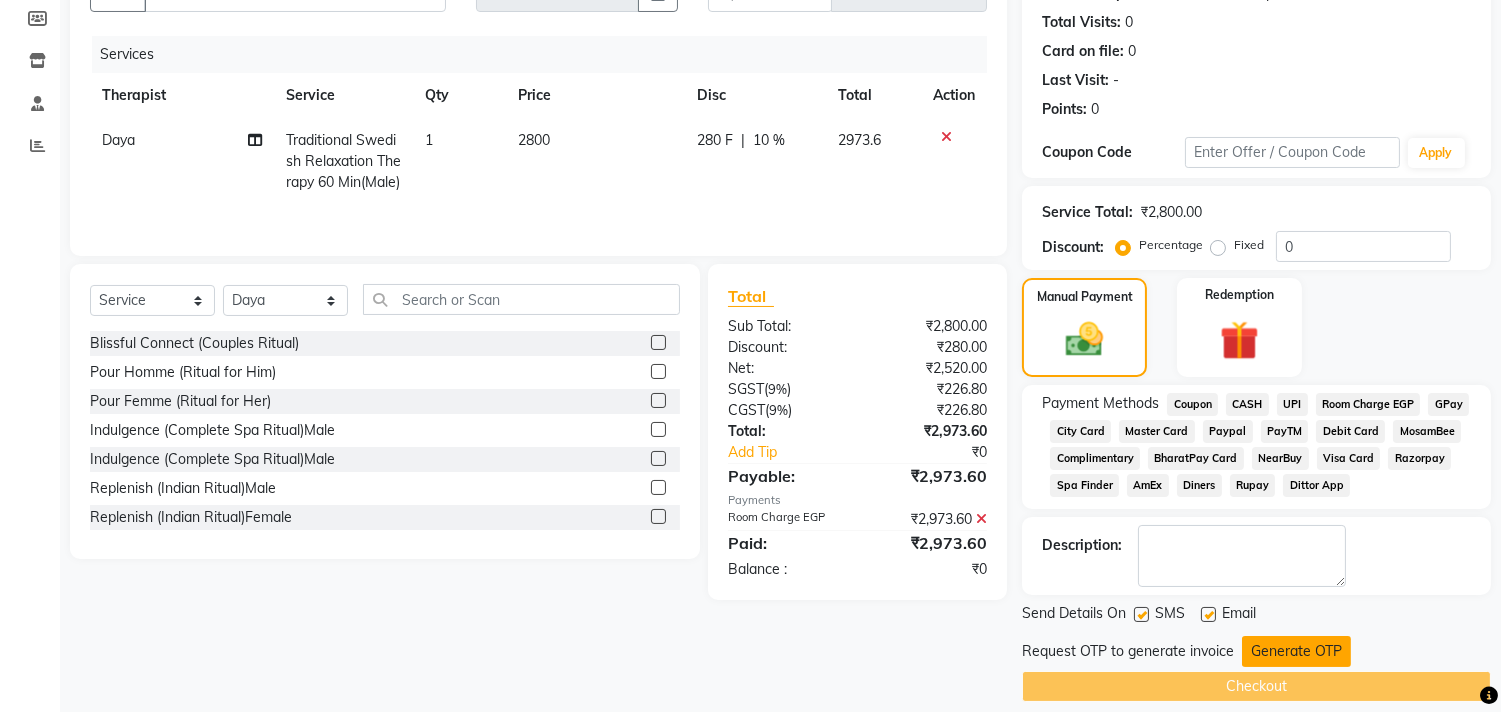 scroll, scrollTop: 232, scrollLeft: 0, axis: vertical 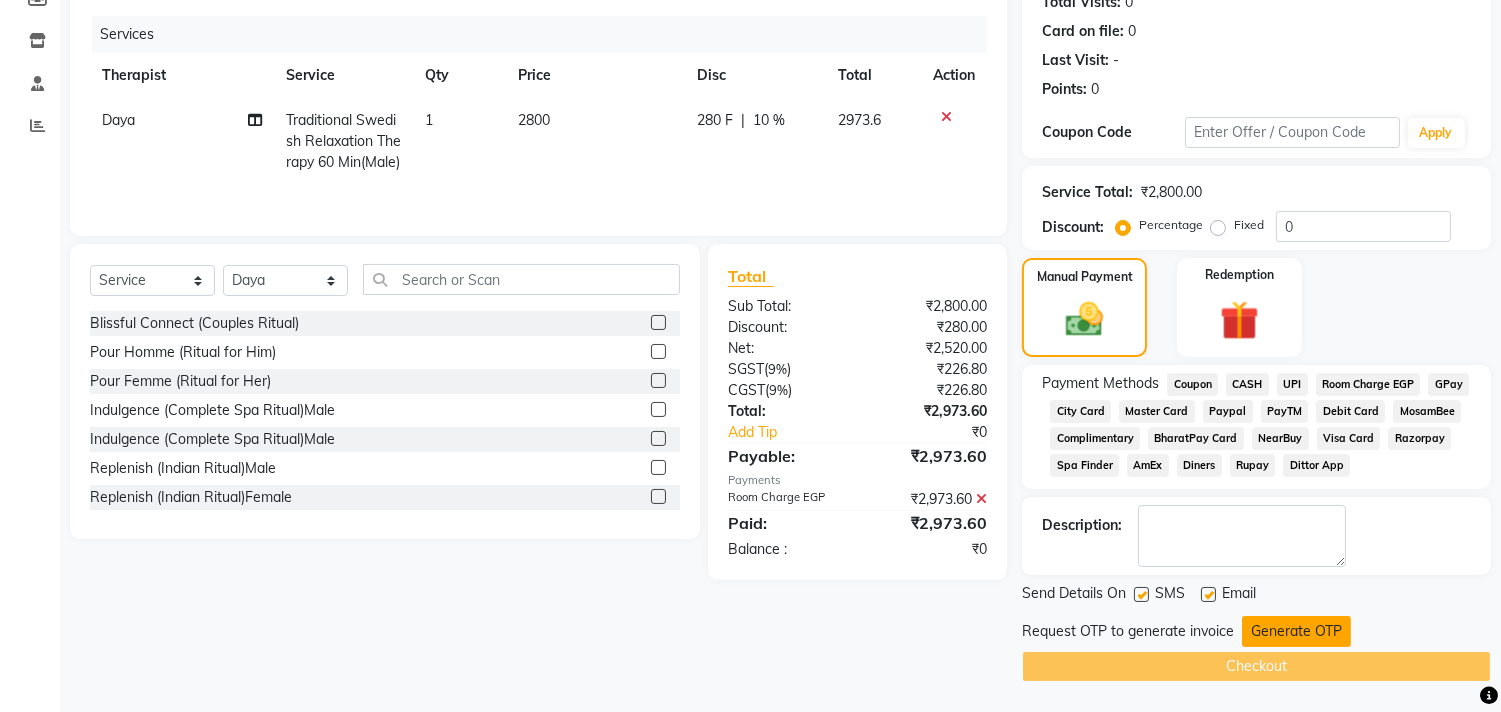 click on "Generate OTP" 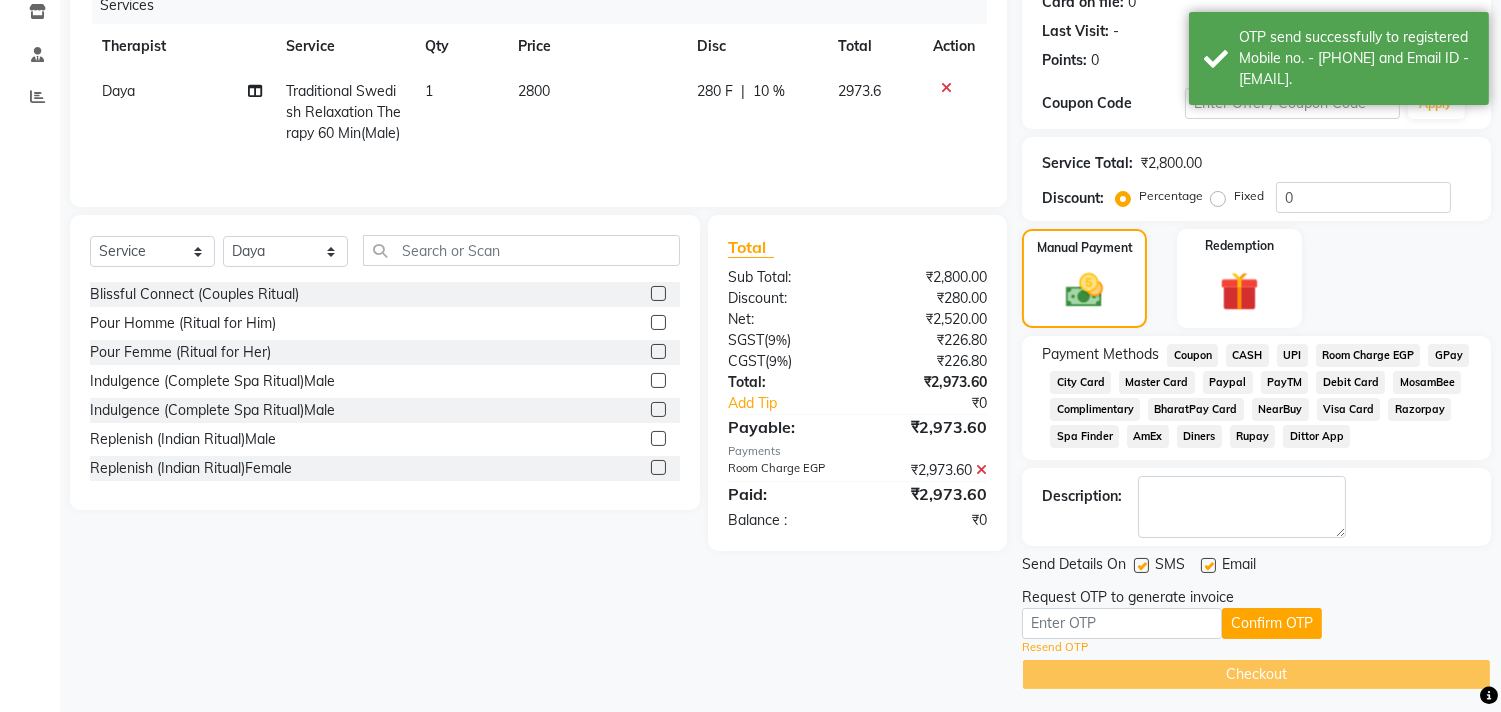 scroll, scrollTop: 270, scrollLeft: 0, axis: vertical 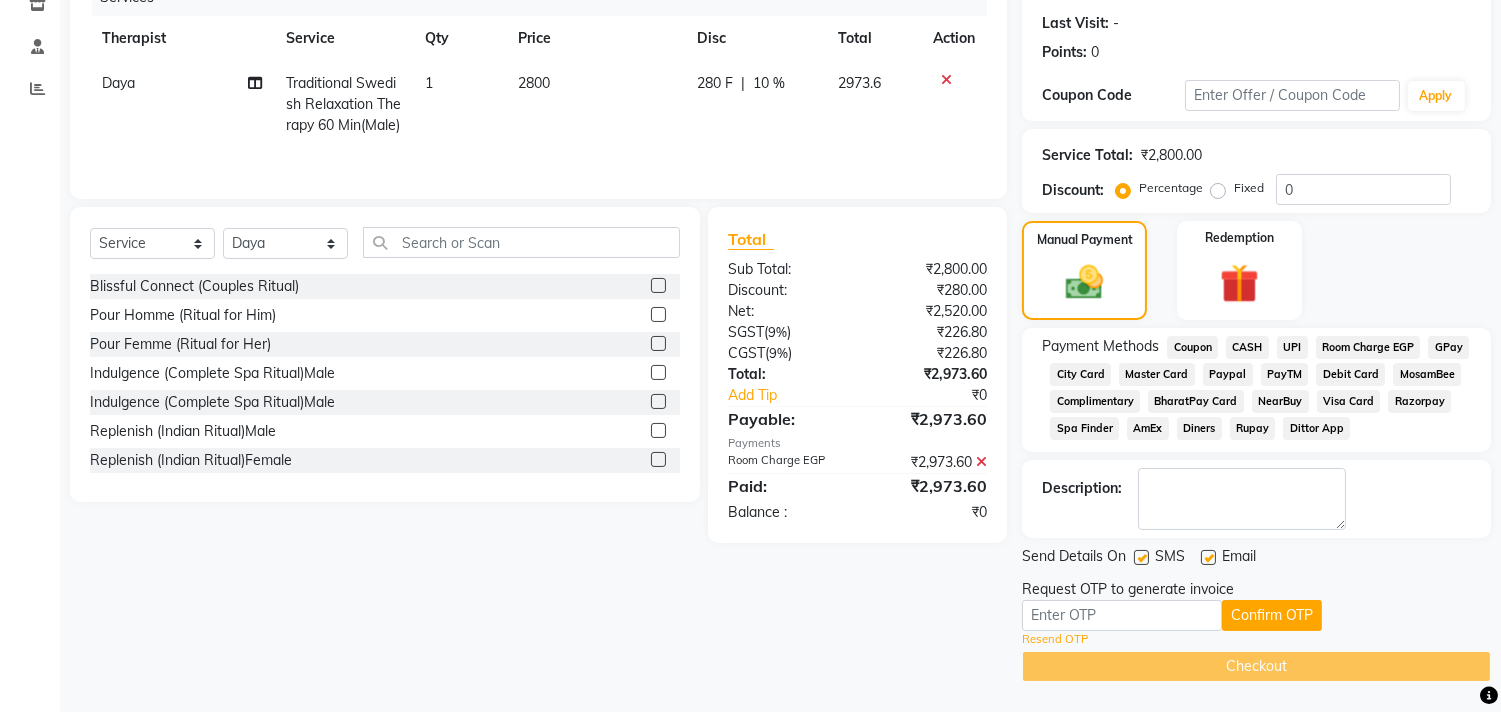 click on "Resend OTP" 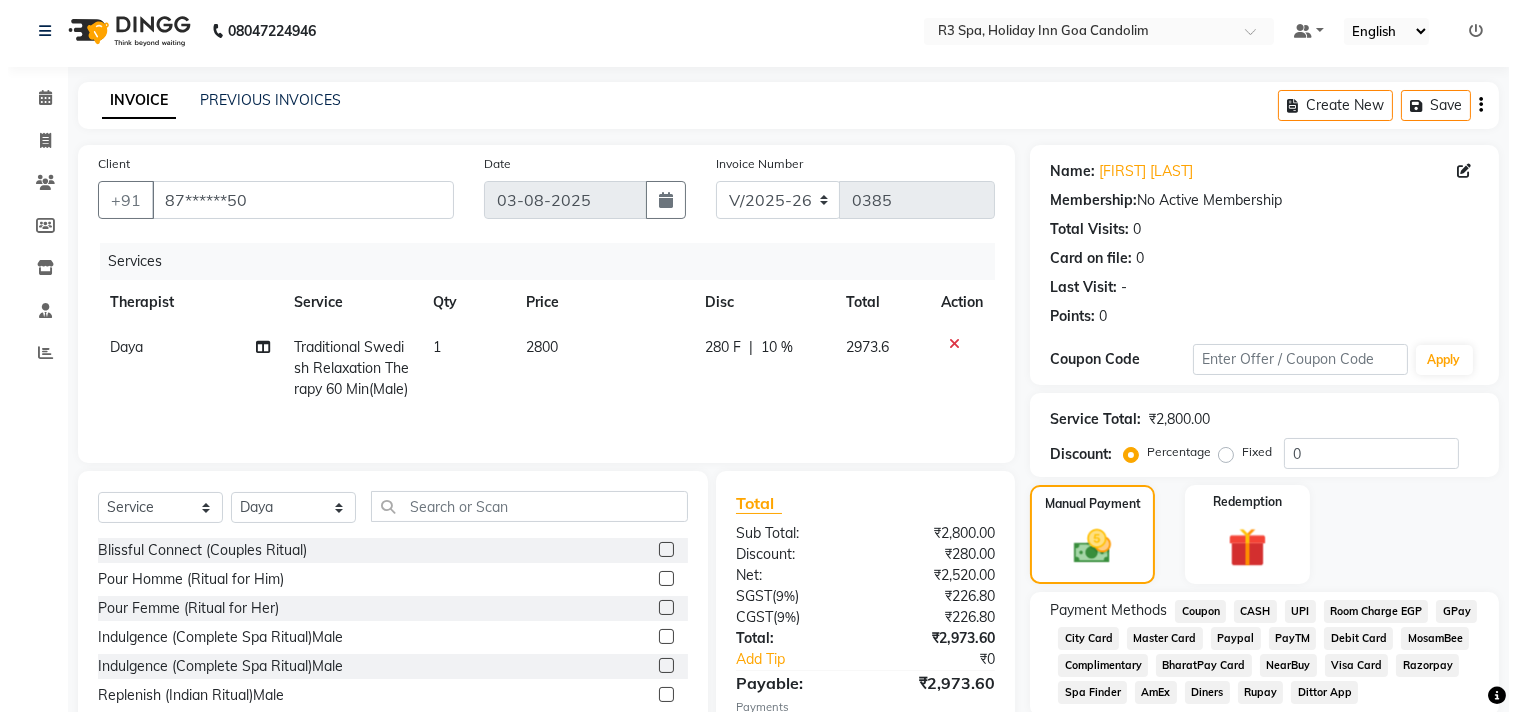scroll, scrollTop: 0, scrollLeft: 0, axis: both 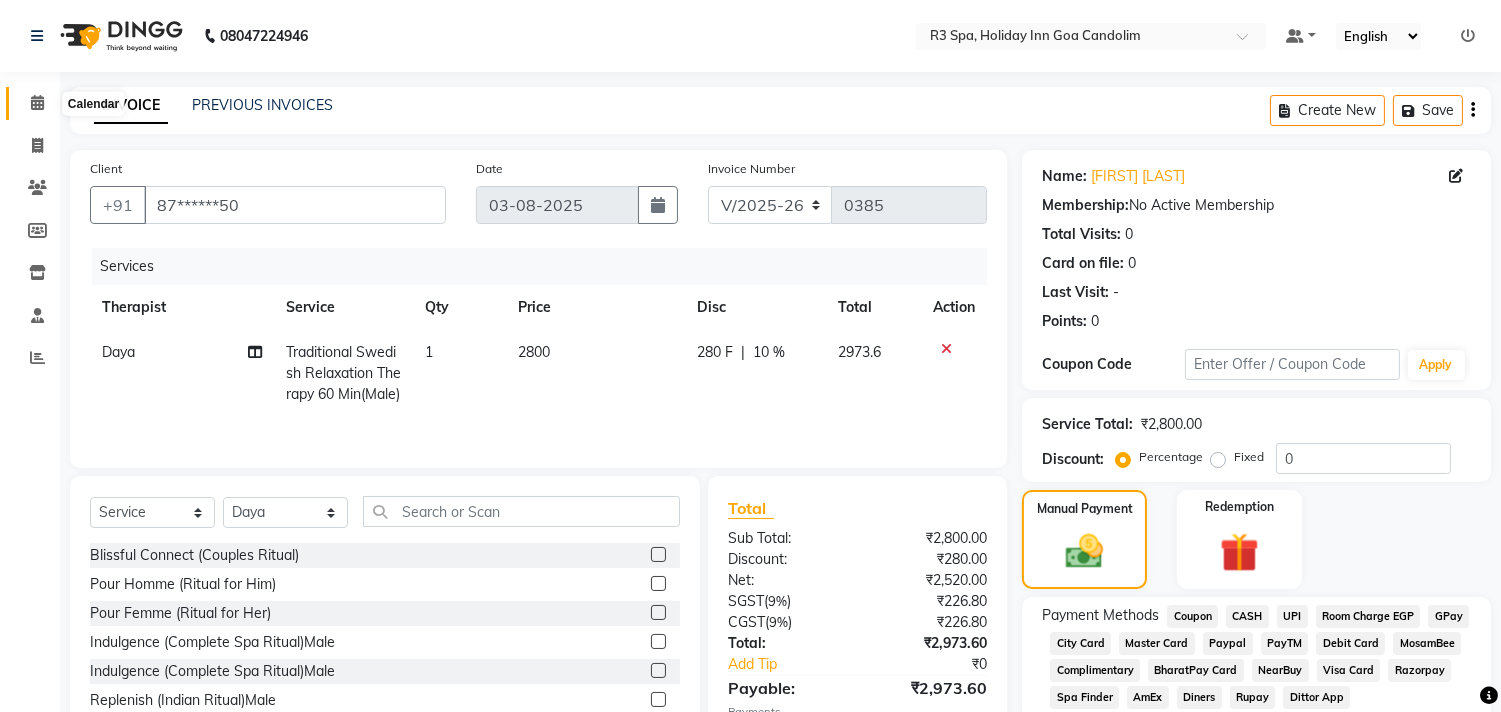 click 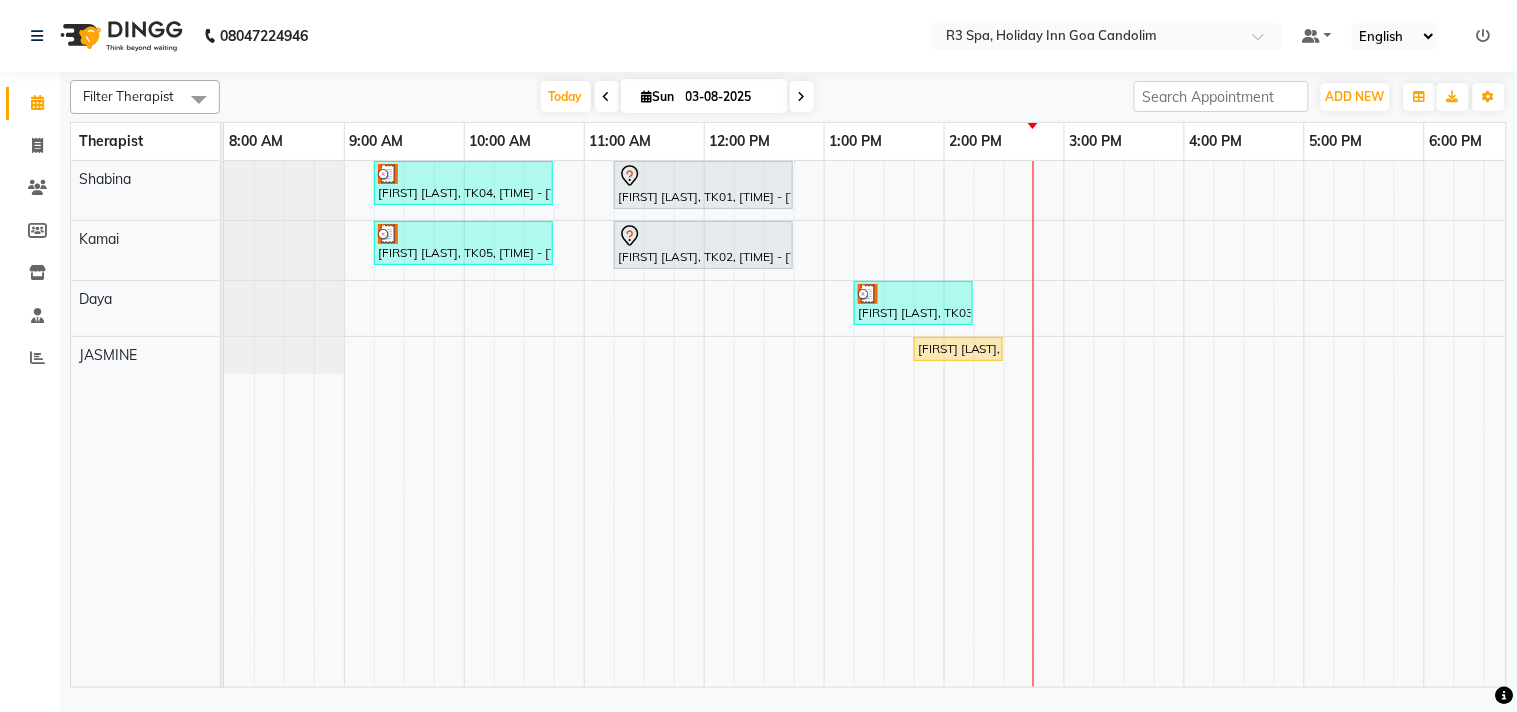 click on "Shilpa Kumar, TK06, 01:45 PM-02:30 PM, Indian Head, Neck and Shoulder Massage(Male) 45 Min" at bounding box center (958, 349) 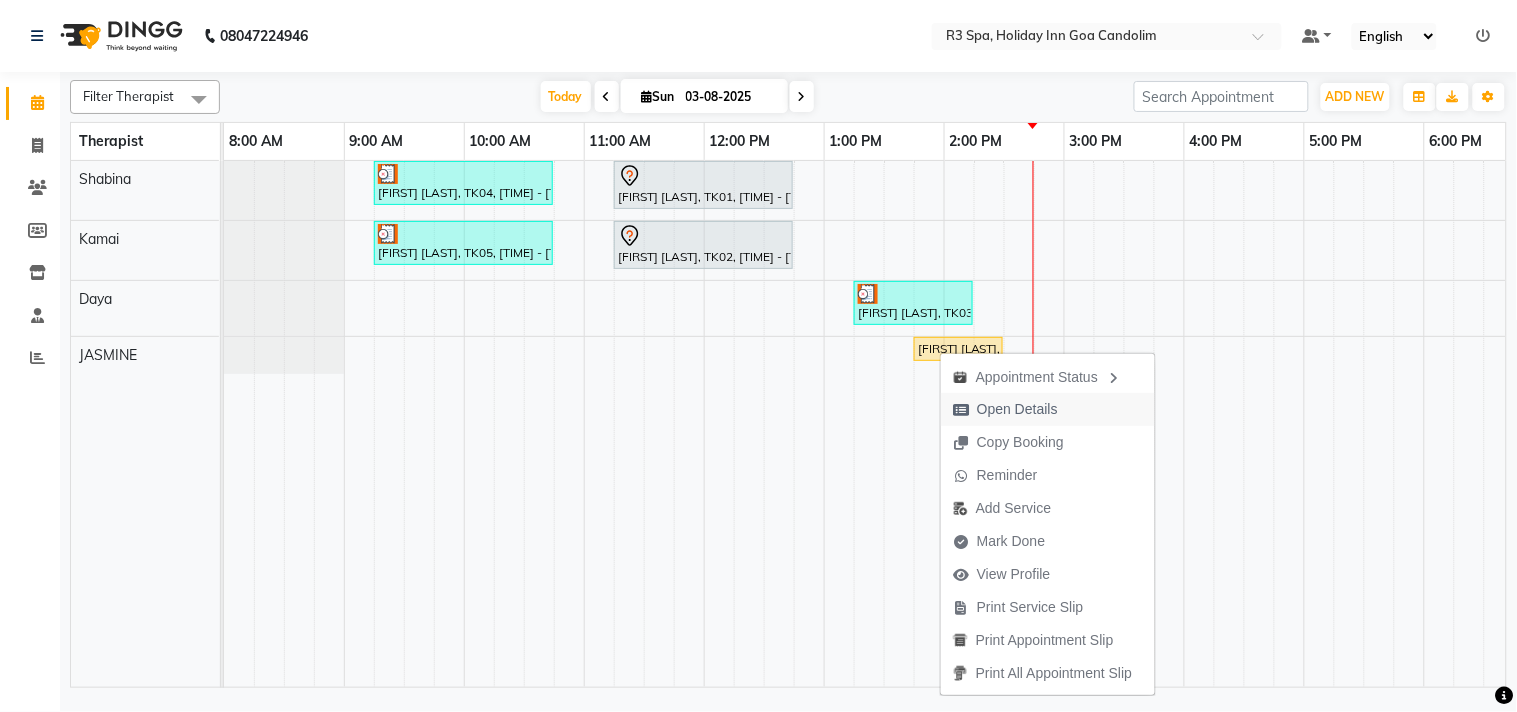 click on "Open Details" at bounding box center [1017, 409] 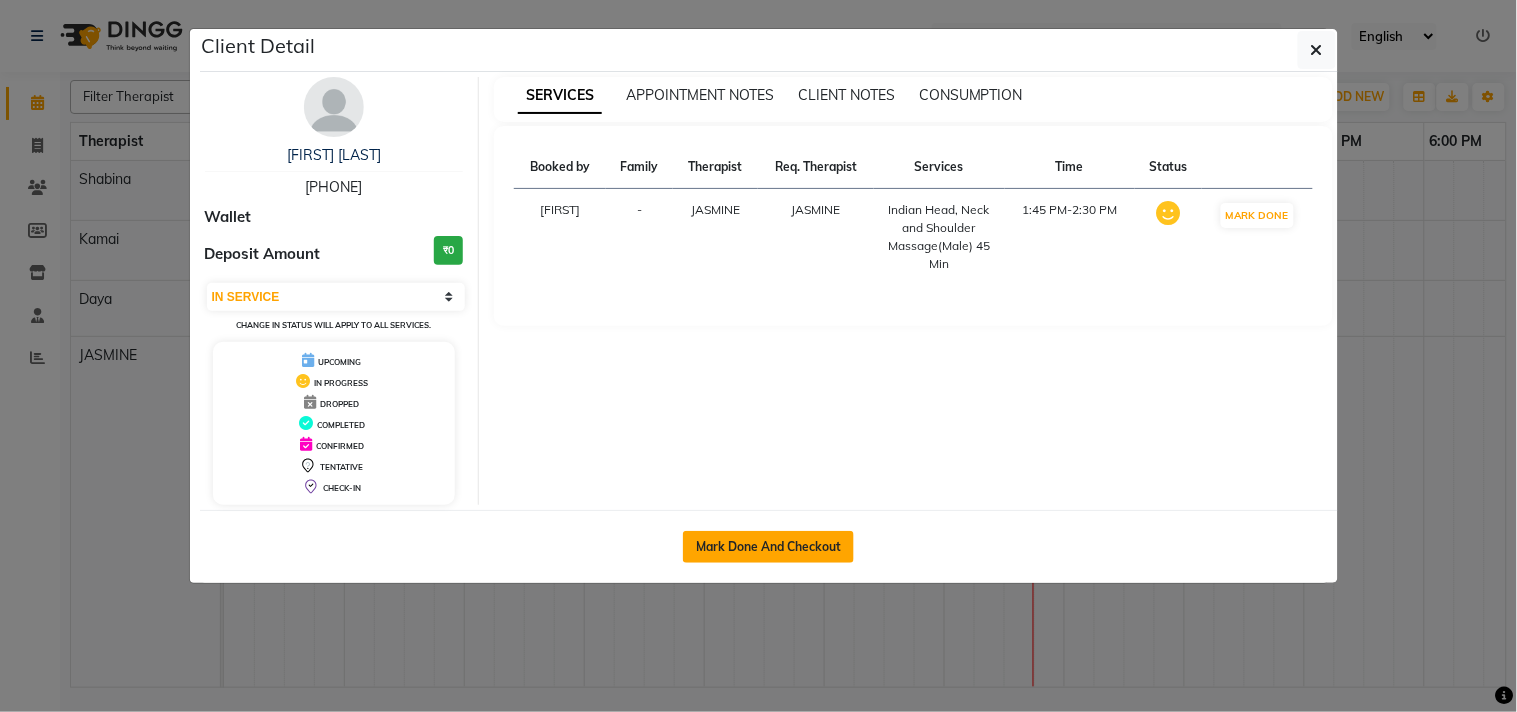 click on "Mark Done And Checkout" 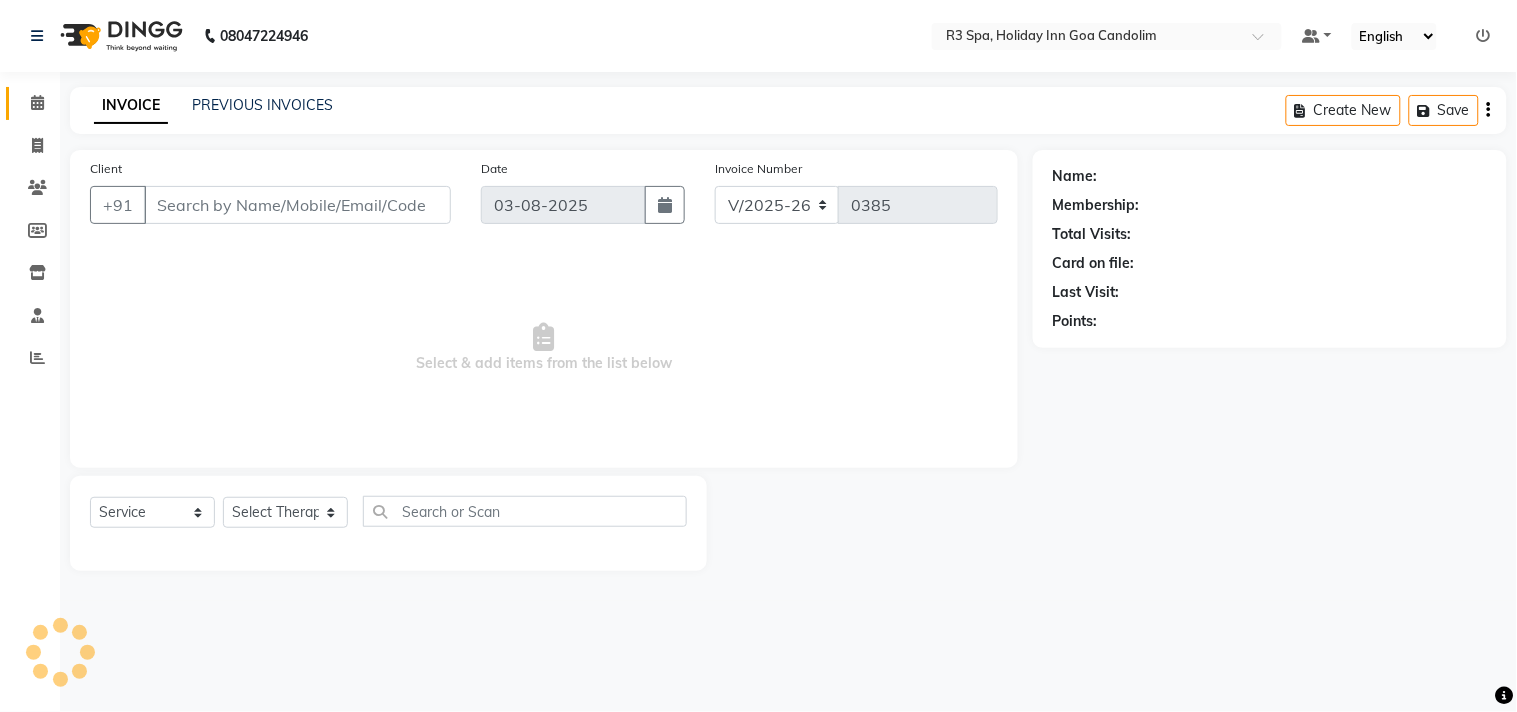 type on "91******57" 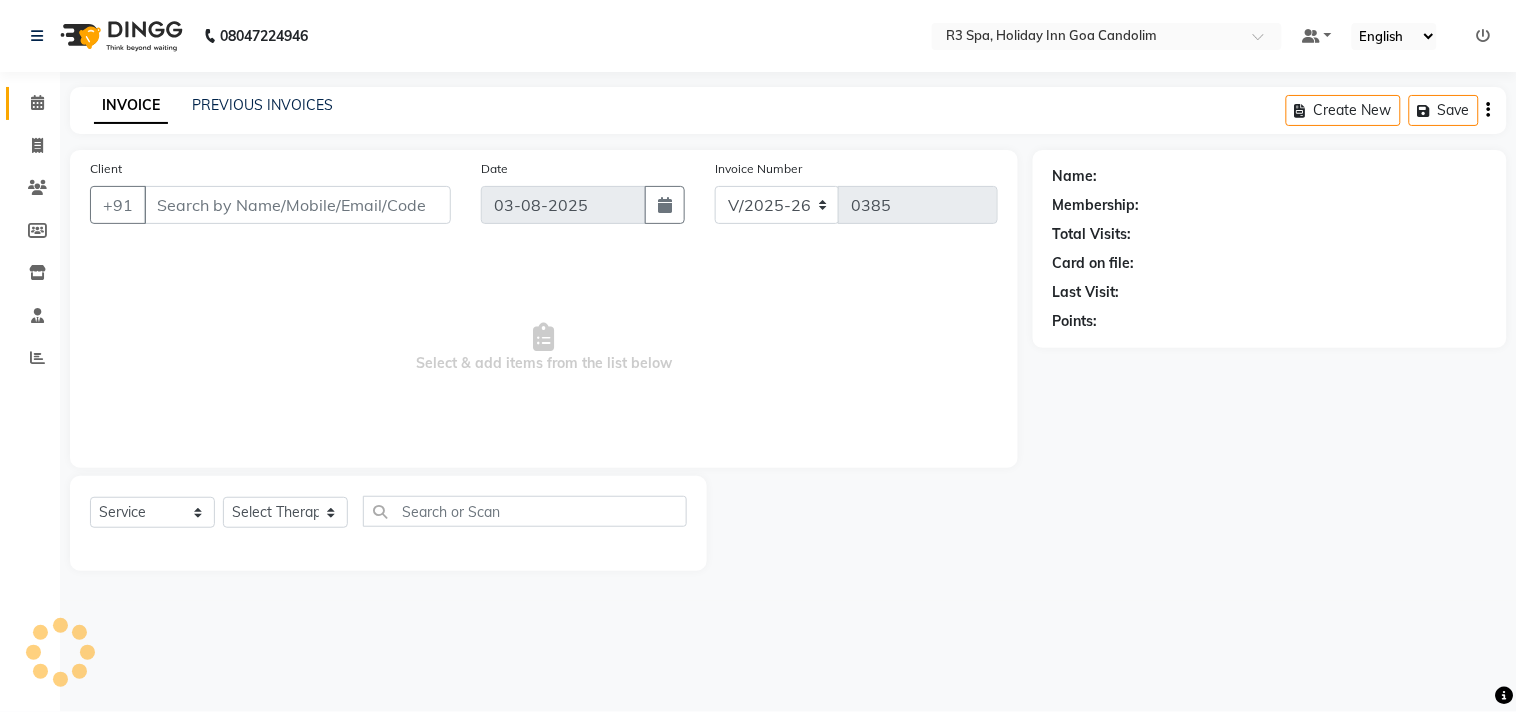 select on "71848" 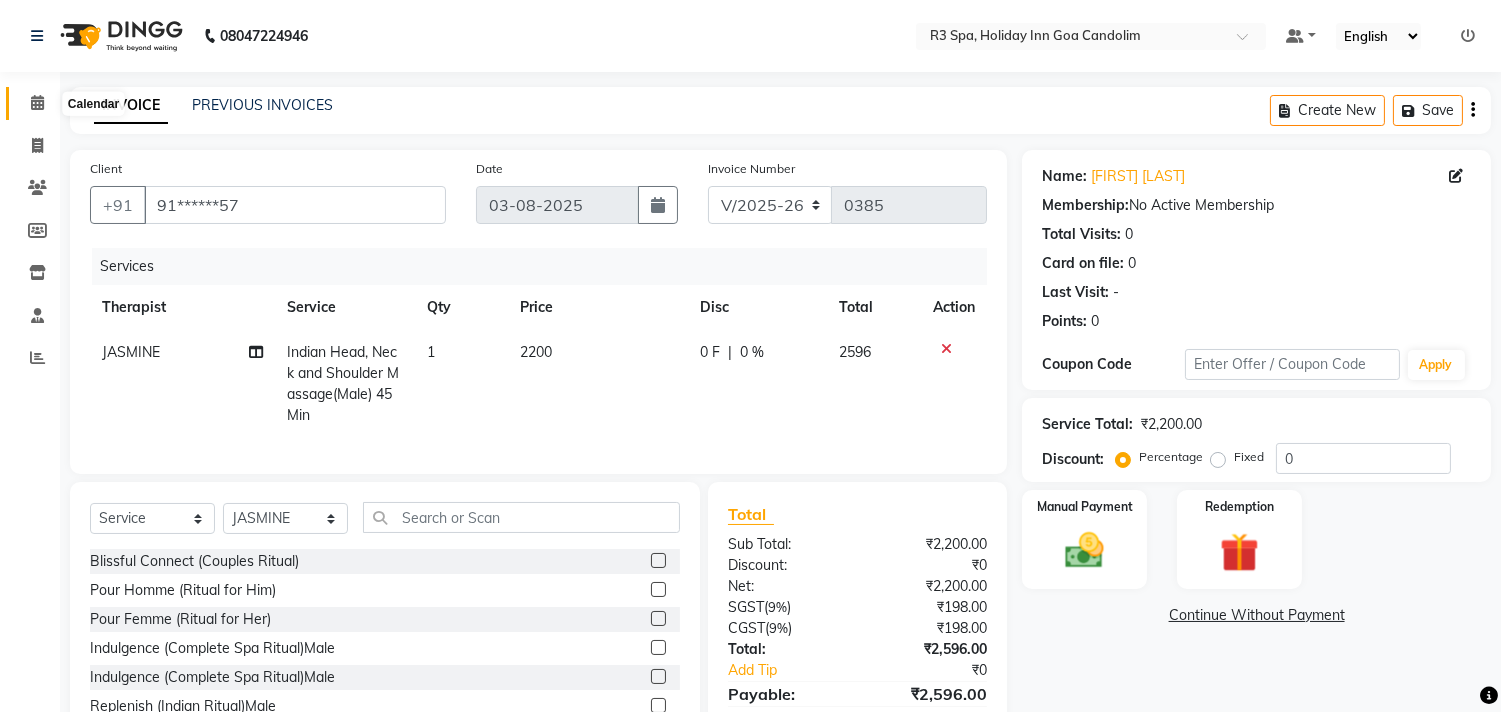 click 